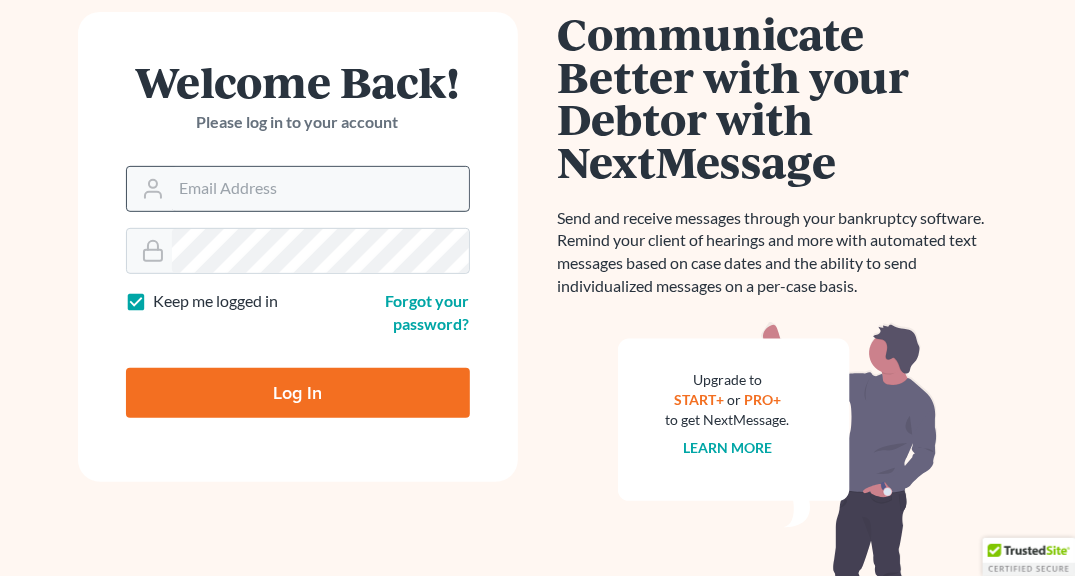 scroll, scrollTop: 194, scrollLeft: 0, axis: vertical 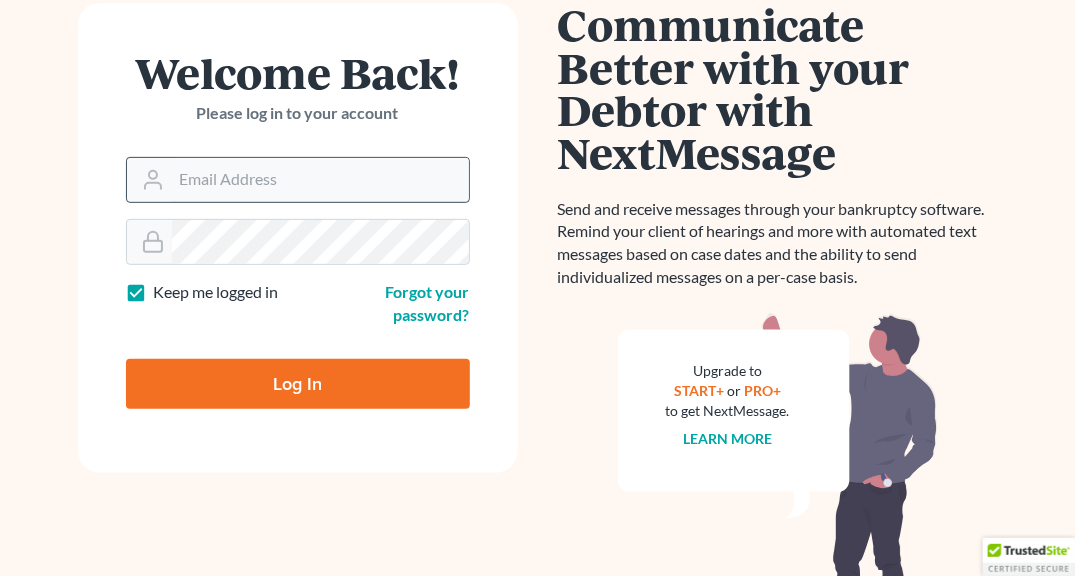 type on "[USERNAME]@example.com" 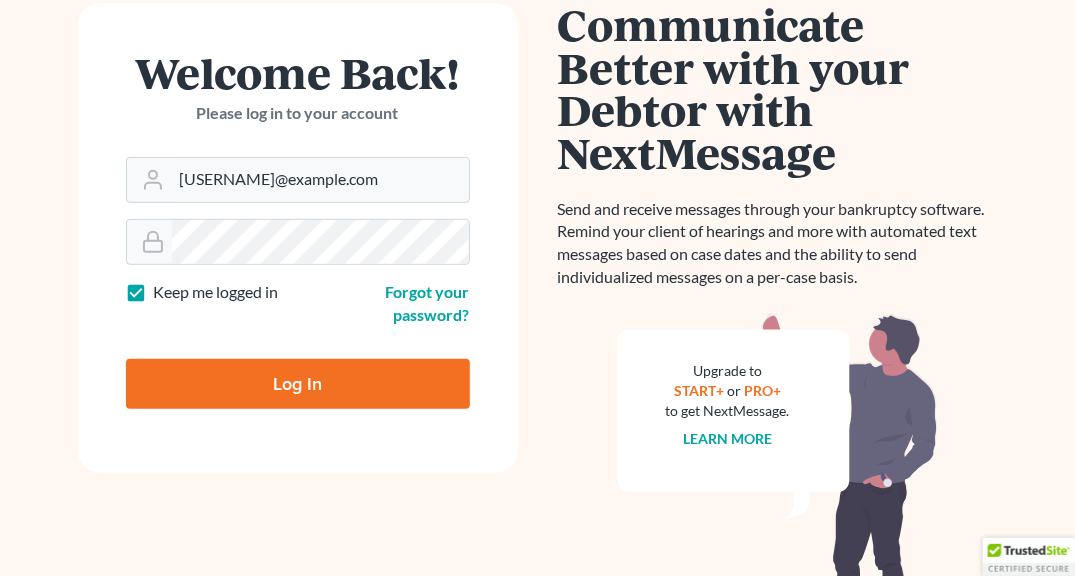 click on "Log In" at bounding box center [298, 384] 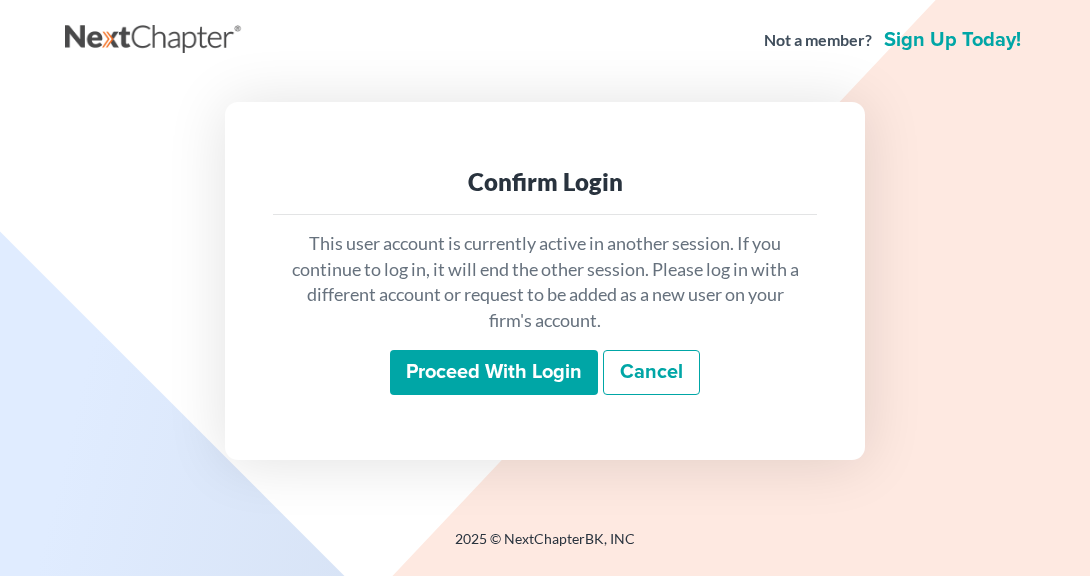 scroll, scrollTop: 0, scrollLeft: 0, axis: both 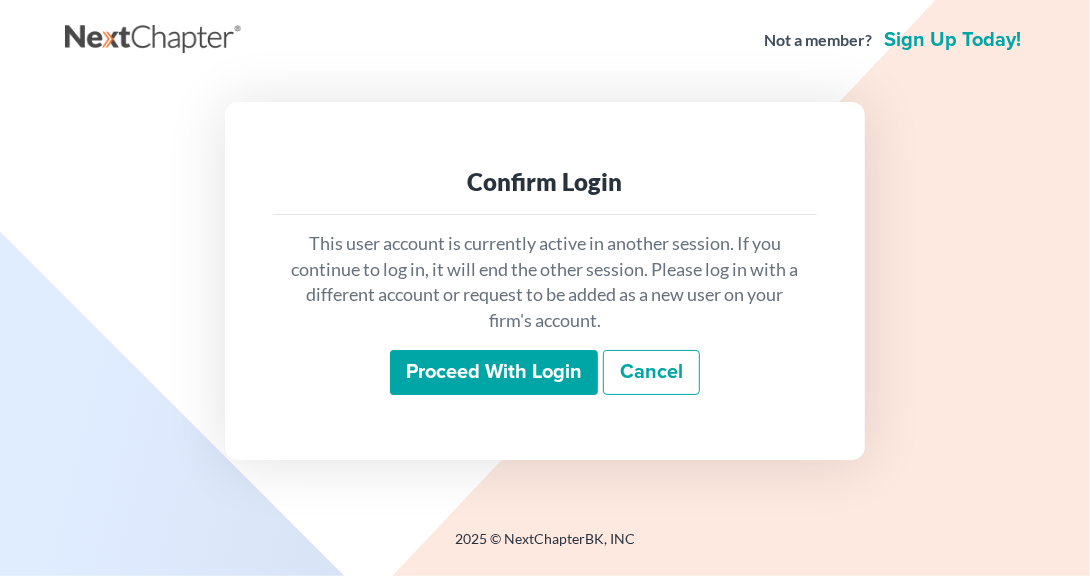 click on "Proceed with login" at bounding box center (494, 373) 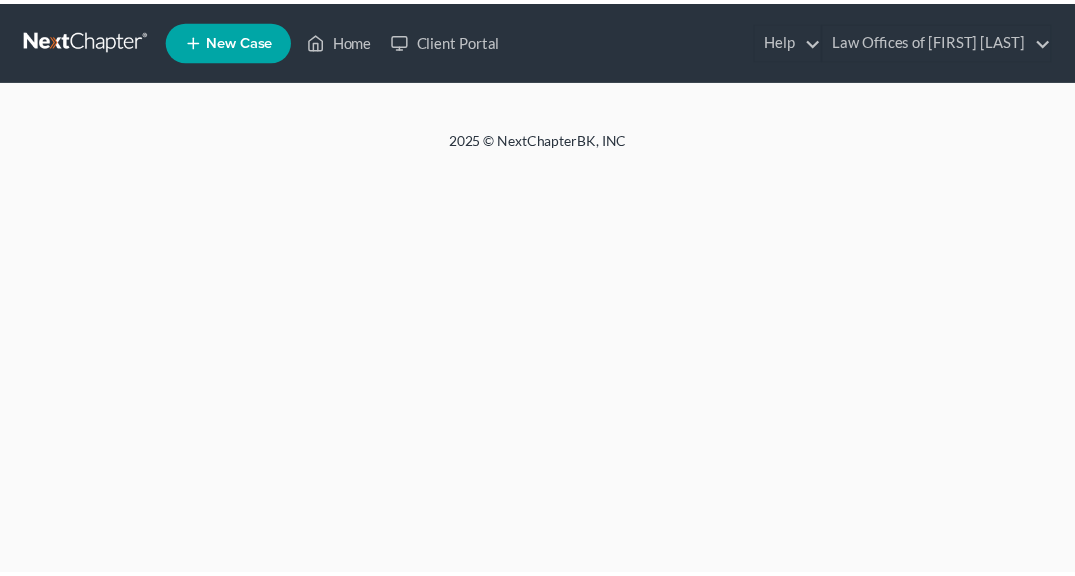 scroll, scrollTop: 0, scrollLeft: 0, axis: both 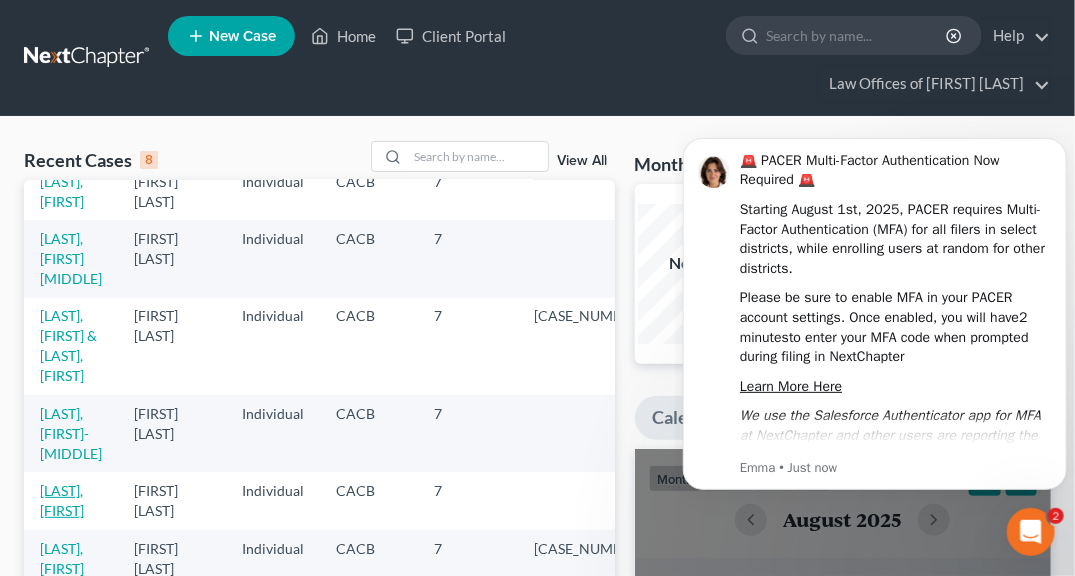 click on "Rivera, Lizeth" at bounding box center (62, 500) 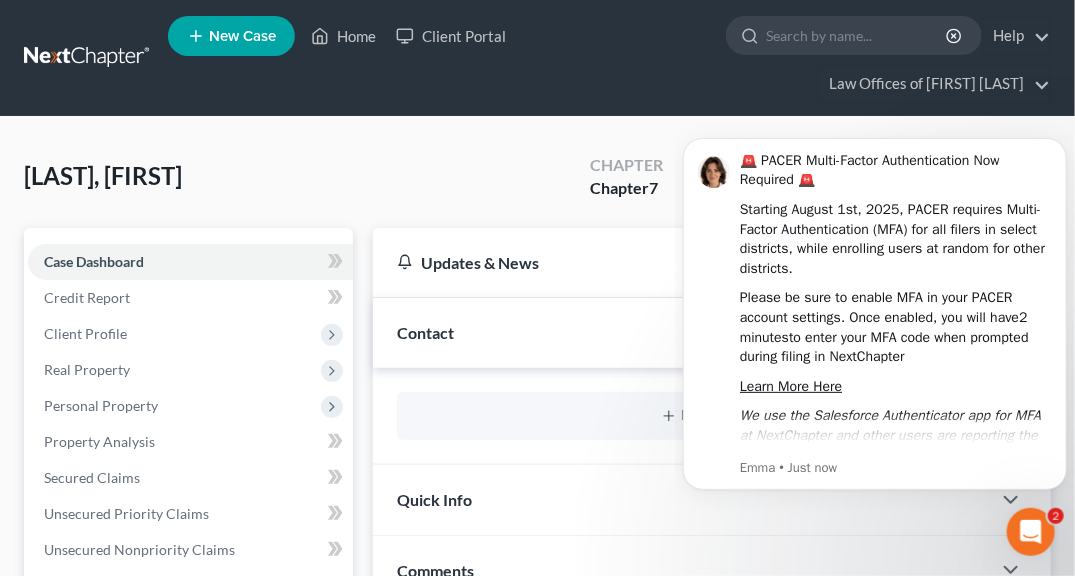 click on "Rivera, Lizeth Upgraded Chapter Chapter  7 Status Lead District CACB Preview" at bounding box center [537, 184] 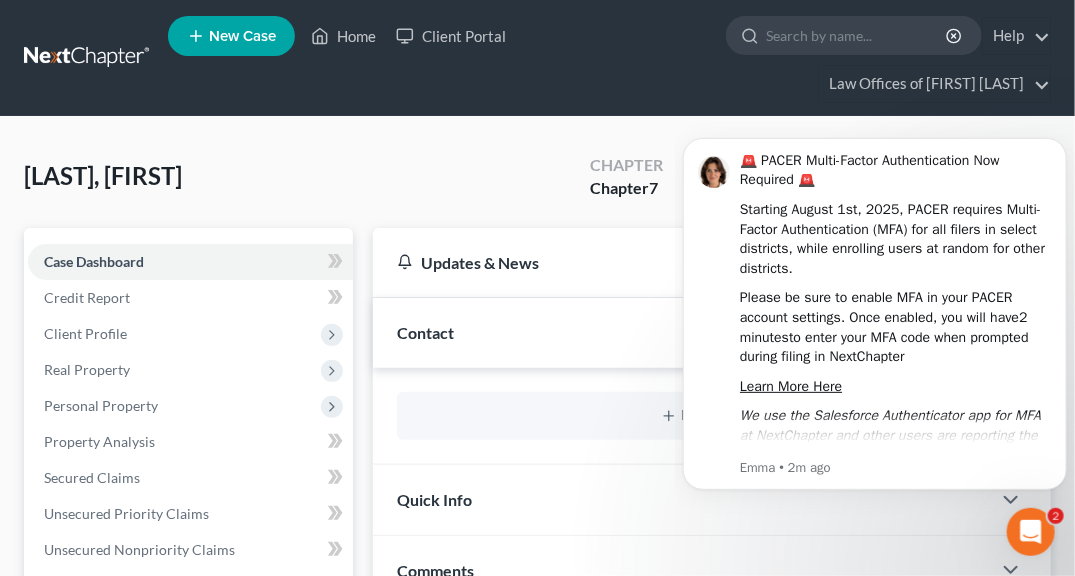 click on "Rivera, Lizeth Upgraded Chapter Chapter  7 Status Lead District CACB Preview" at bounding box center (537, 184) 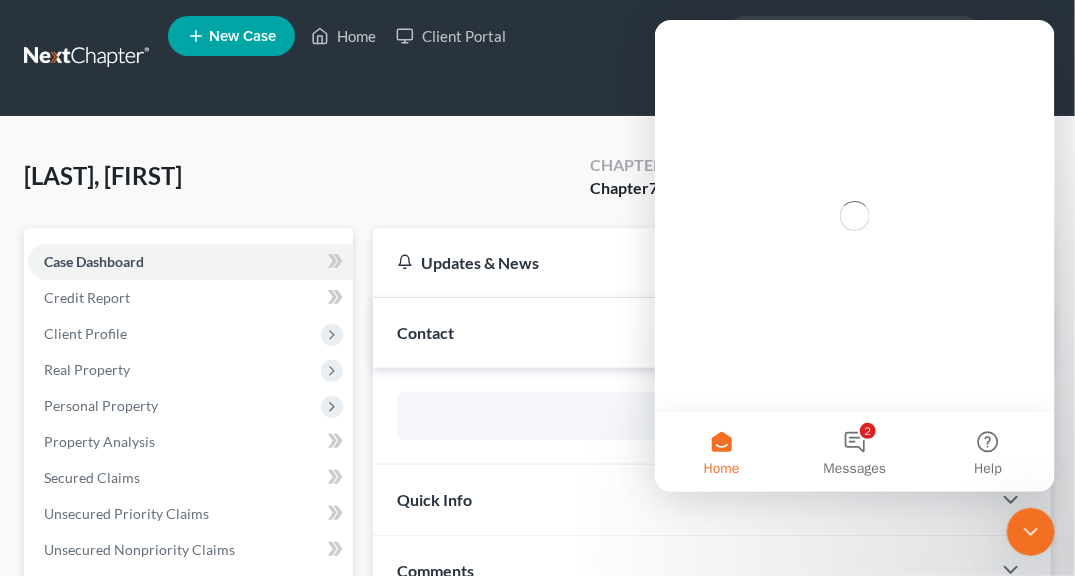 scroll, scrollTop: 0, scrollLeft: 0, axis: both 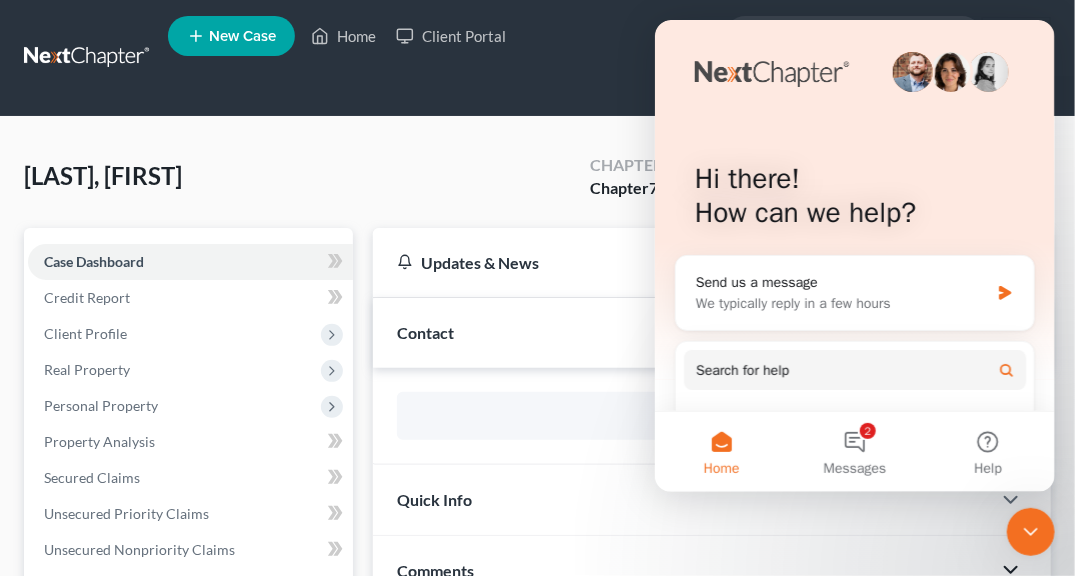 click 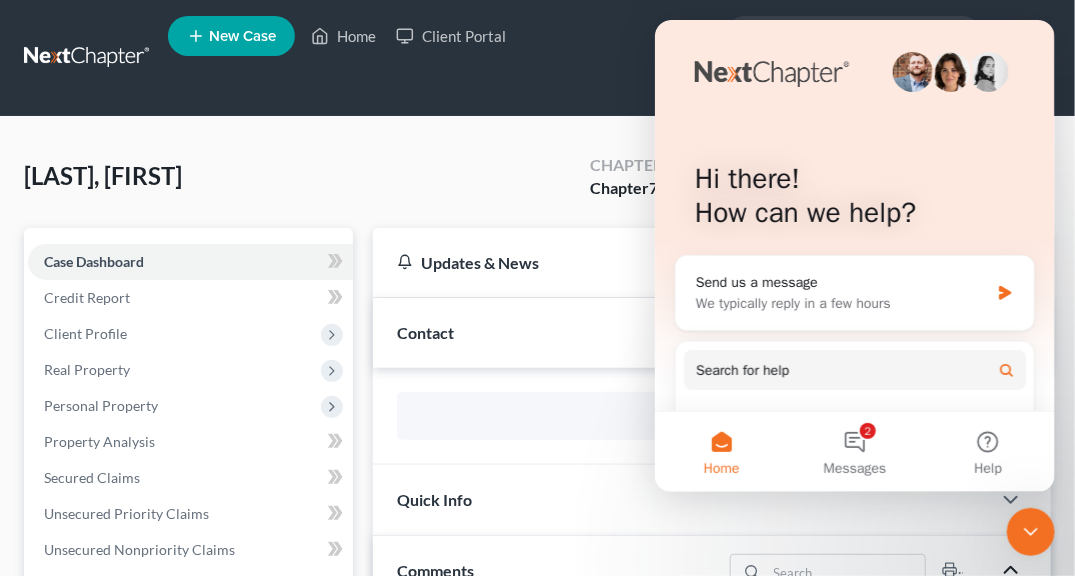 click 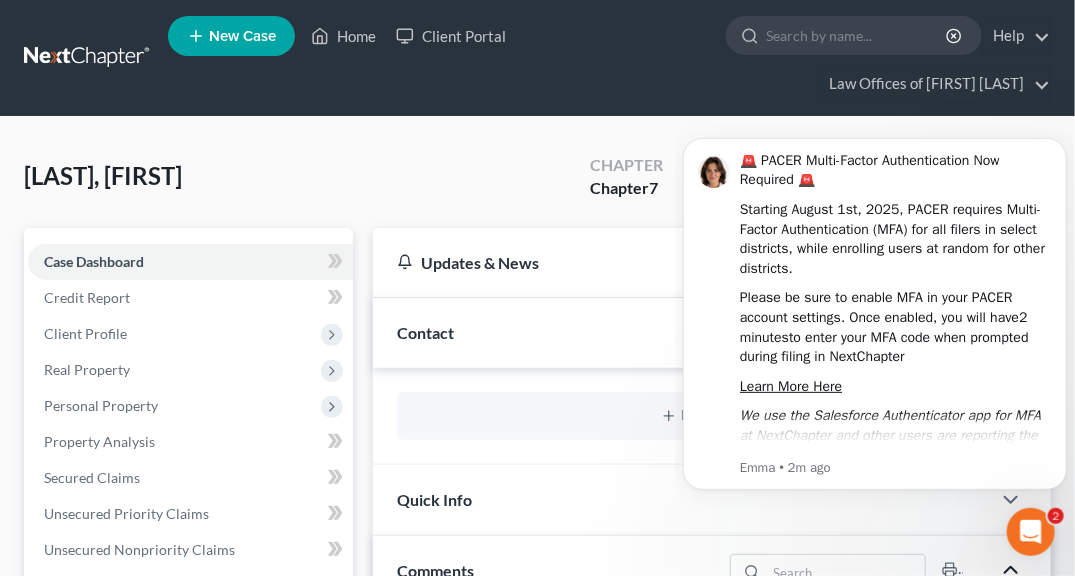 scroll, scrollTop: 0, scrollLeft: 0, axis: both 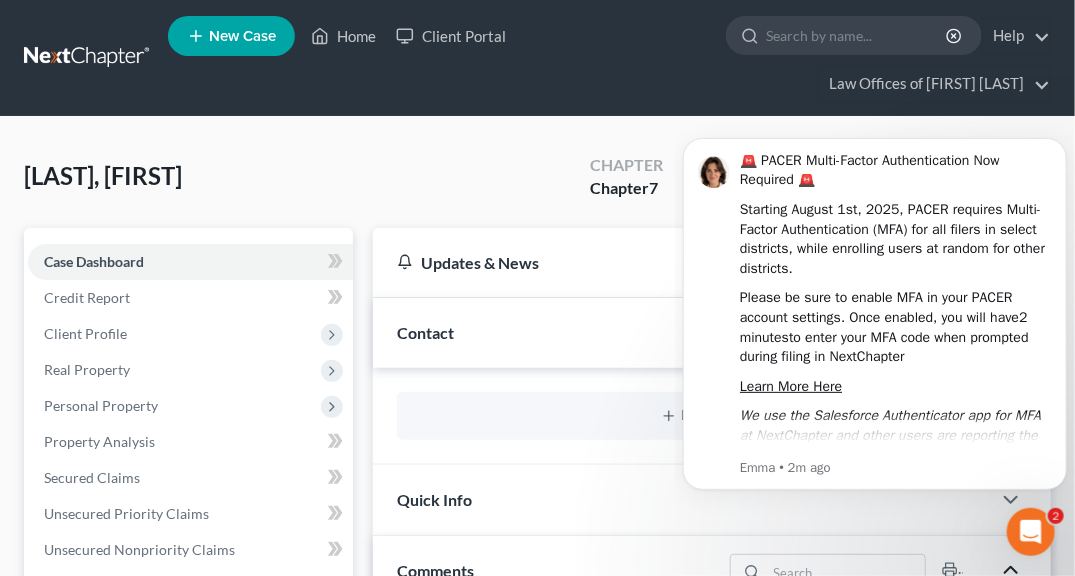 click 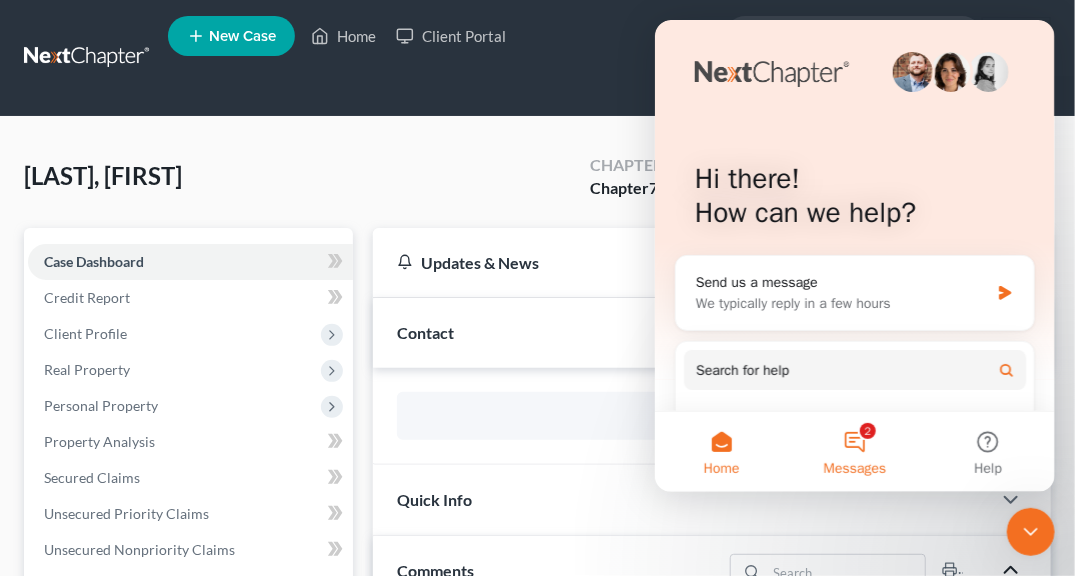 click on "2 Messages" at bounding box center (853, 451) 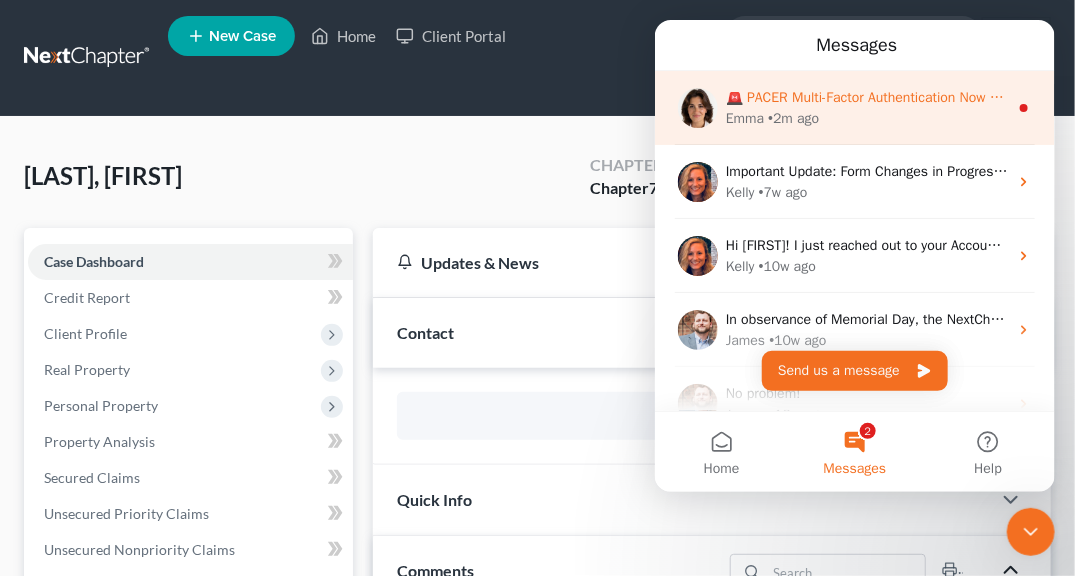 click on "•  2m ago" at bounding box center [792, 117] 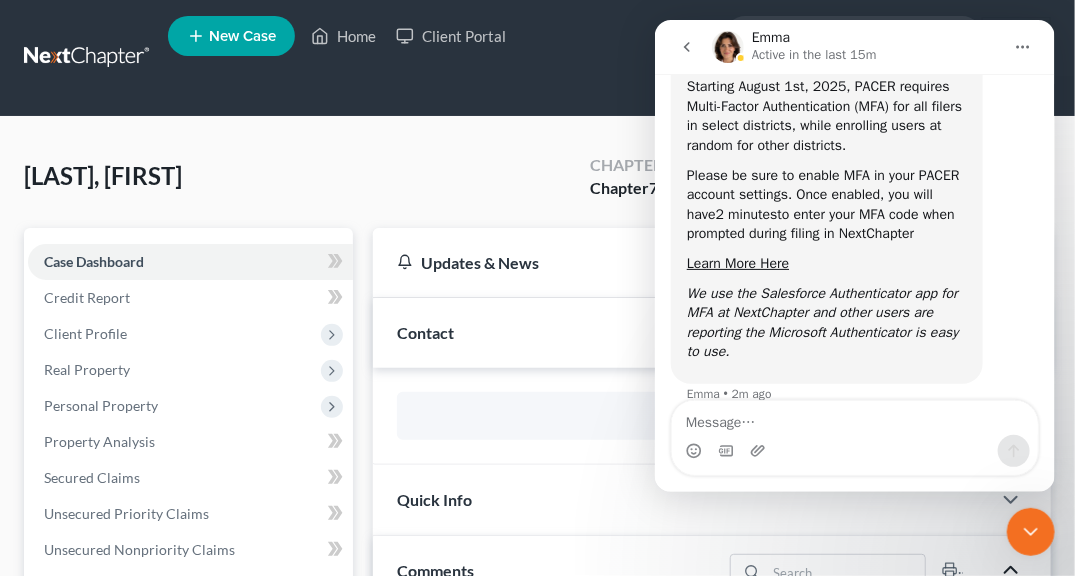 scroll, scrollTop: 184, scrollLeft: 0, axis: vertical 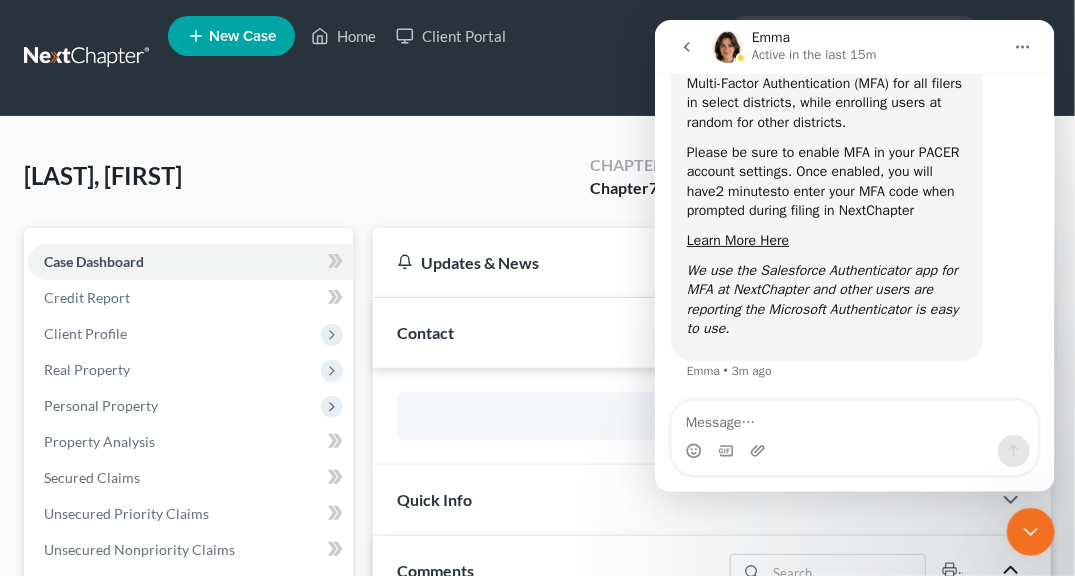 click 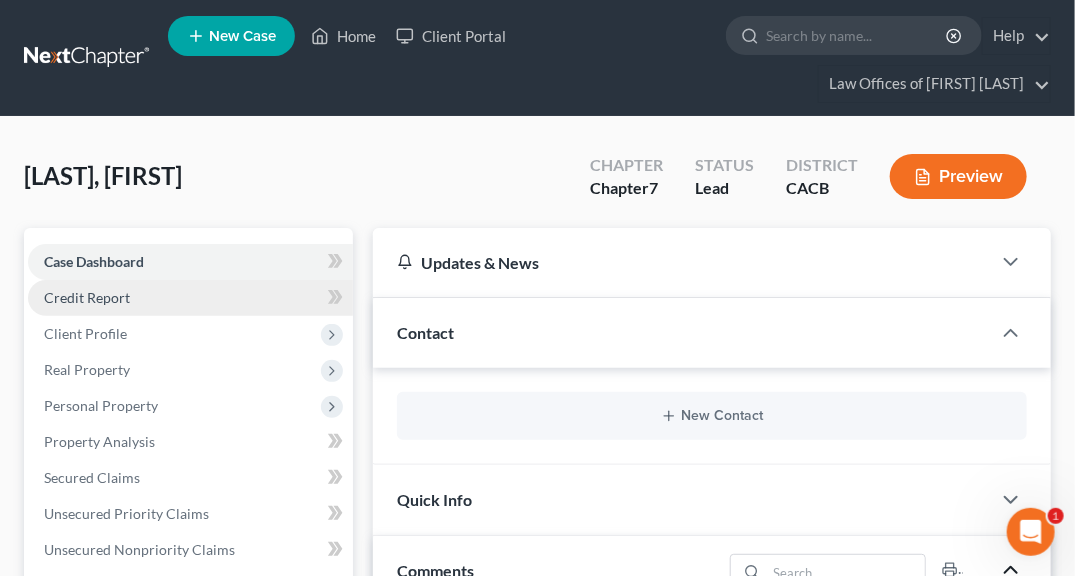 click on "Credit Report" at bounding box center [87, 297] 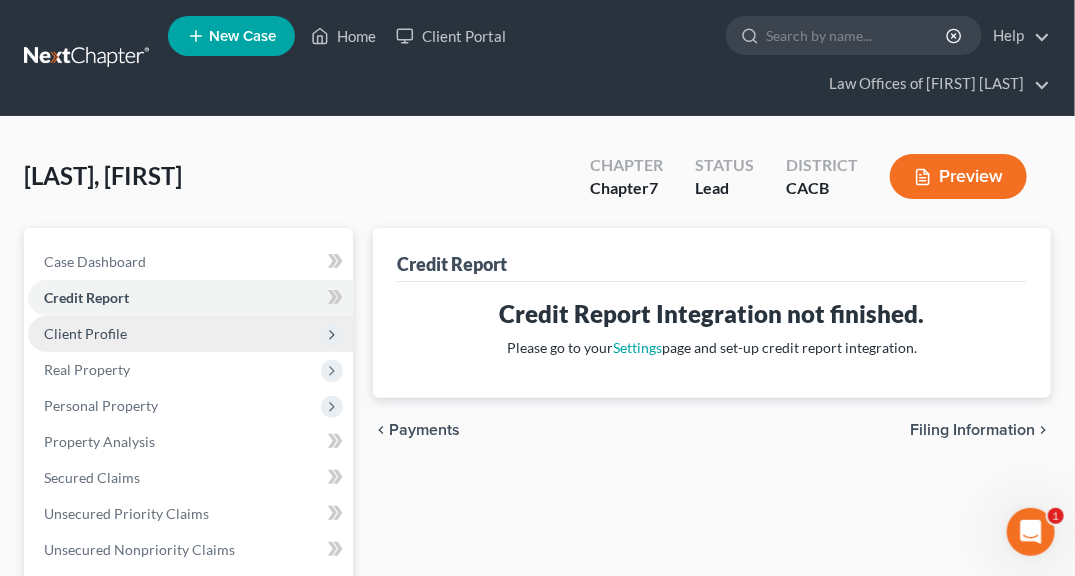 click on "Client Profile" at bounding box center (85, 333) 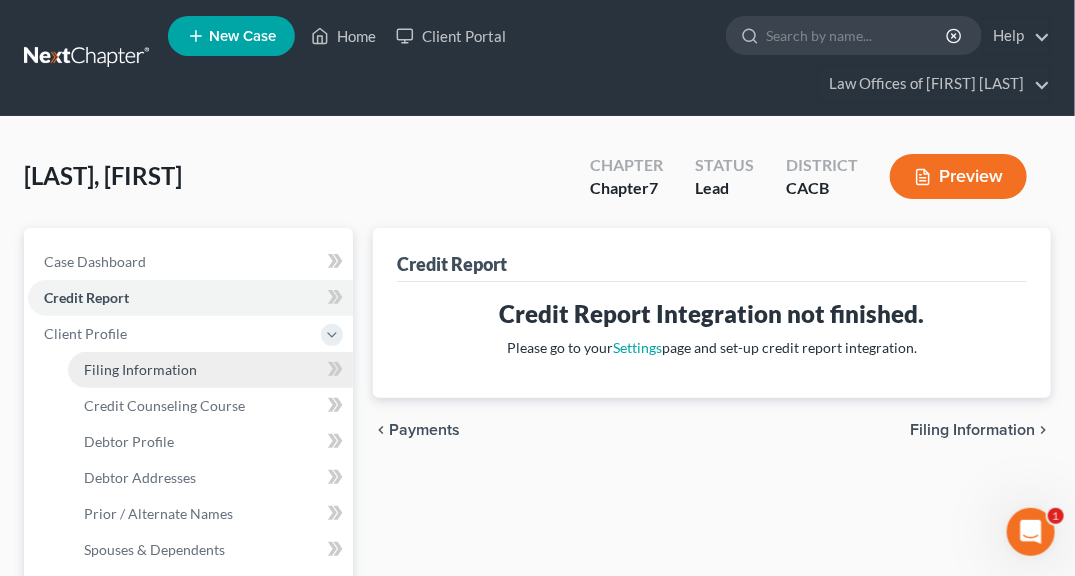 click on "Filing Information" at bounding box center (140, 369) 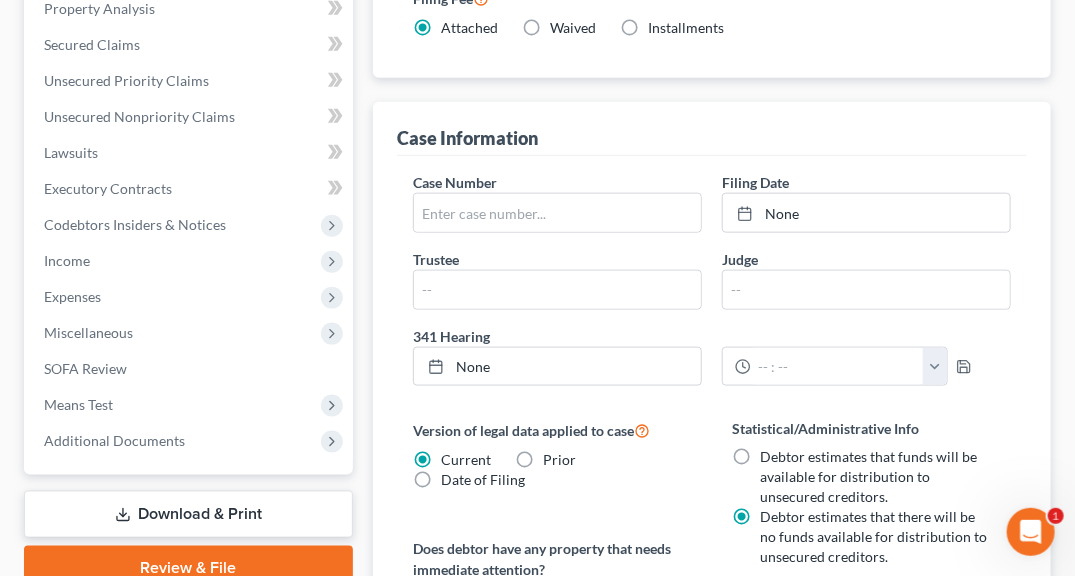 scroll, scrollTop: 698, scrollLeft: 0, axis: vertical 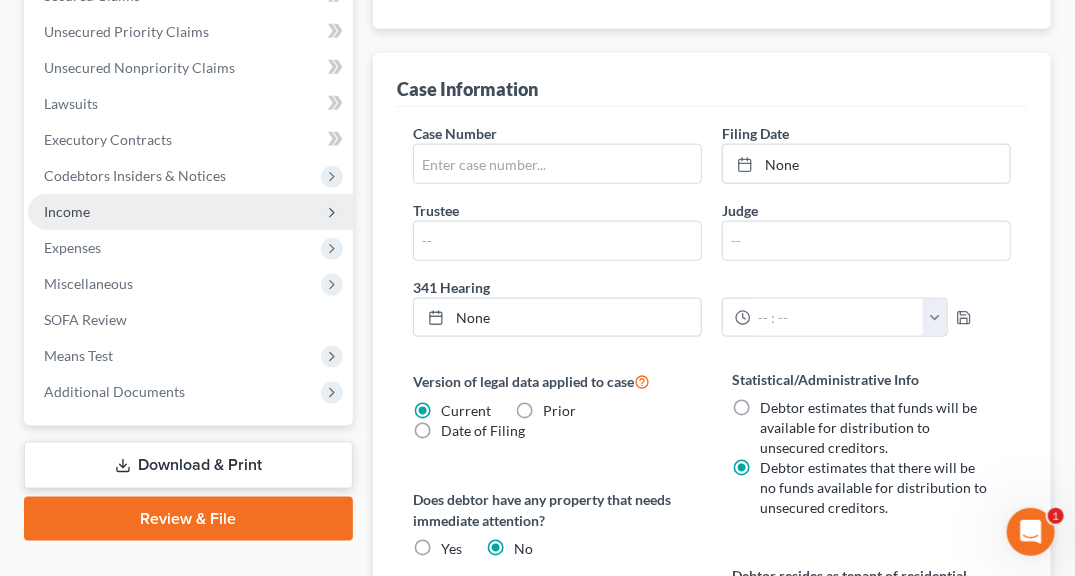 click on "Income" at bounding box center (190, 212) 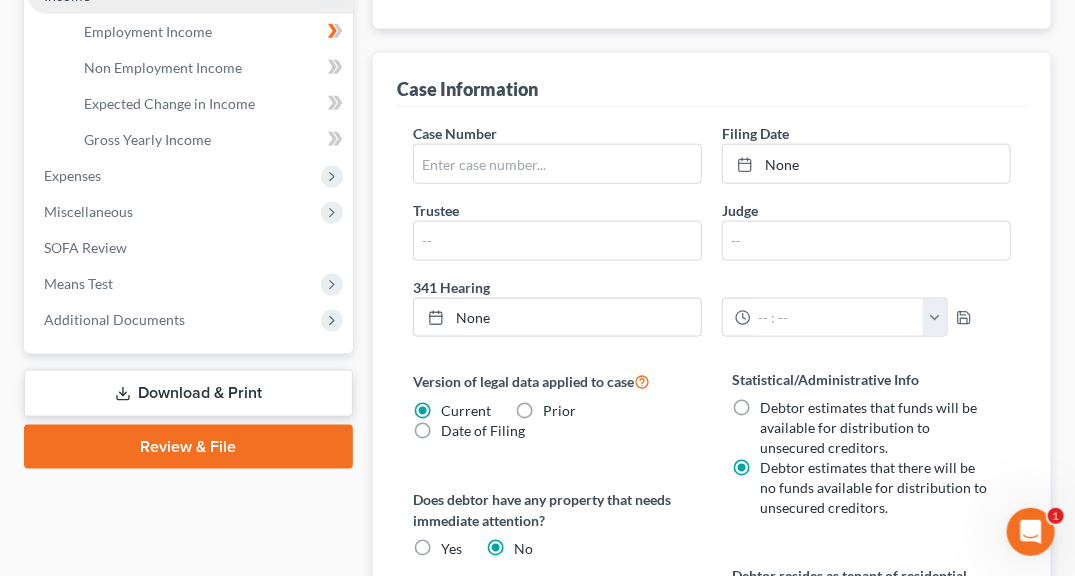 scroll, scrollTop: 482, scrollLeft: 0, axis: vertical 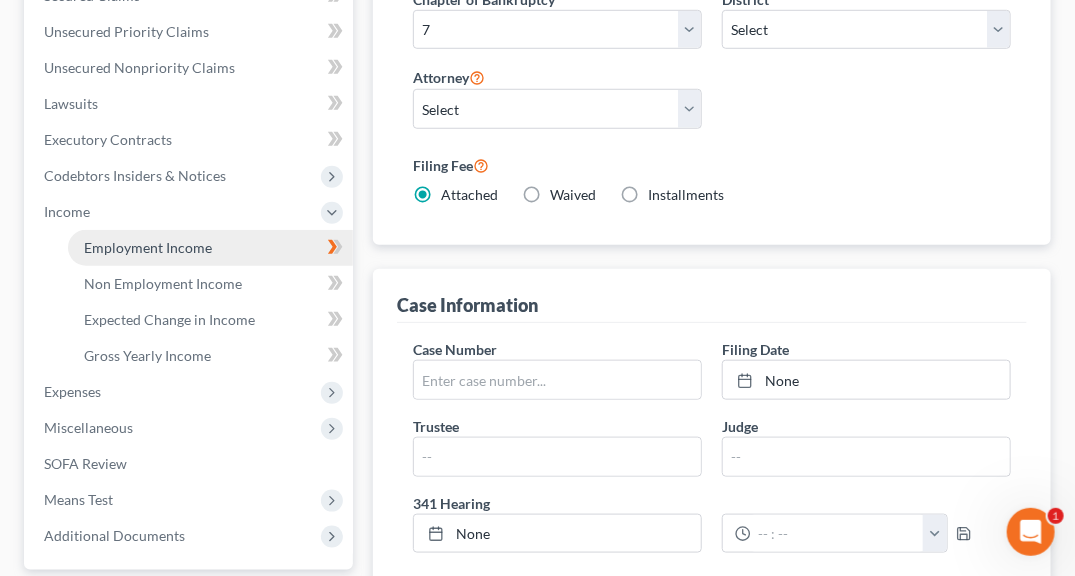 click on "Employment Income" at bounding box center [148, 247] 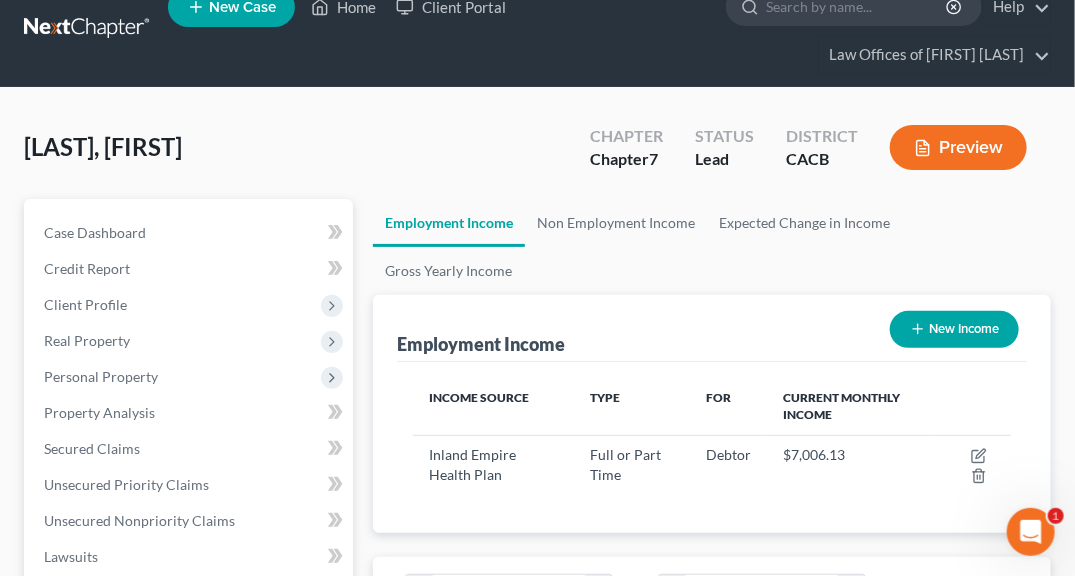 scroll, scrollTop: 0, scrollLeft: 0, axis: both 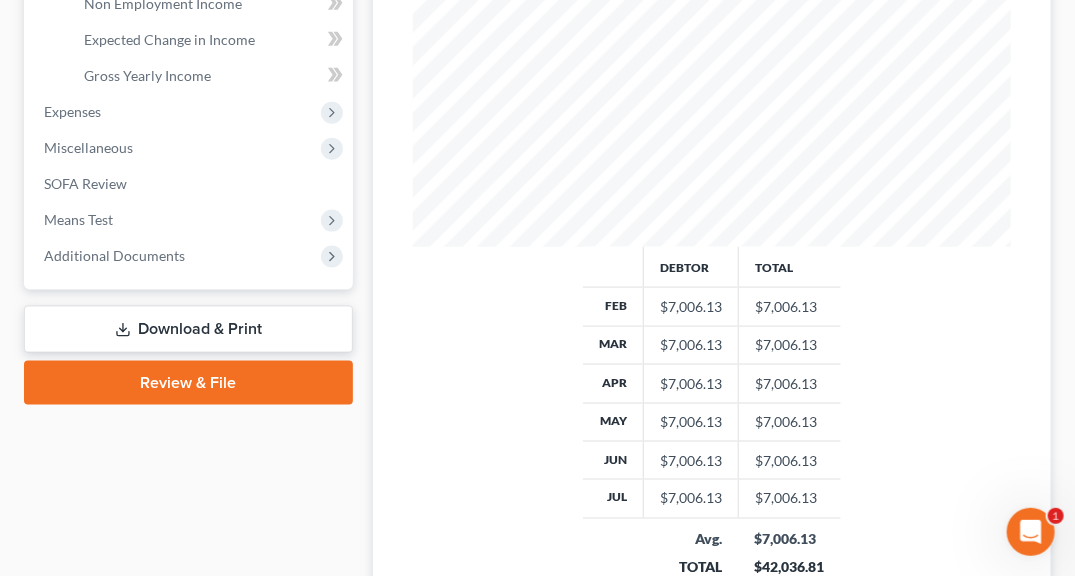 click on "Download & Print" at bounding box center (188, 329) 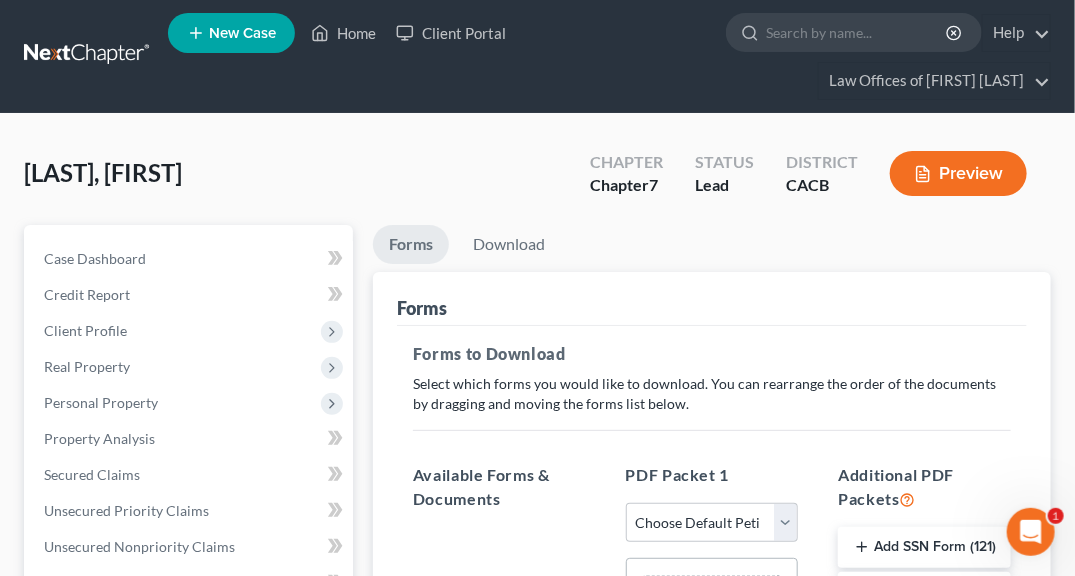 scroll, scrollTop: 0, scrollLeft: 0, axis: both 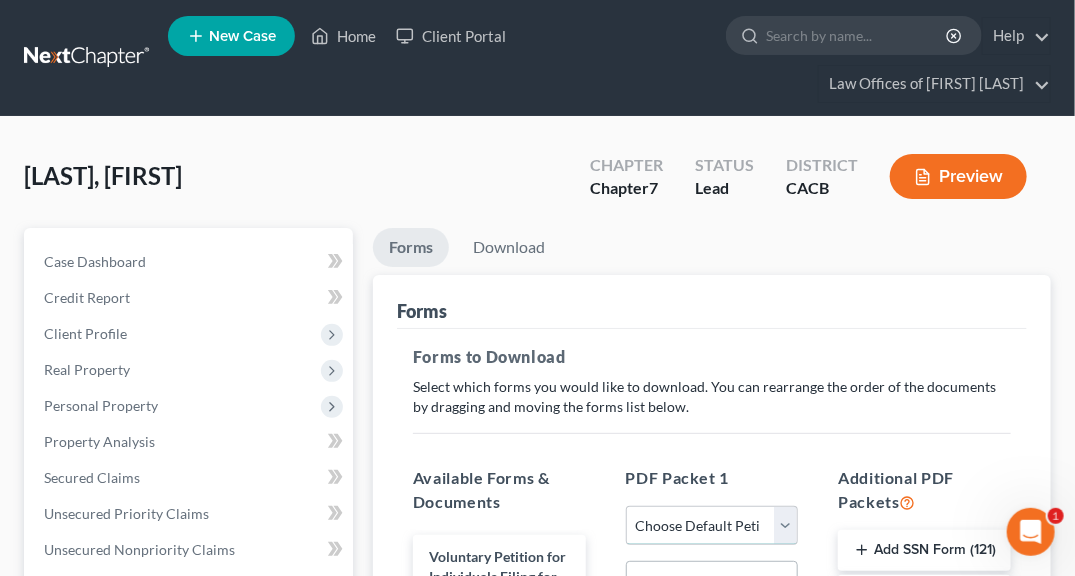 click on "Choose Default Petition PDF Packet Complete Bankruptcy Petition (all forms and schedules) Emergency Filing Forms (Petition and Creditor List Only) Amended Forms Signature Pages Only" at bounding box center [712, 526] 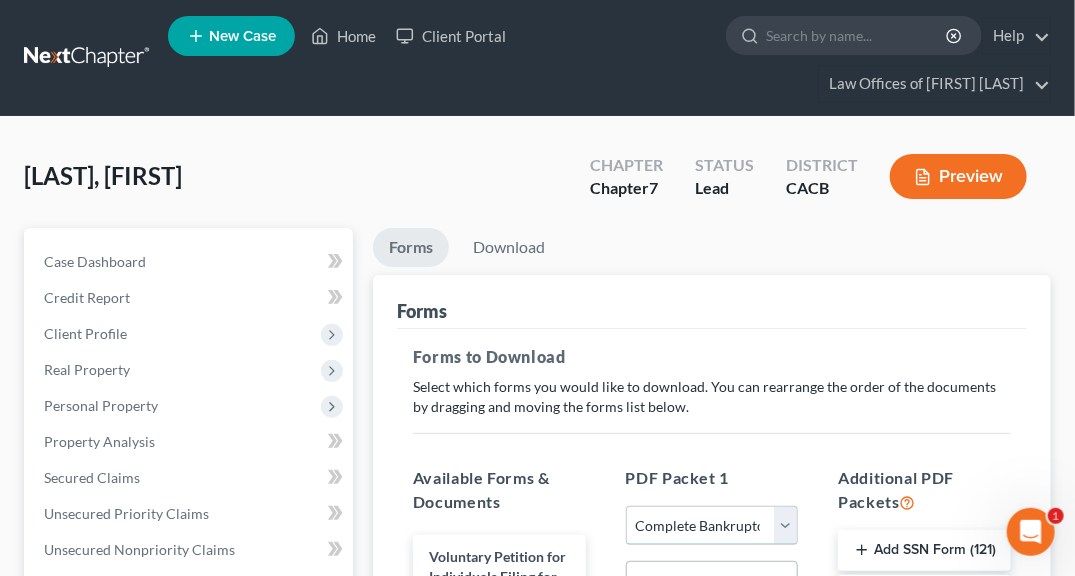 click on "Choose Default Petition PDF Packet Complete Bankruptcy Petition (all forms and schedules) Emergency Filing Forms (Petition and Creditor List Only) Amended Forms Signature Pages Only" at bounding box center (712, 526) 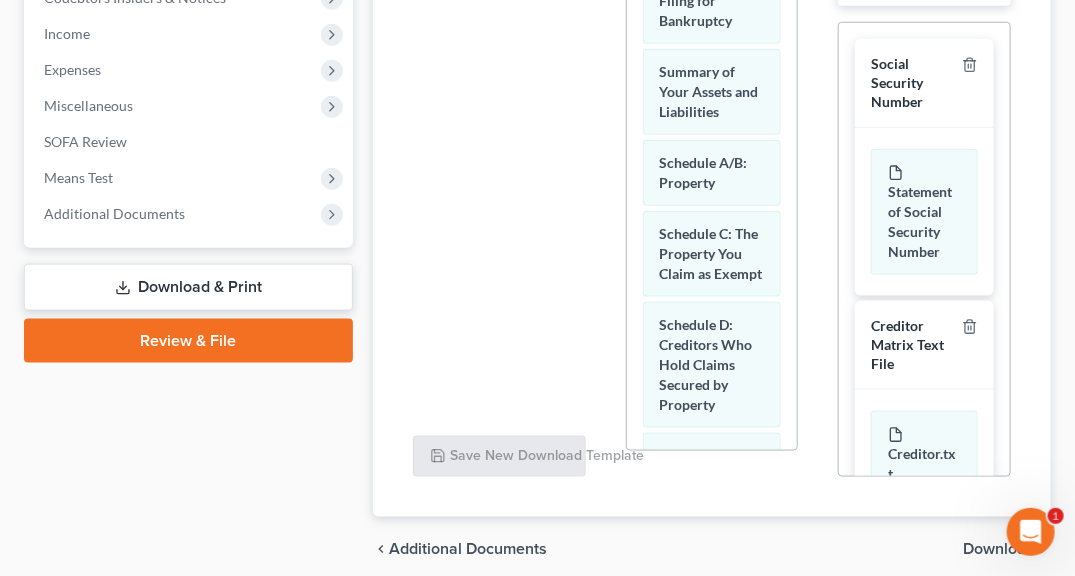 scroll, scrollTop: 661, scrollLeft: 0, axis: vertical 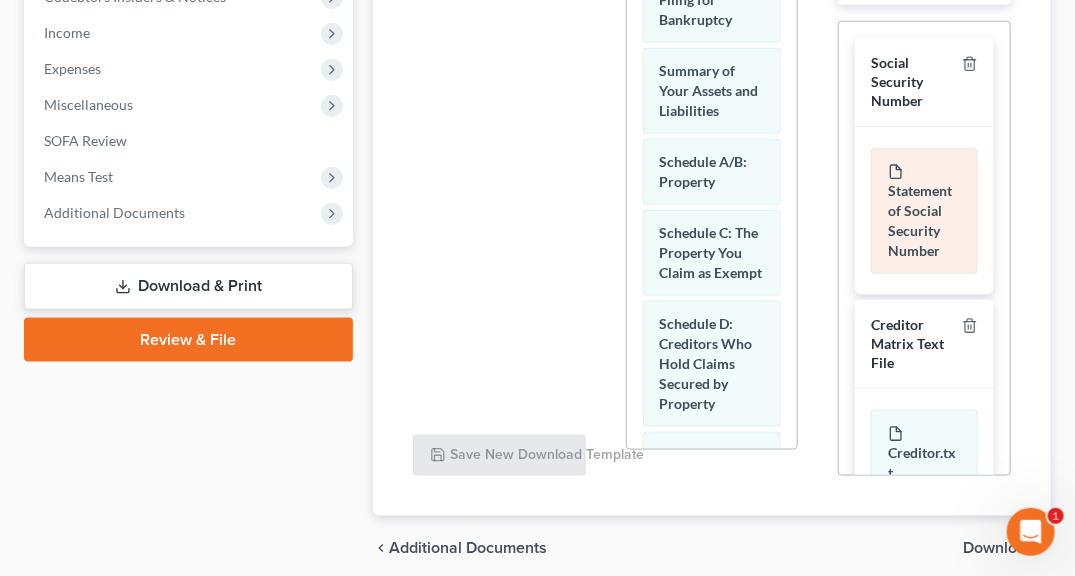click on "Statement of Social Security Number" at bounding box center (924, 211) 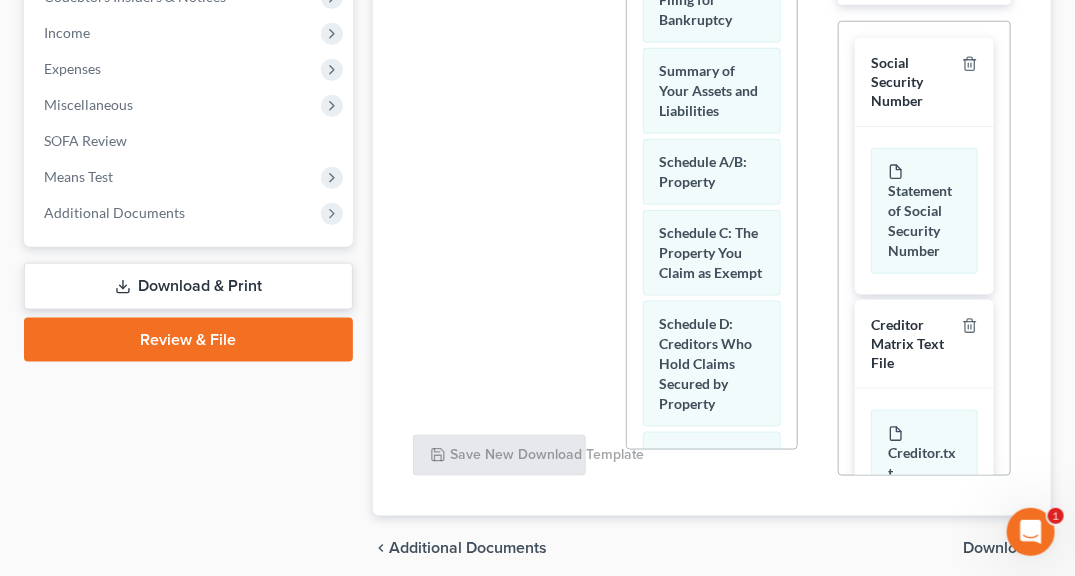 drag, startPoint x: 1066, startPoint y: 234, endPoint x: 482, endPoint y: 70, distance: 606.59045 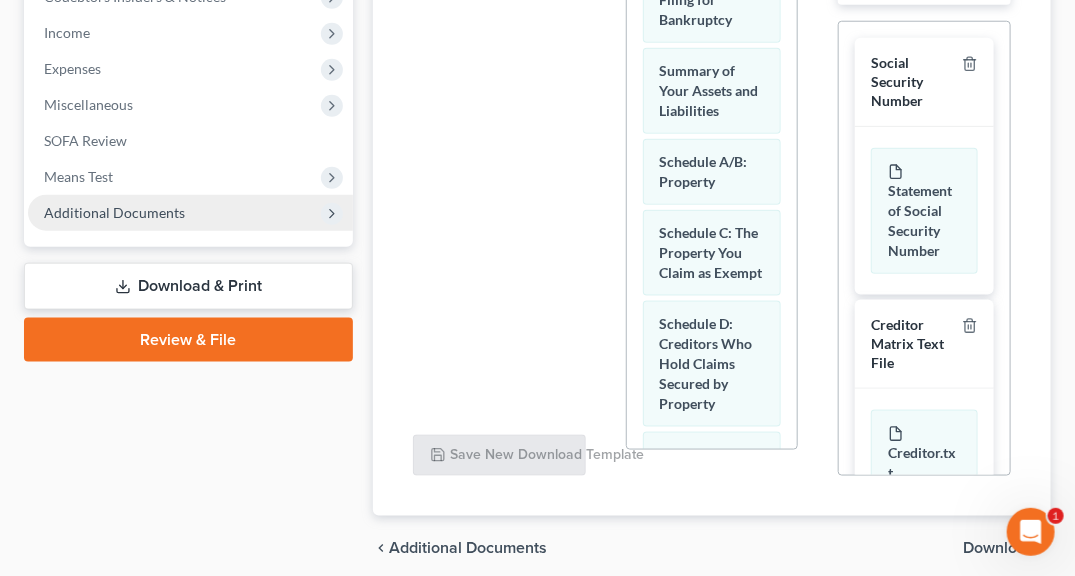 click on "Additional Documents" at bounding box center [114, 212] 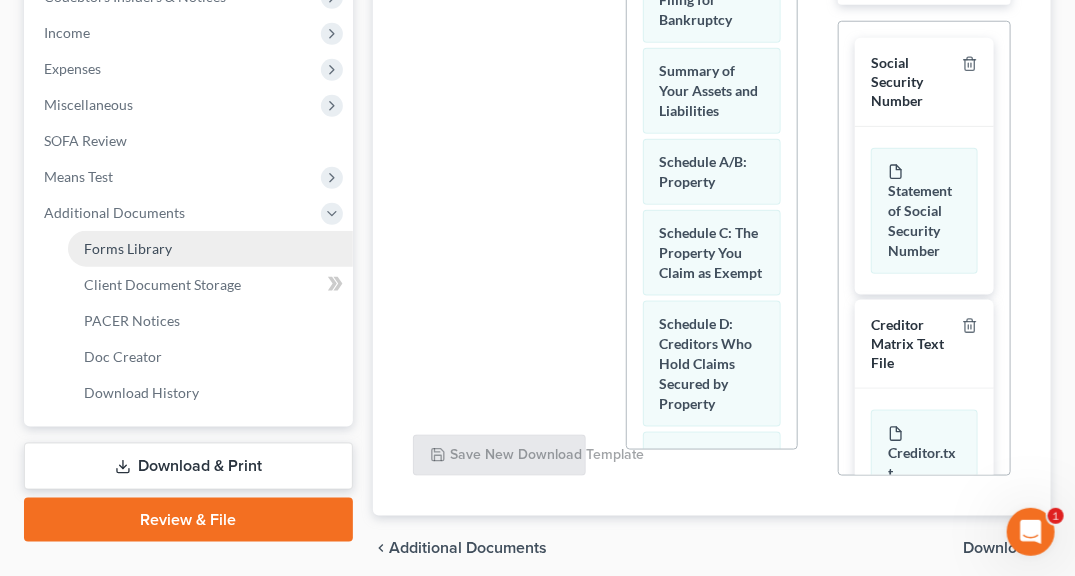 click on "Forms Library" at bounding box center (128, 248) 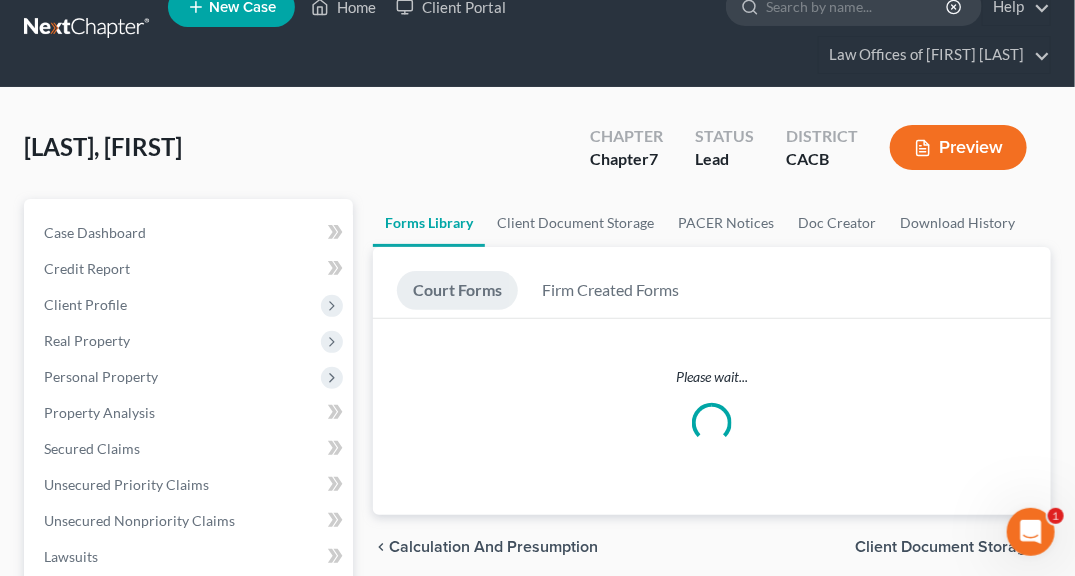scroll, scrollTop: 0, scrollLeft: 0, axis: both 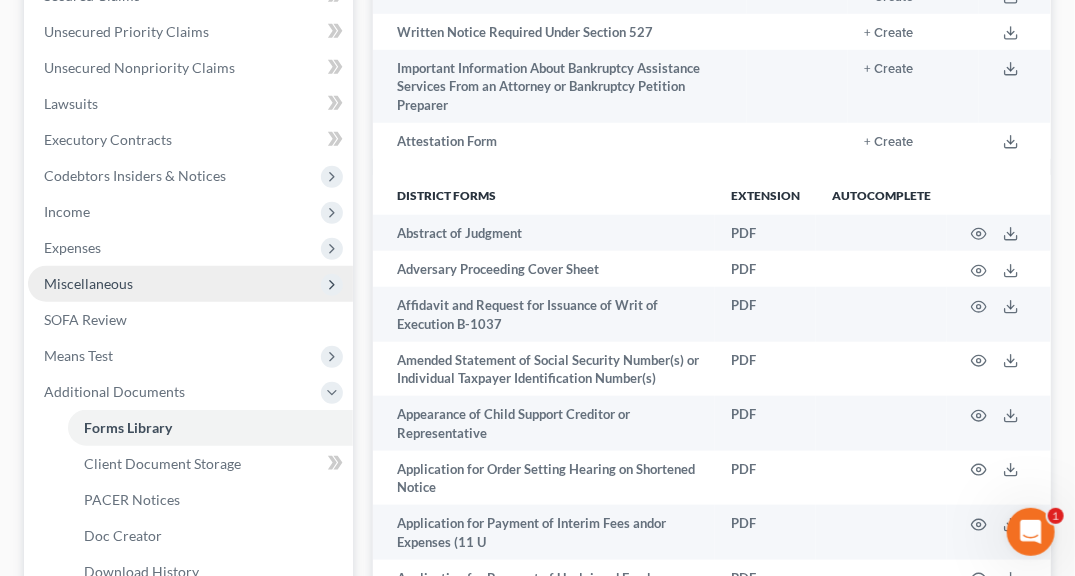 click on "Miscellaneous" at bounding box center (88, 283) 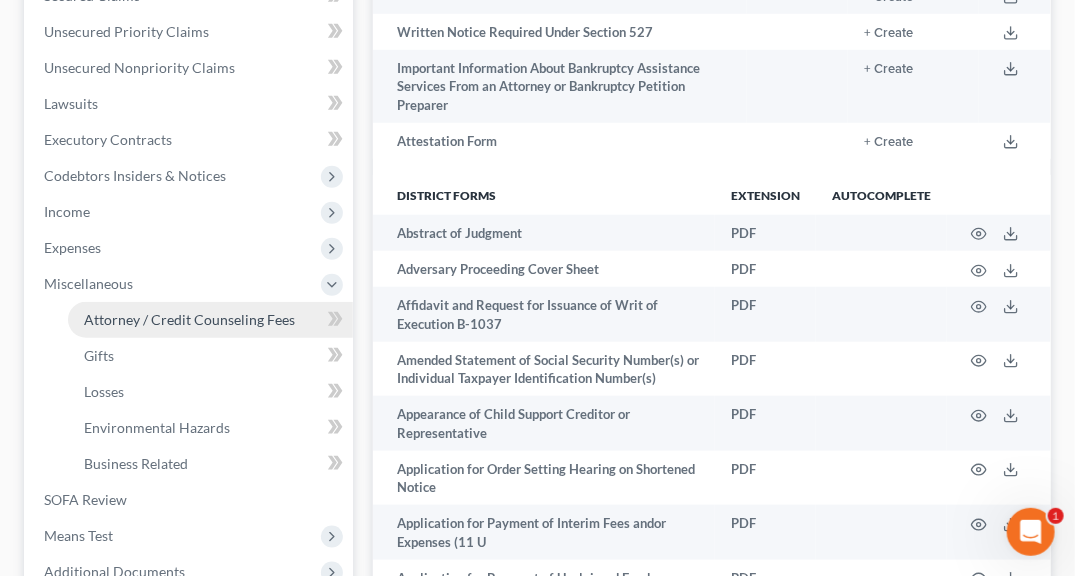 click on "Attorney / Credit Counseling Fees" at bounding box center (210, 320) 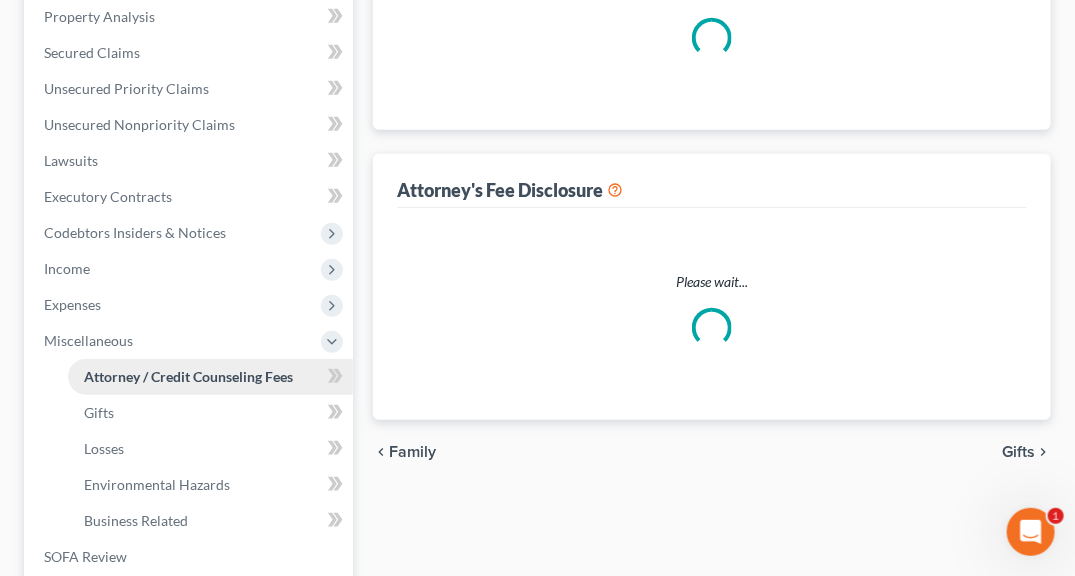 select on "4" 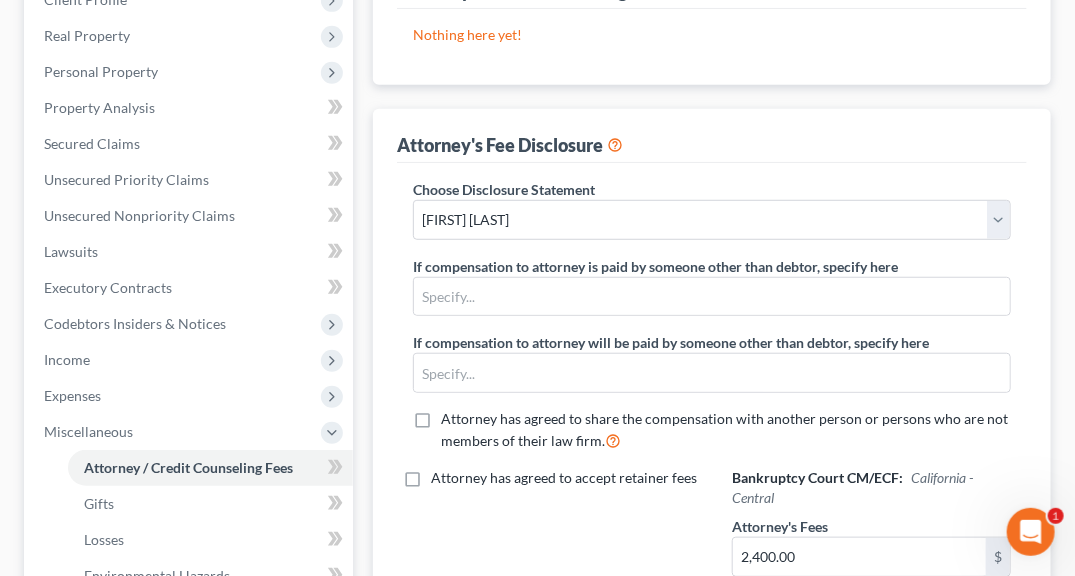scroll, scrollTop: 334, scrollLeft: 0, axis: vertical 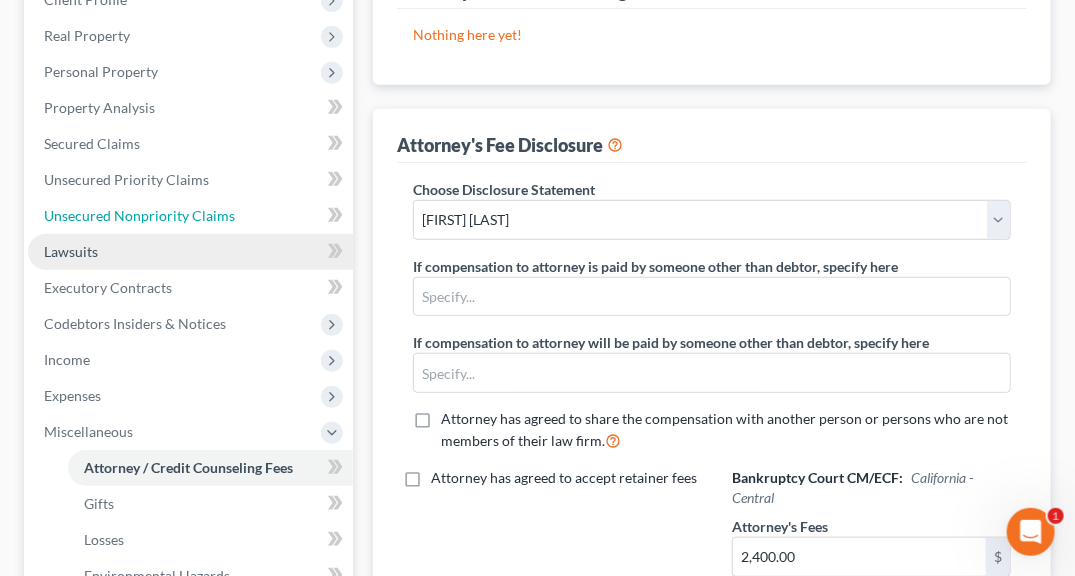 drag, startPoint x: 217, startPoint y: 222, endPoint x: 206, endPoint y: 239, distance: 20.248457 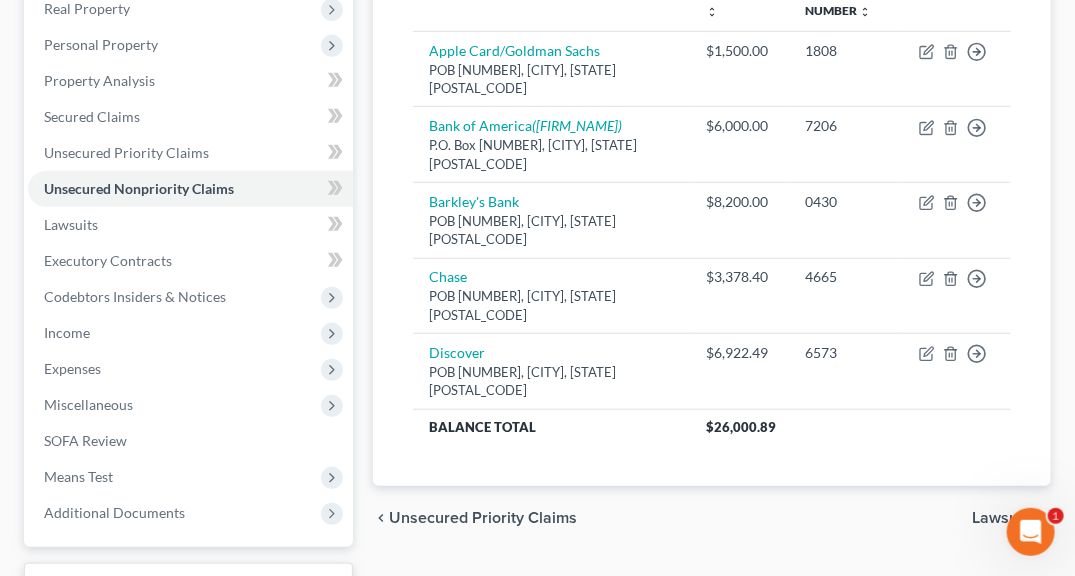 scroll, scrollTop: 520, scrollLeft: 0, axis: vertical 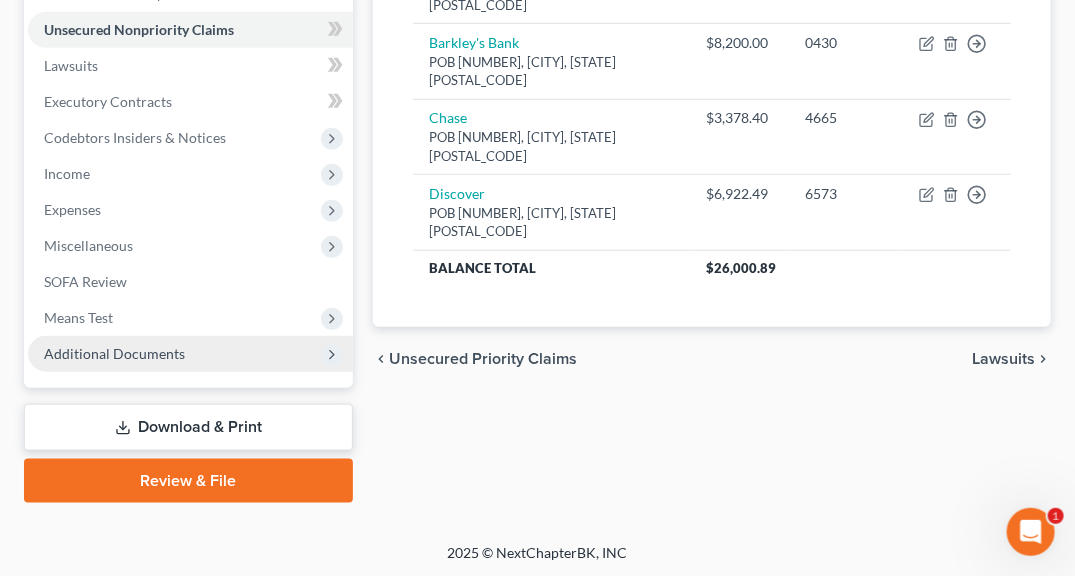 click on "Additional Documents" at bounding box center [114, 353] 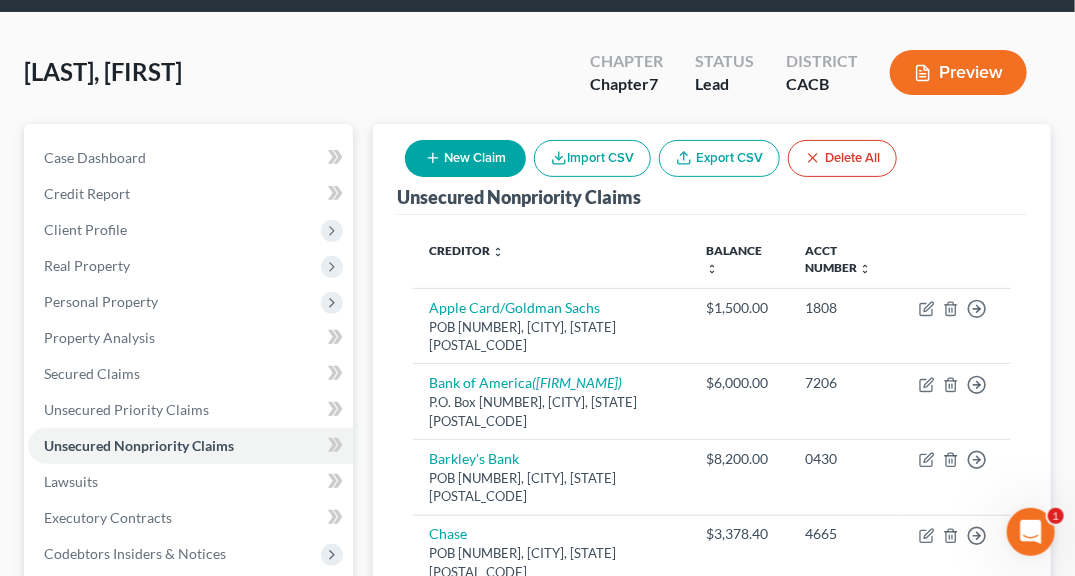scroll, scrollTop: 89, scrollLeft: 0, axis: vertical 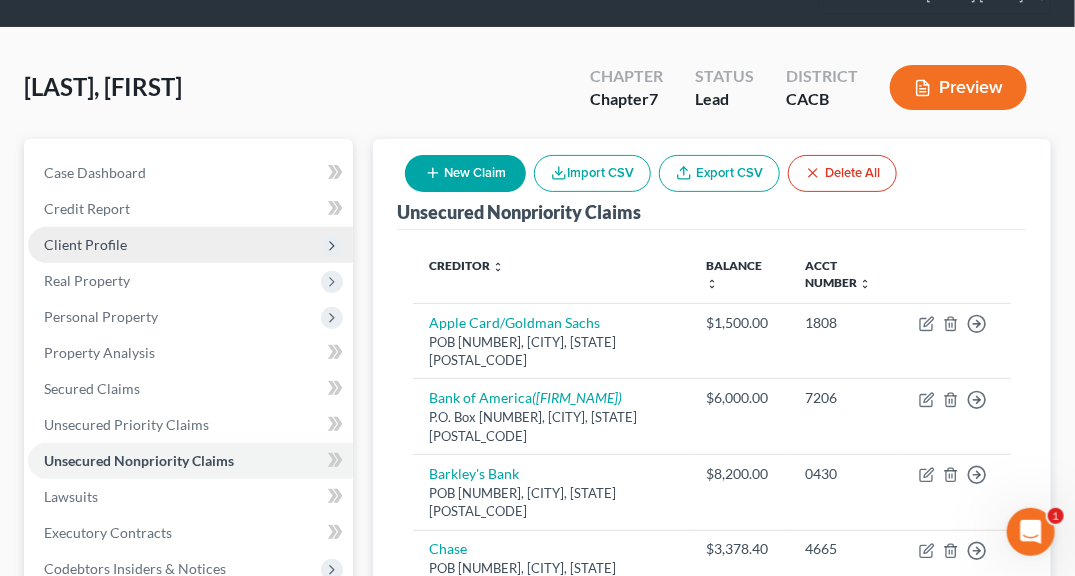 click on "Client Profile" at bounding box center (85, 244) 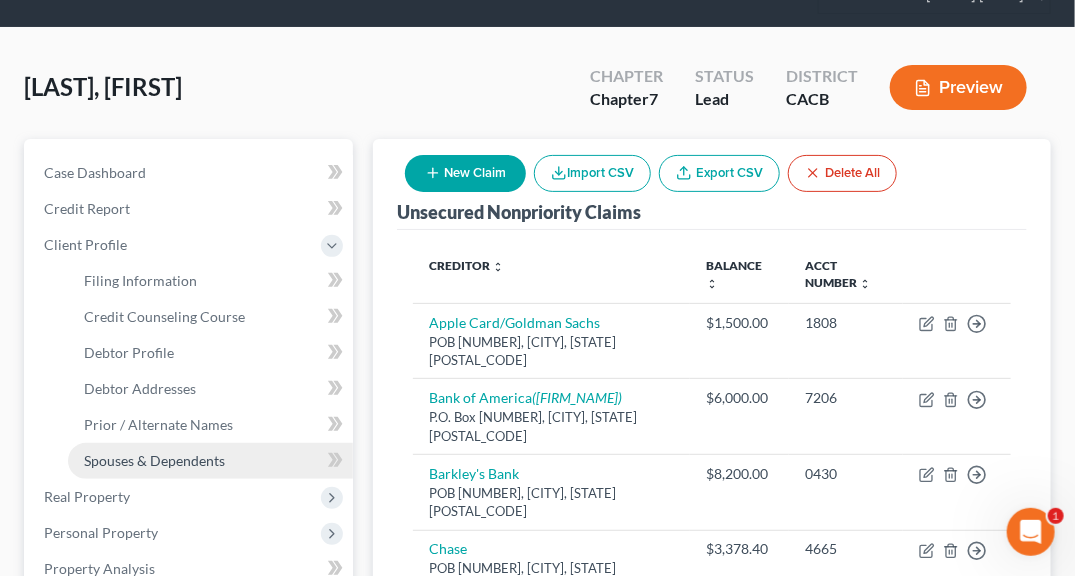 click on "Spouses & Dependents" at bounding box center (154, 460) 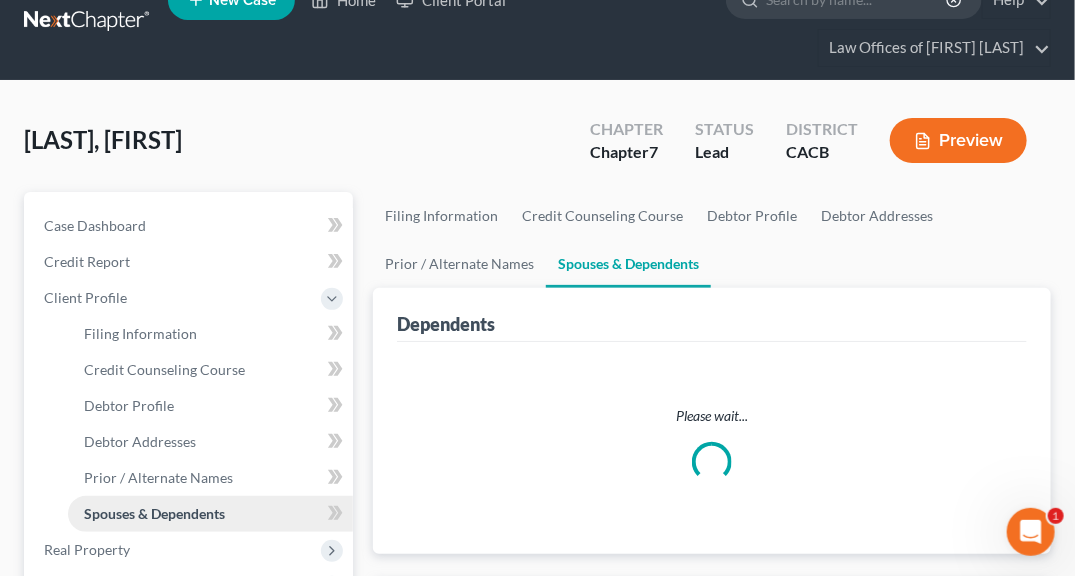 scroll, scrollTop: 0, scrollLeft: 0, axis: both 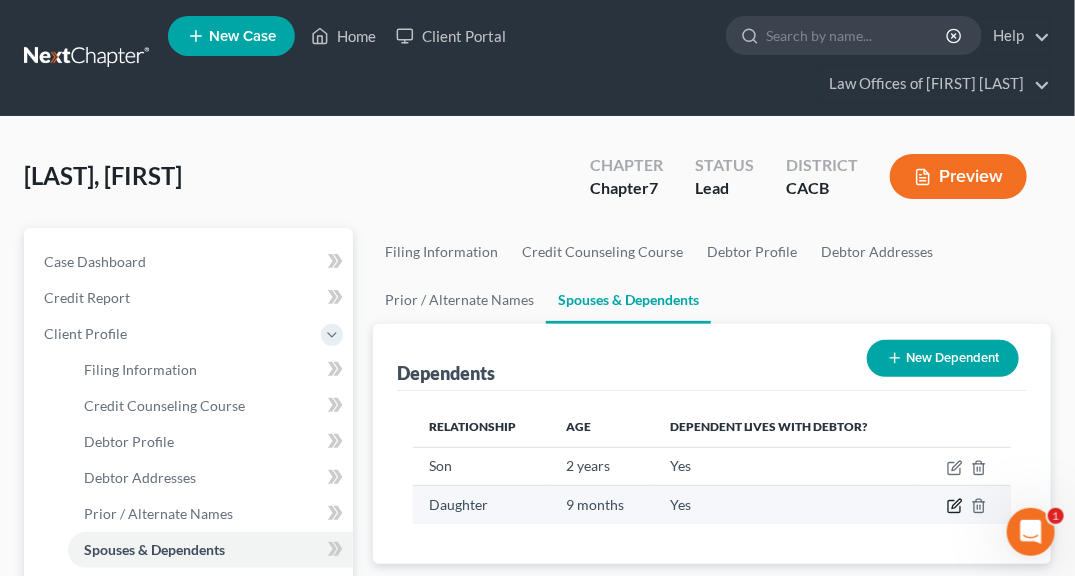 click 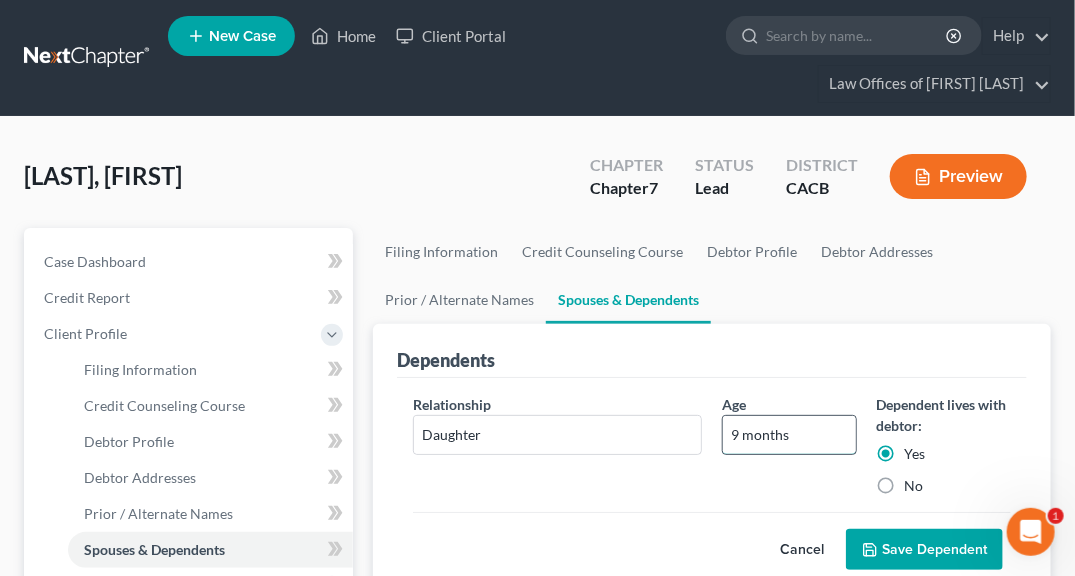 click on "9 months" at bounding box center (789, 435) 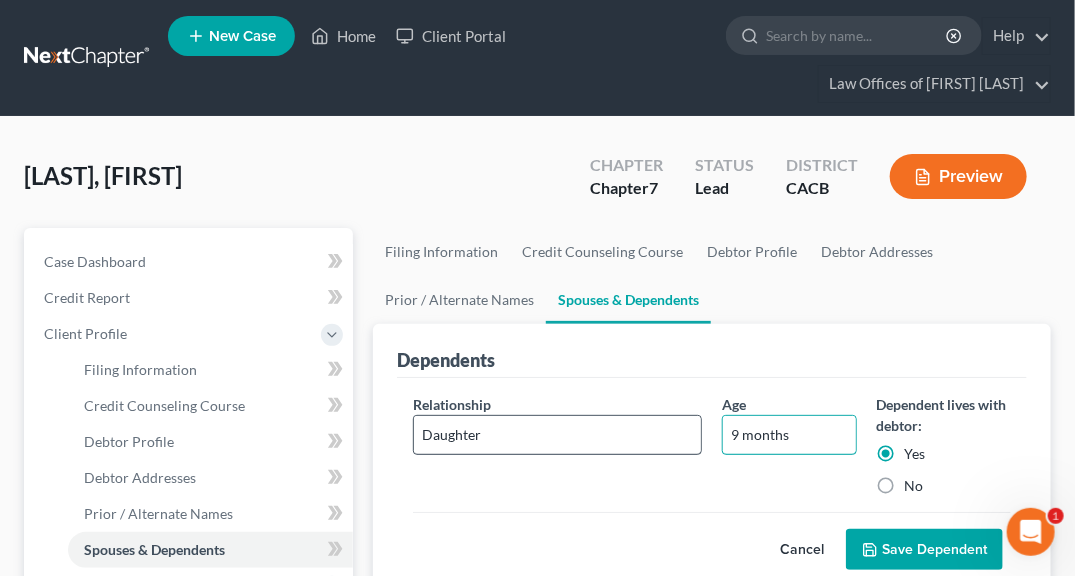 drag, startPoint x: 822, startPoint y: 430, endPoint x: 676, endPoint y: 444, distance: 146.6697 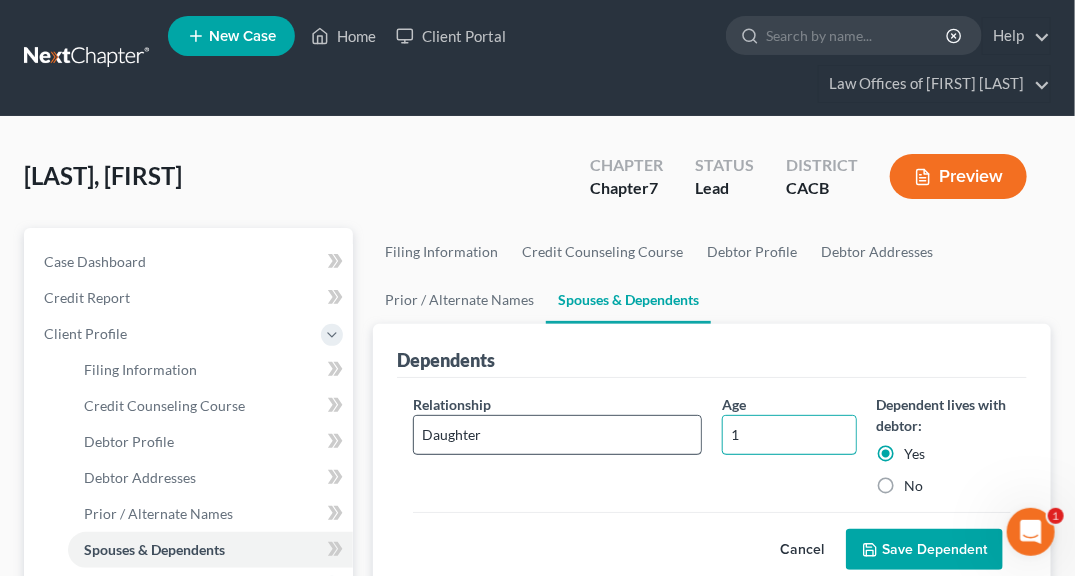 type on "1" 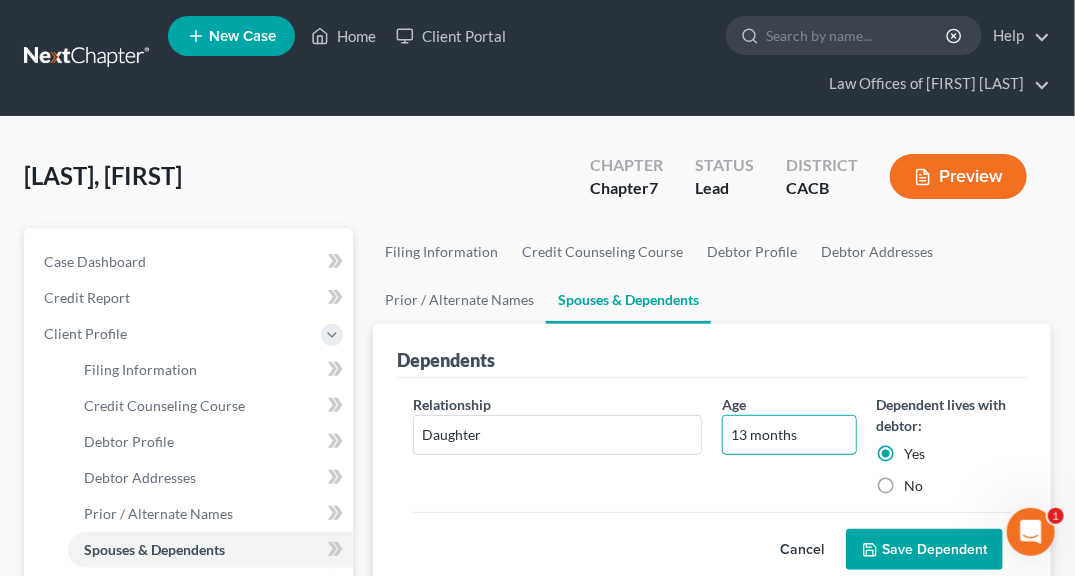 type on "13 months" 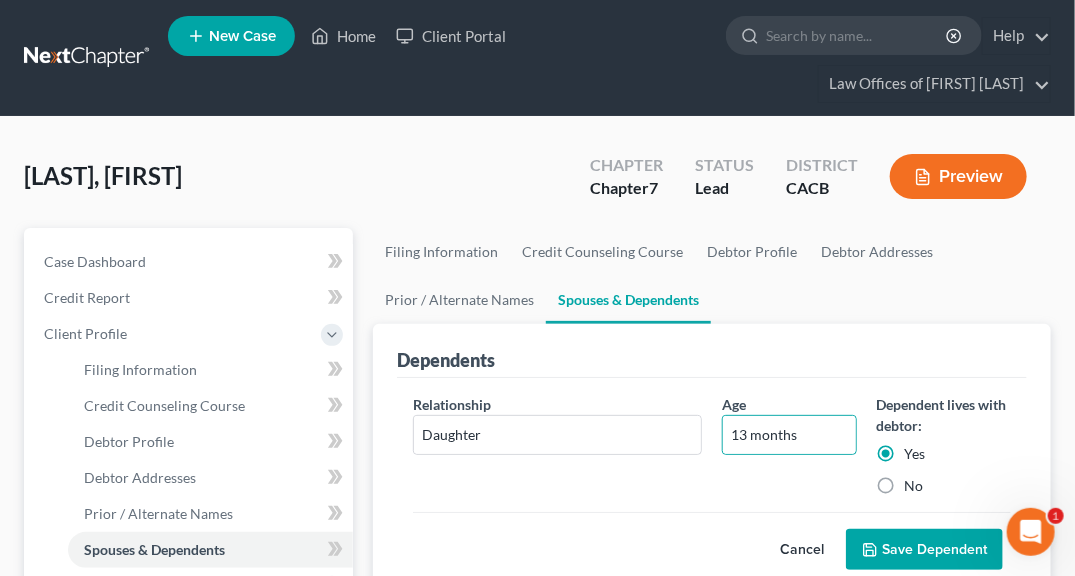 click 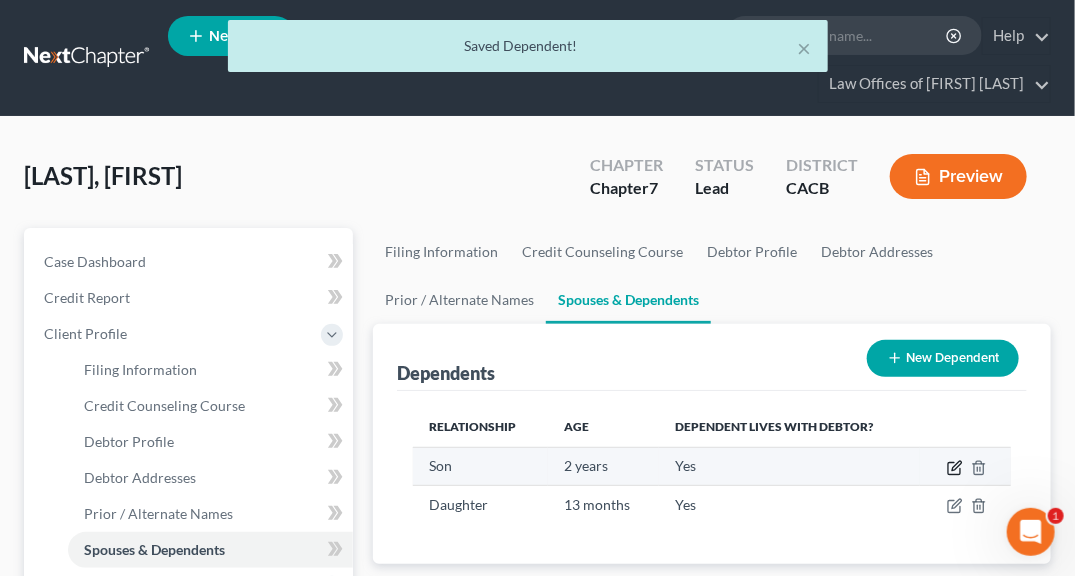 click 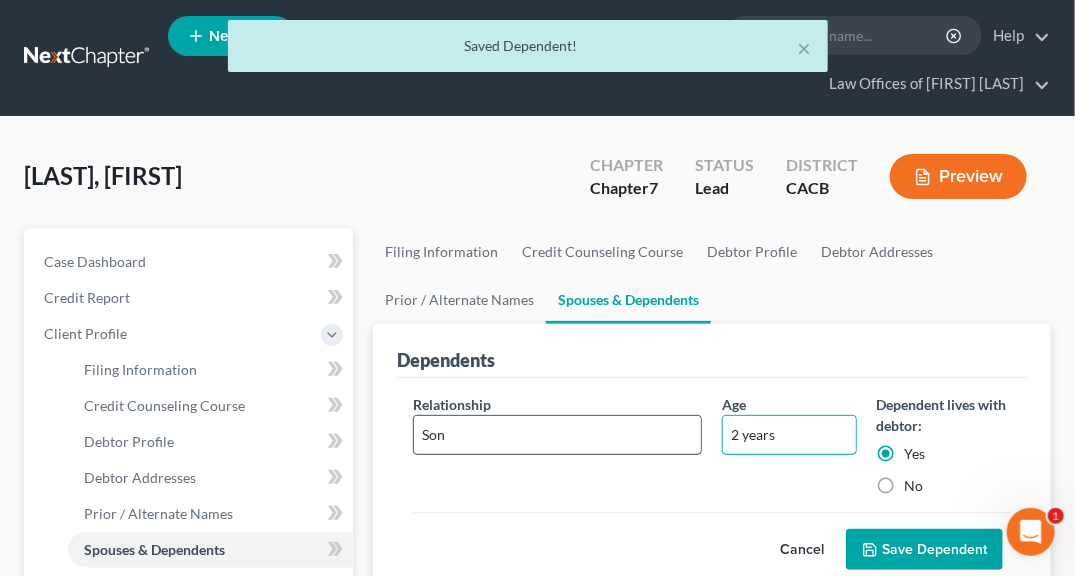 drag, startPoint x: 805, startPoint y: 429, endPoint x: 663, endPoint y: 430, distance: 142.00352 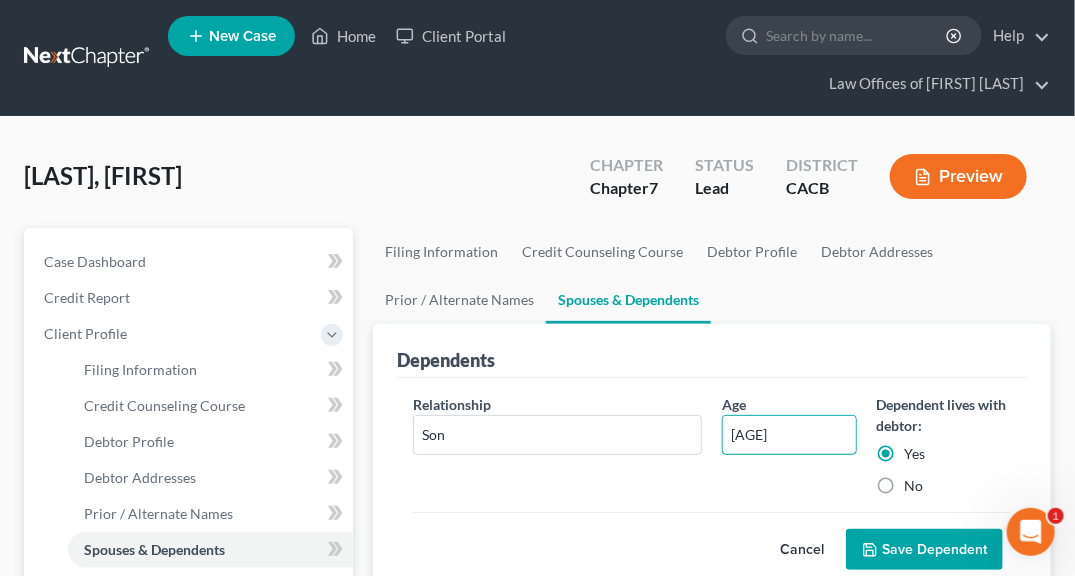 type on "4 years old" 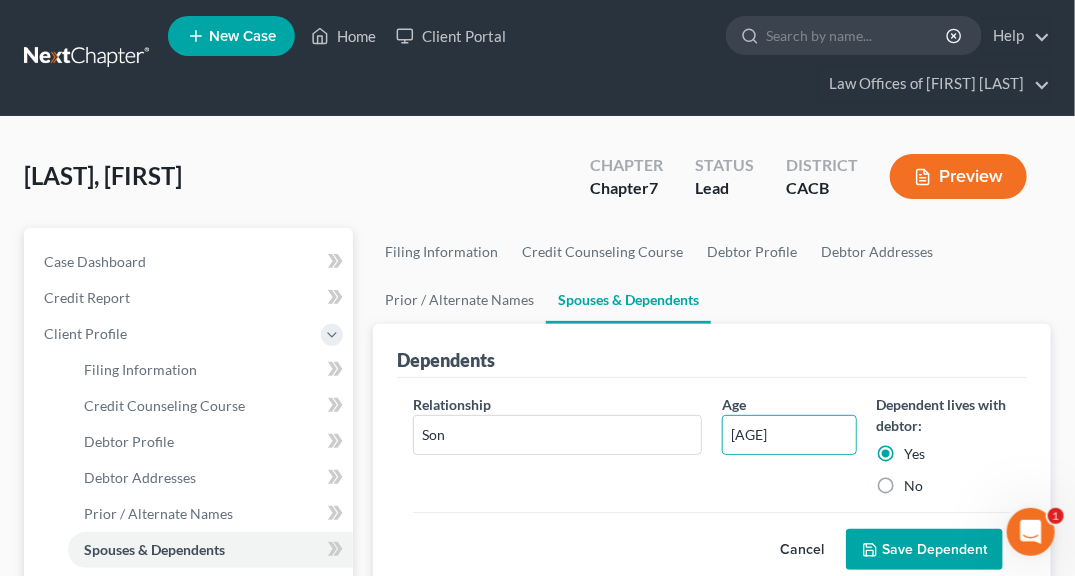click on "Save Dependent" at bounding box center [924, 550] 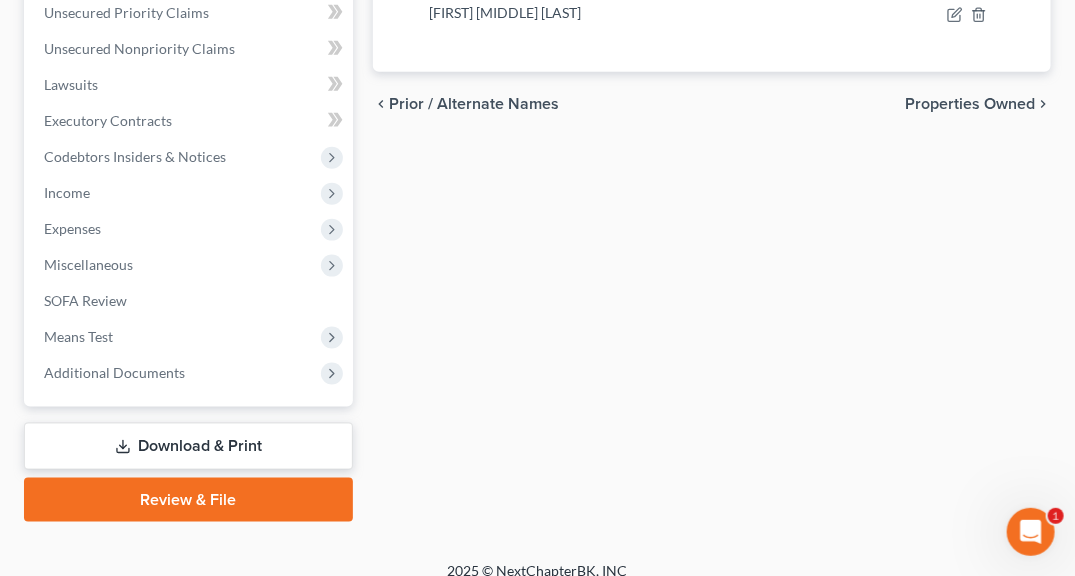 scroll, scrollTop: 736, scrollLeft: 0, axis: vertical 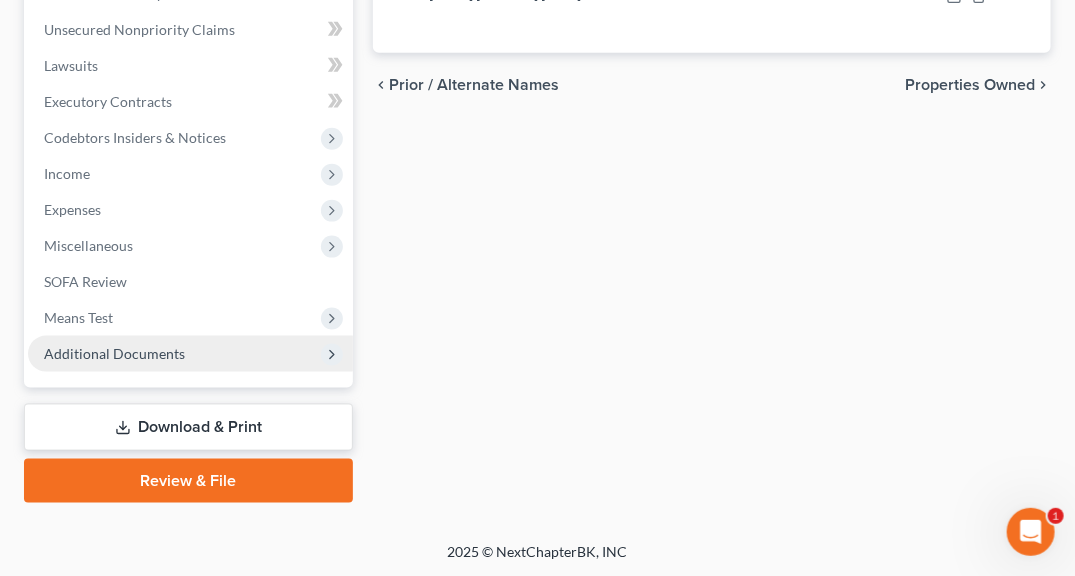 click on "Additional Documents" at bounding box center (114, 353) 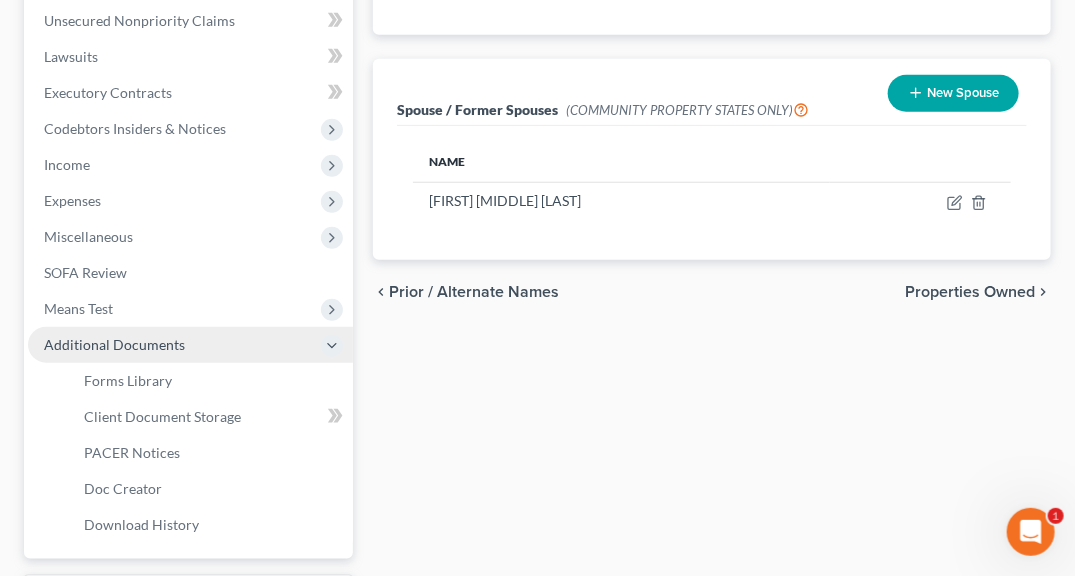 scroll, scrollTop: 520, scrollLeft: 0, axis: vertical 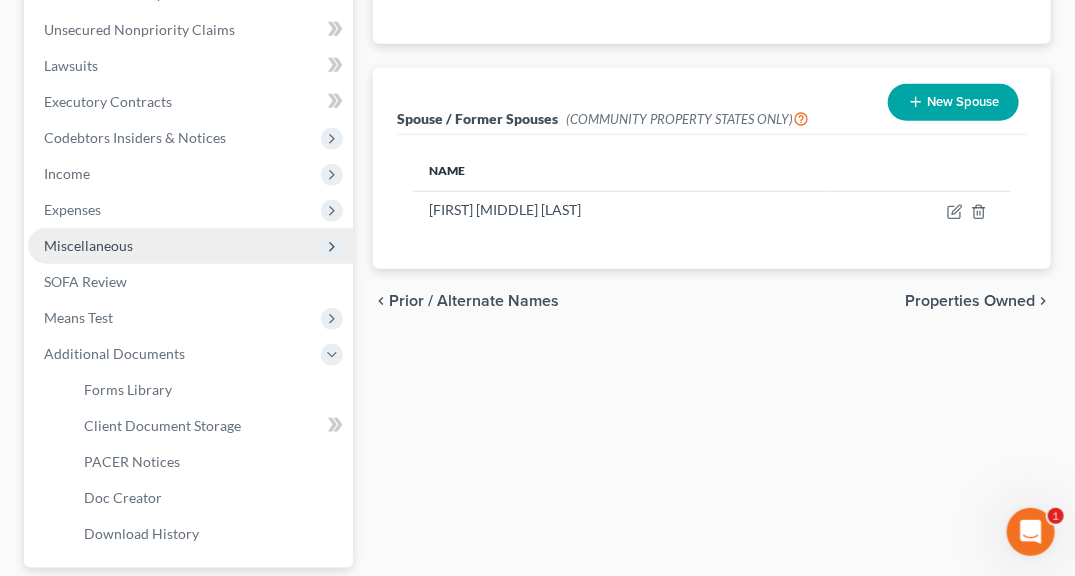click on "Miscellaneous" at bounding box center (88, 245) 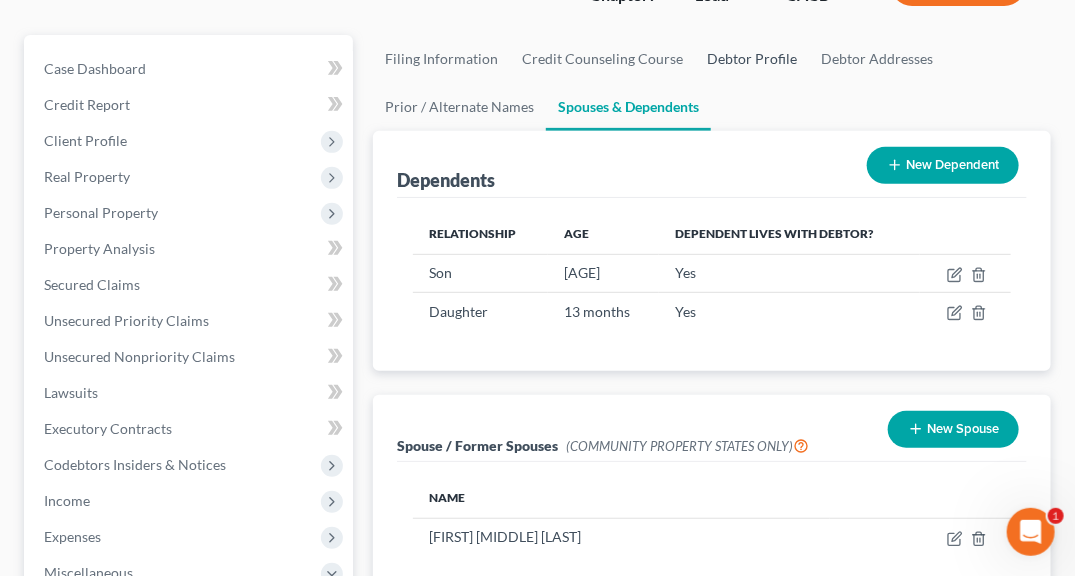 scroll, scrollTop: 0, scrollLeft: 0, axis: both 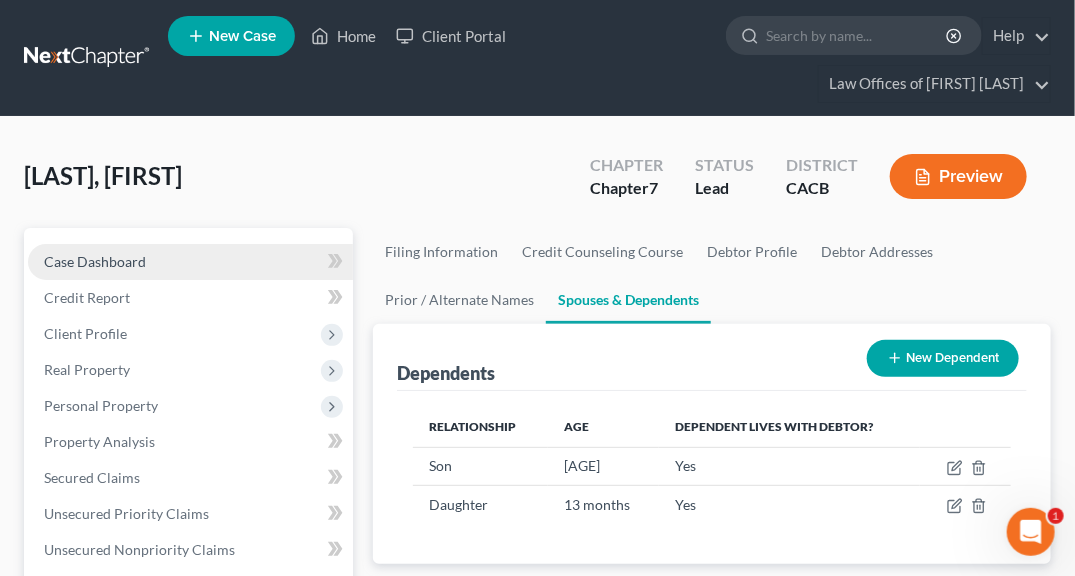 click on "Case Dashboard" at bounding box center (190, 262) 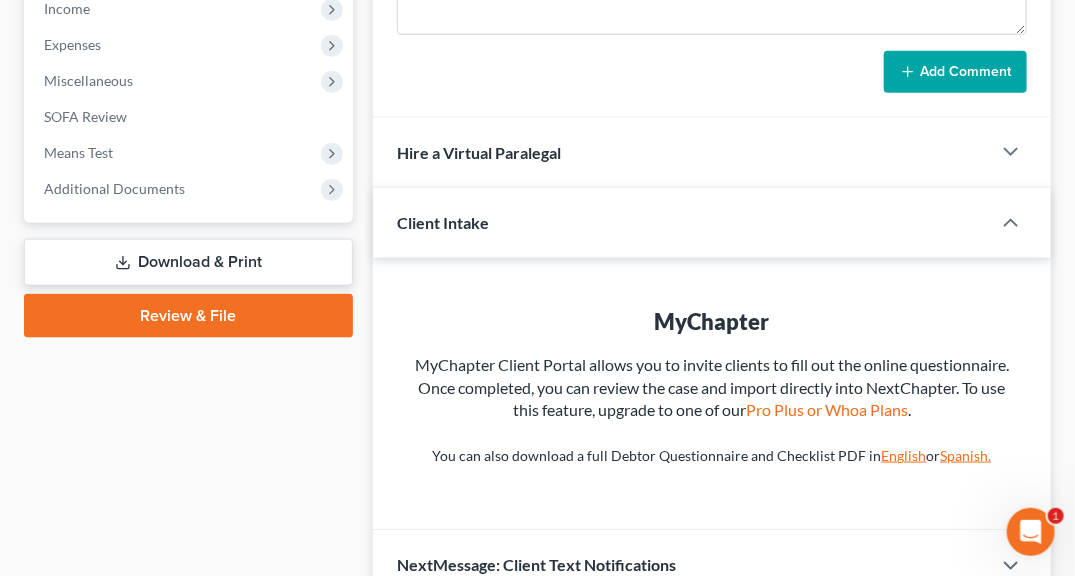 scroll, scrollTop: 688, scrollLeft: 0, axis: vertical 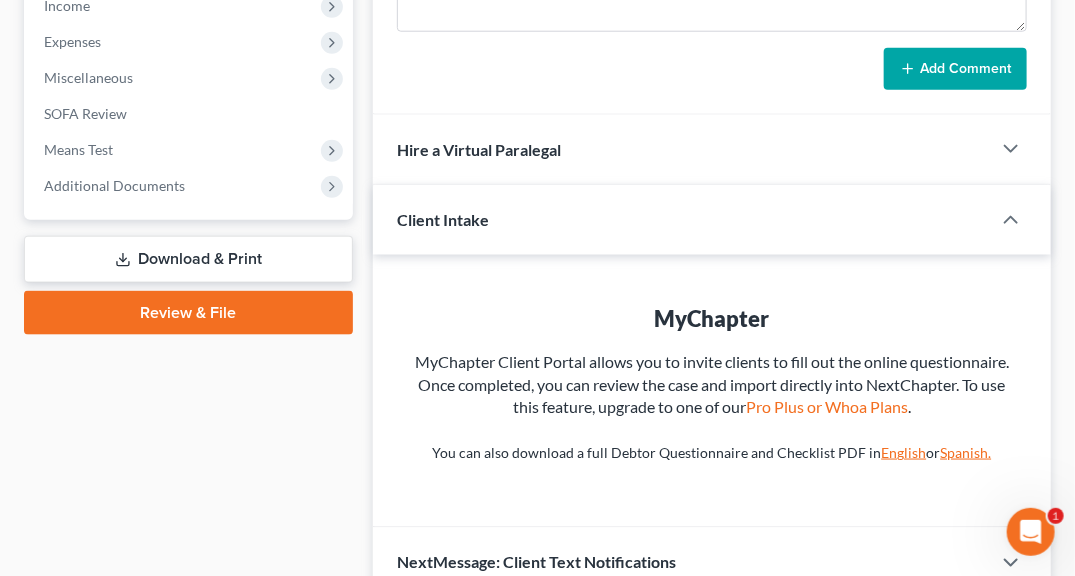 click on "Download & Print" at bounding box center [188, 259] 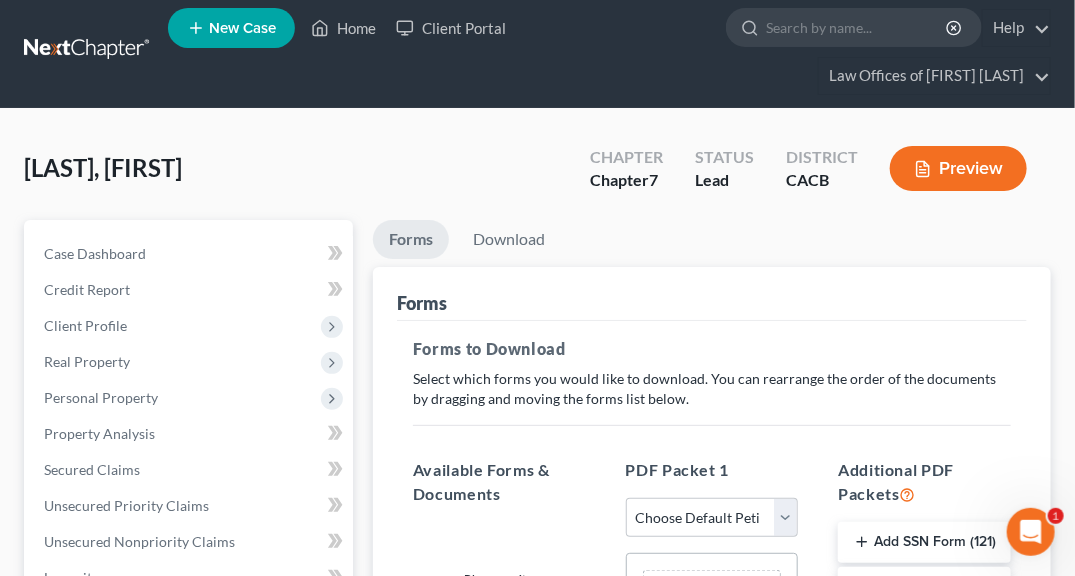 scroll, scrollTop: 0, scrollLeft: 0, axis: both 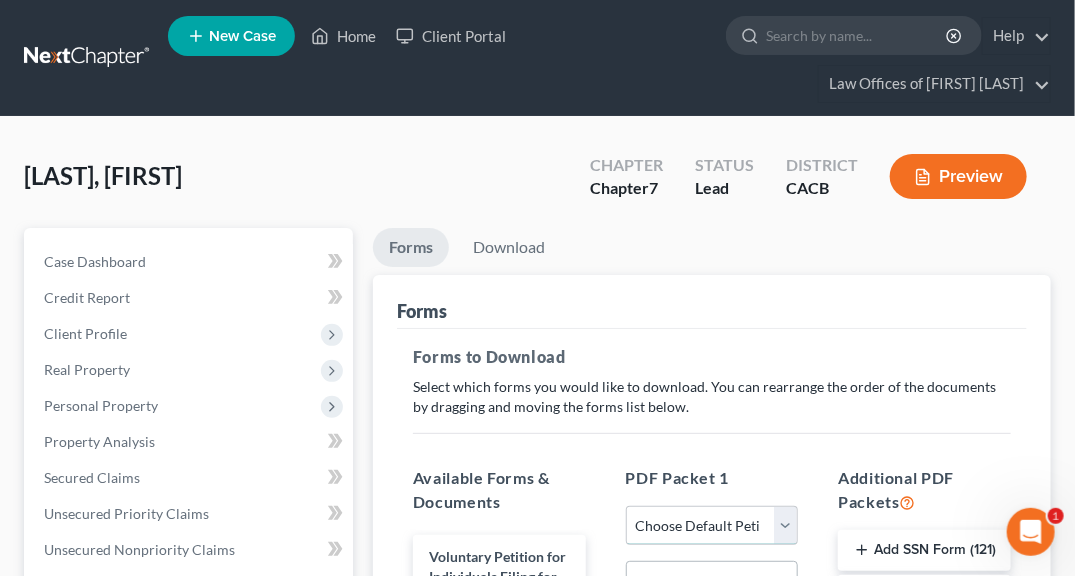 click on "Choose Default Petition PDF Packet Complete Bankruptcy Petition (all forms and schedules) Emergency Filing Forms (Petition and Creditor List Only) Amended Forms Signature Pages Only" at bounding box center [712, 526] 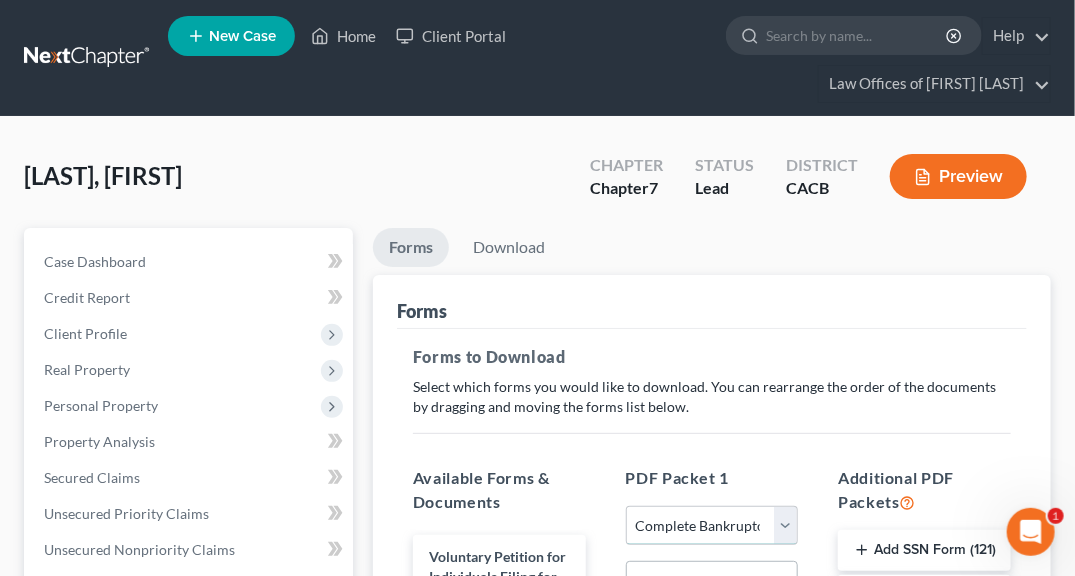 click on "Choose Default Petition PDF Packet Complete Bankruptcy Petition (all forms and schedules) Emergency Filing Forms (Petition and Creditor List Only) Amended Forms Signature Pages Only" at bounding box center (712, 526) 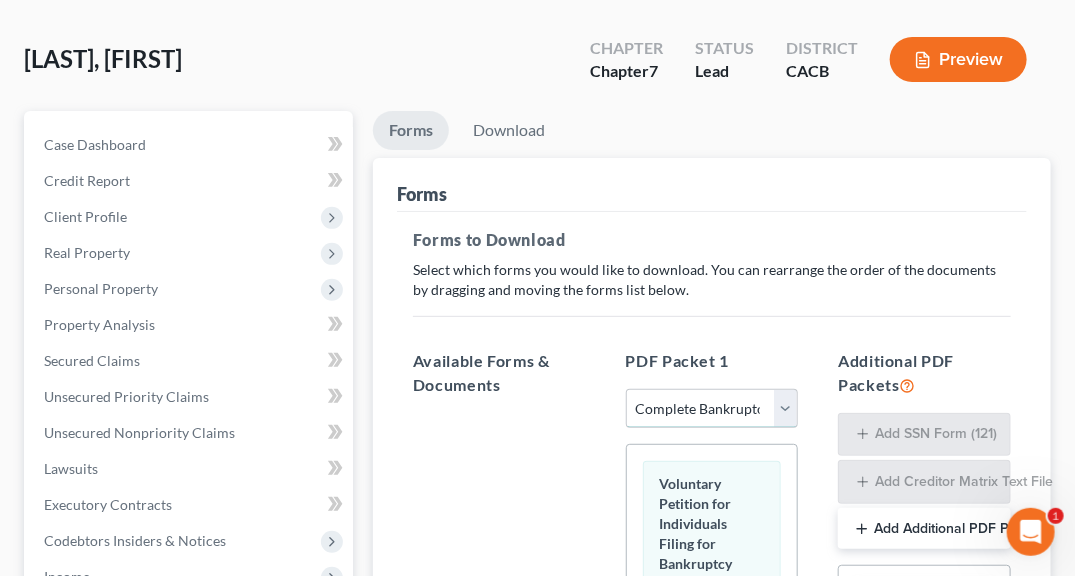 scroll, scrollTop: 220, scrollLeft: 0, axis: vertical 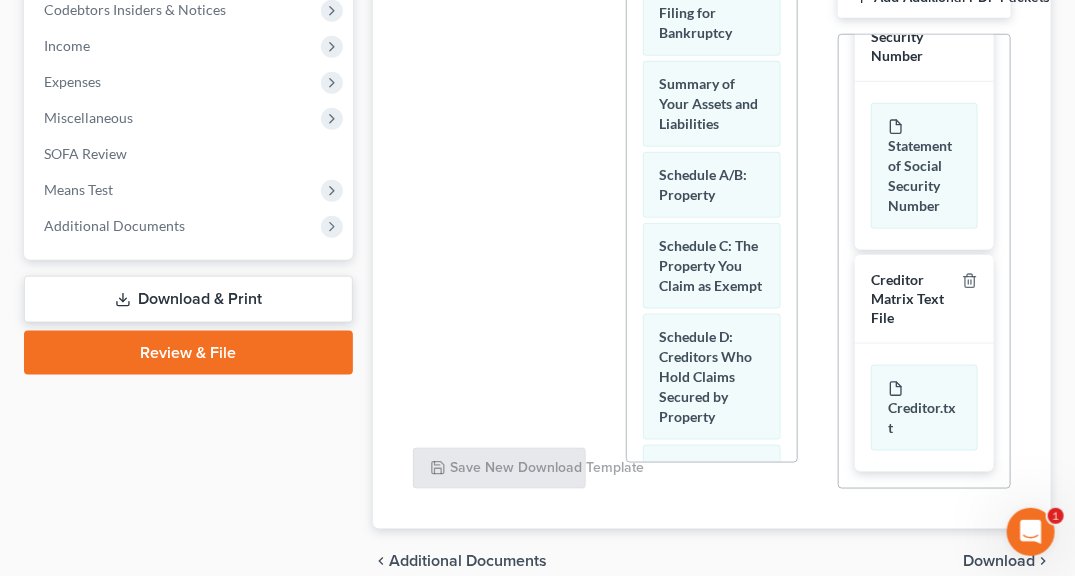 click on "Creditor Matrix Text File" at bounding box center (912, 299) 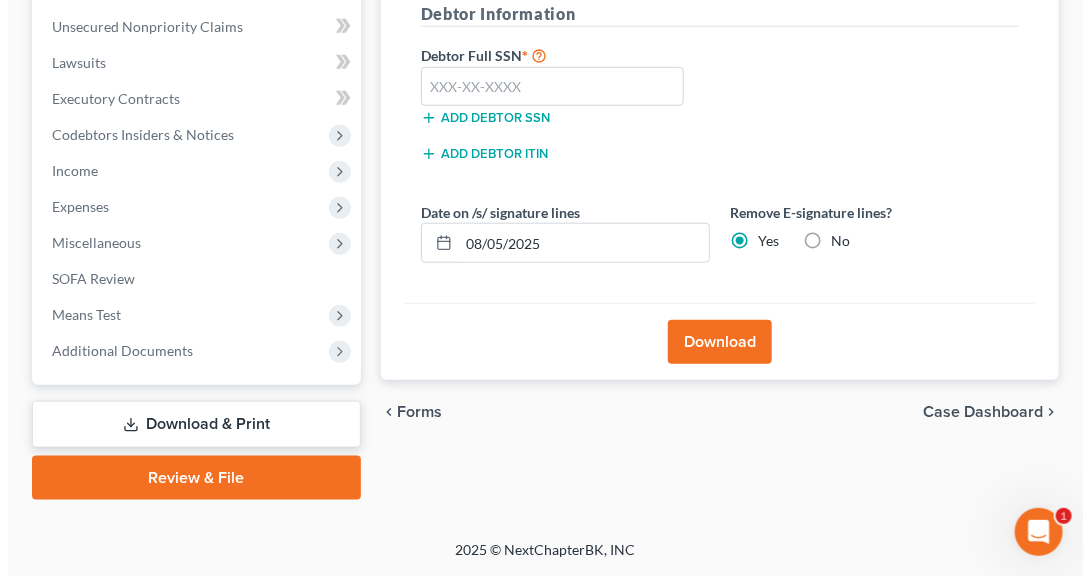 scroll, scrollTop: 520, scrollLeft: 0, axis: vertical 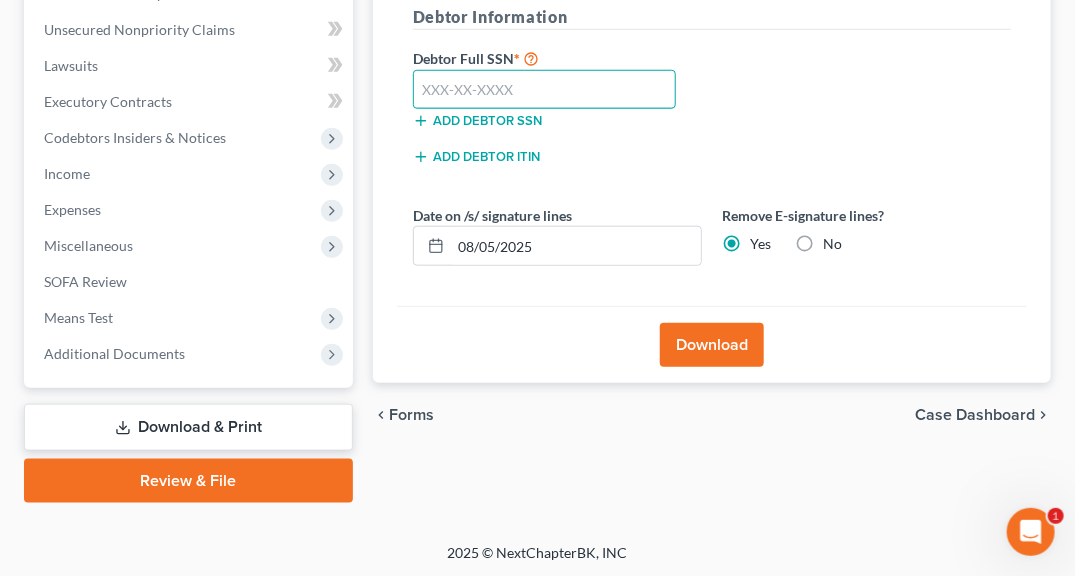 click at bounding box center [544, 90] 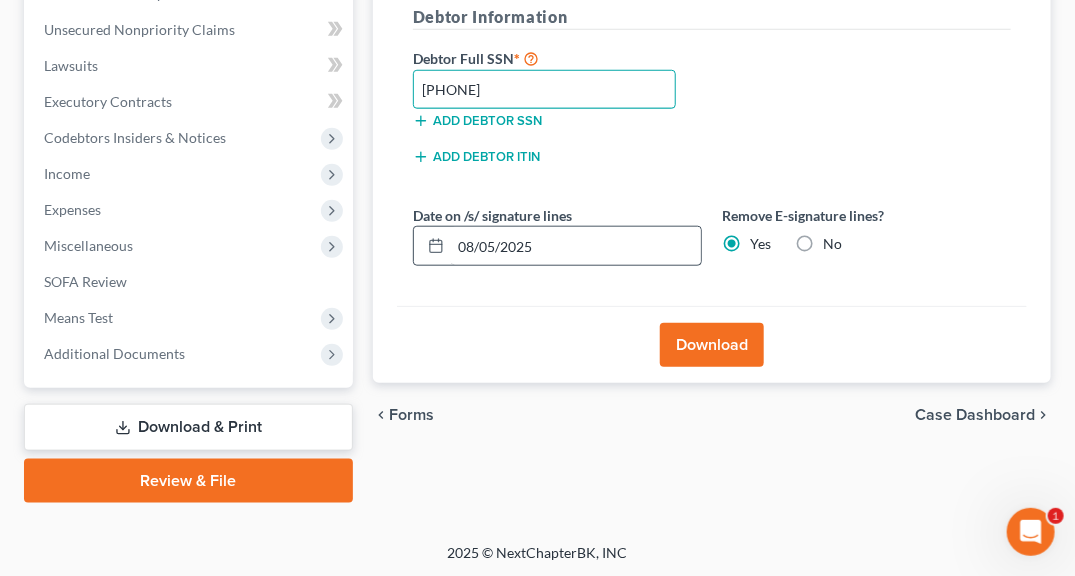 type on "[PHONE]" 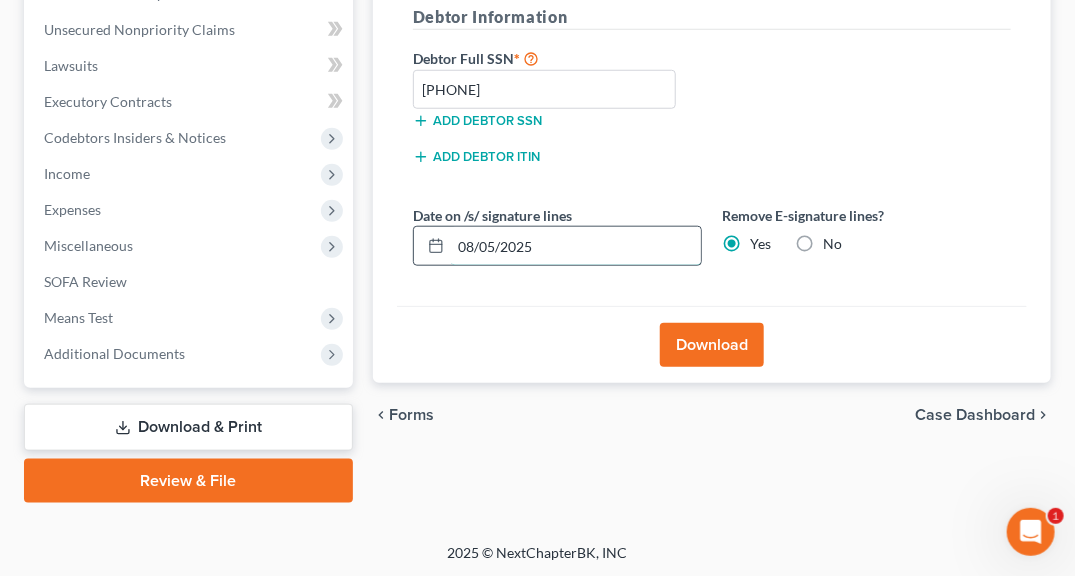 drag, startPoint x: 610, startPoint y: 243, endPoint x: 448, endPoint y: 236, distance: 162.15117 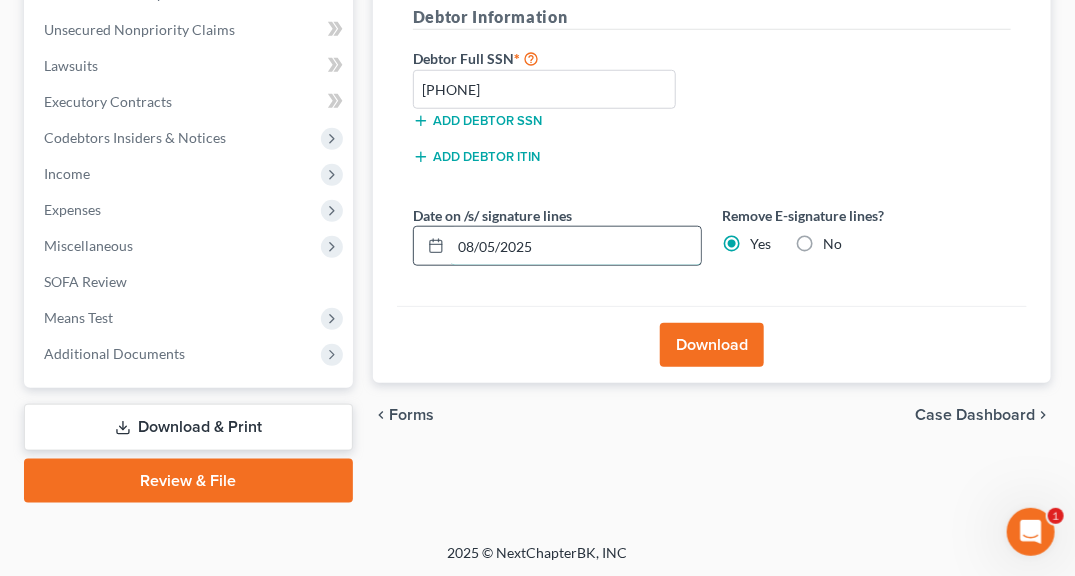 click on "08/05/2025" at bounding box center [557, 246] 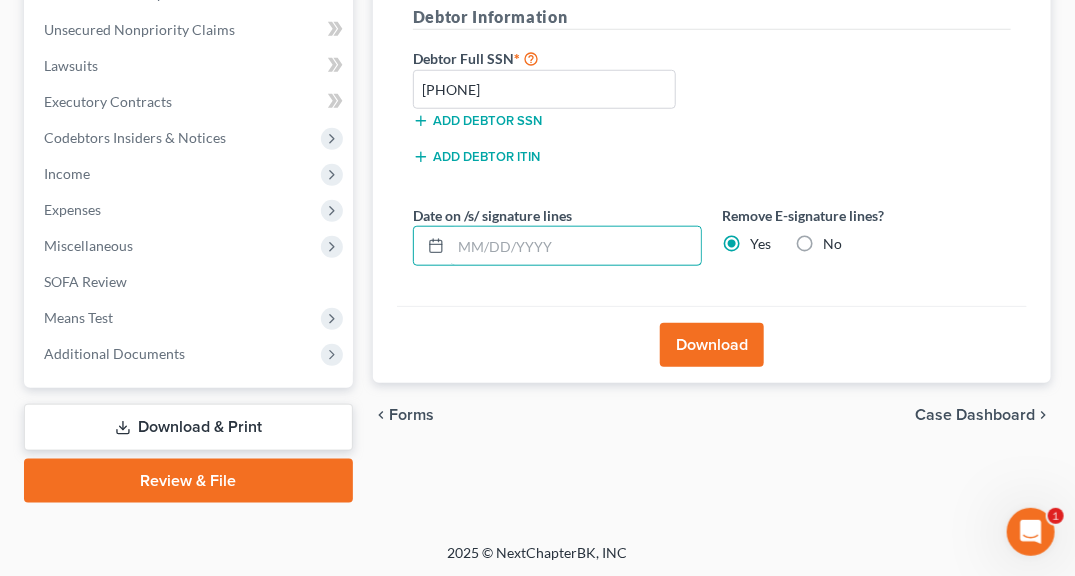 type 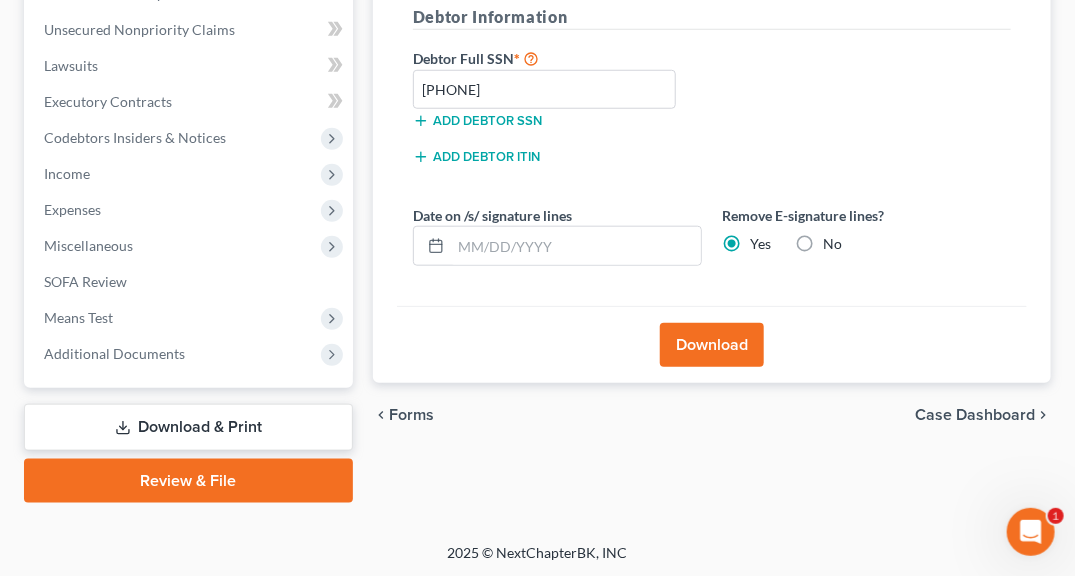 click on "Download" at bounding box center [712, 345] 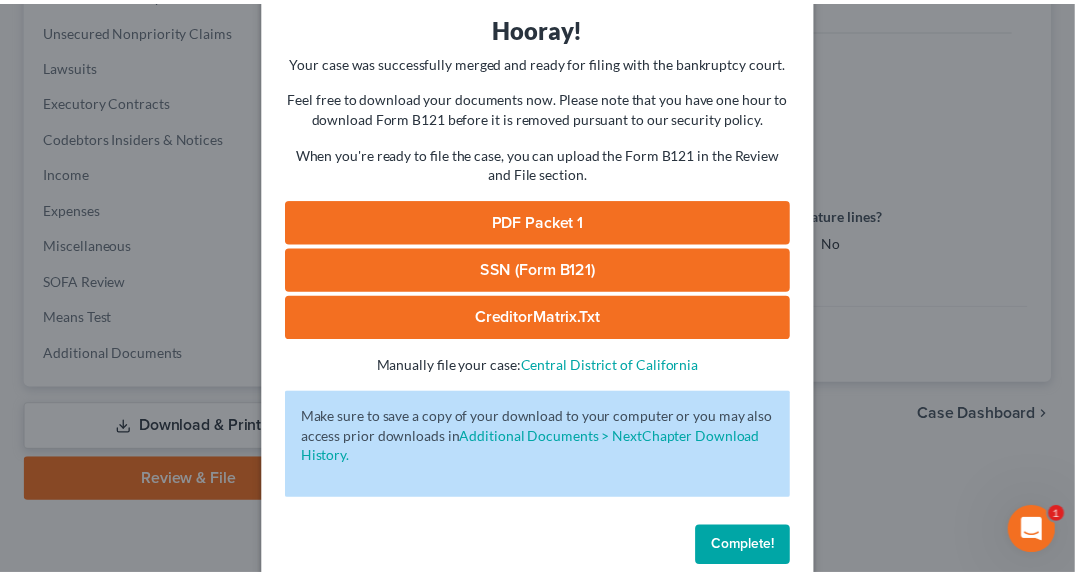 scroll, scrollTop: 111, scrollLeft: 0, axis: vertical 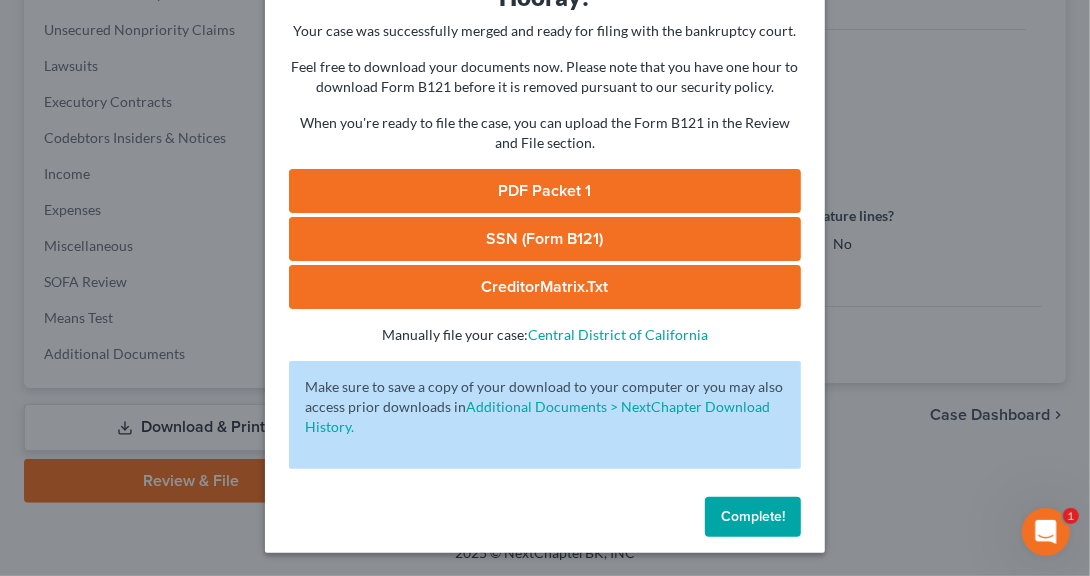 click on "Complete!" at bounding box center [753, 516] 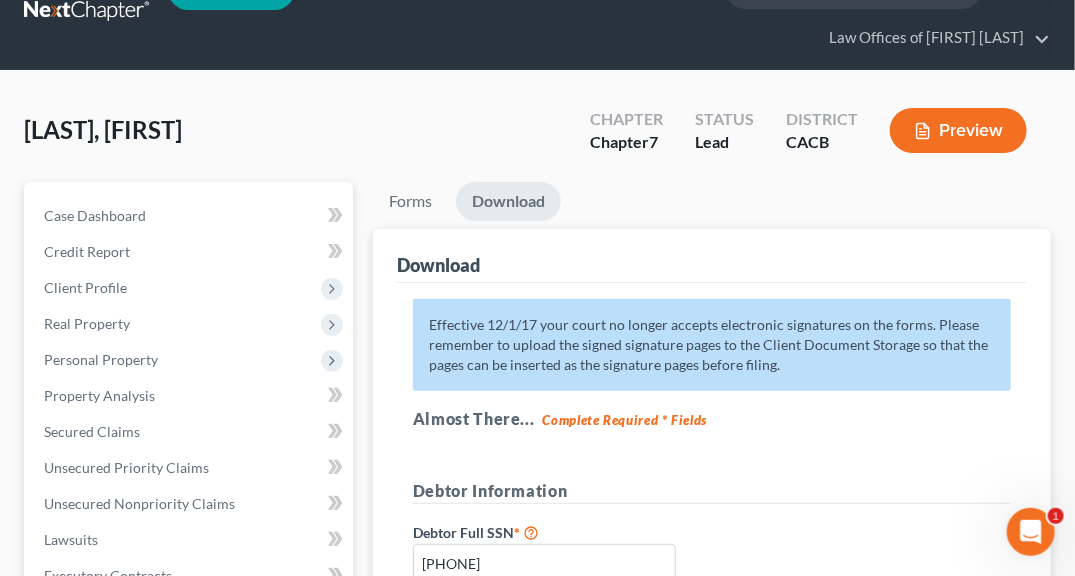 scroll, scrollTop: 0, scrollLeft: 0, axis: both 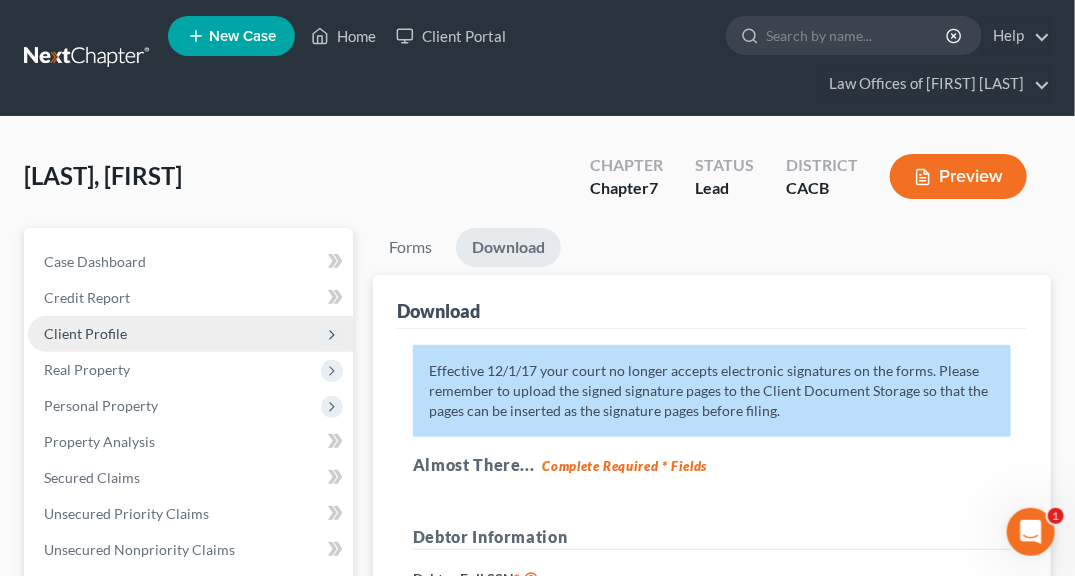 click on "Client Profile" at bounding box center (85, 333) 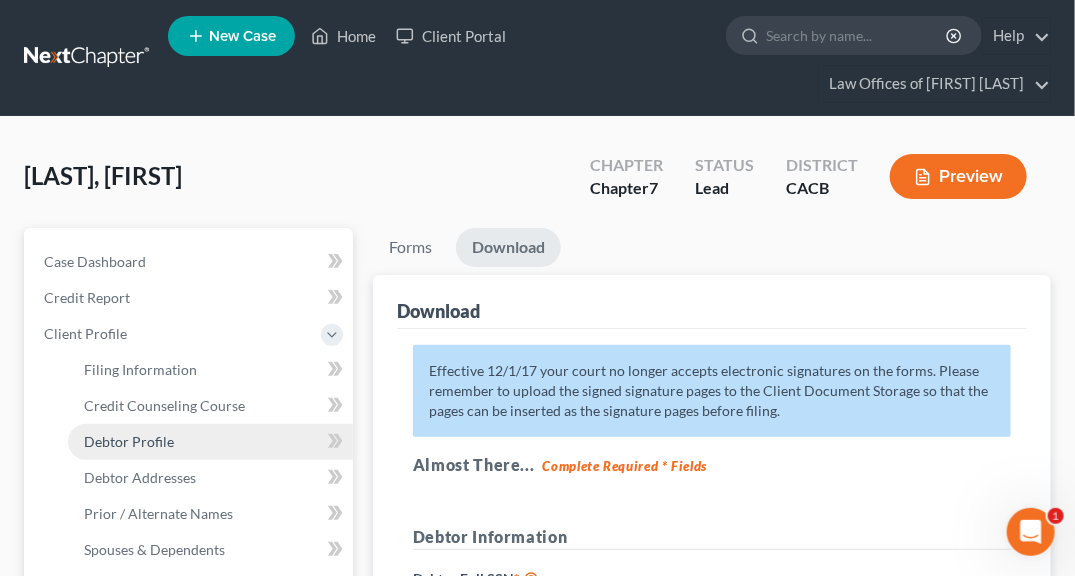 click on "Debtor Profile" at bounding box center (129, 441) 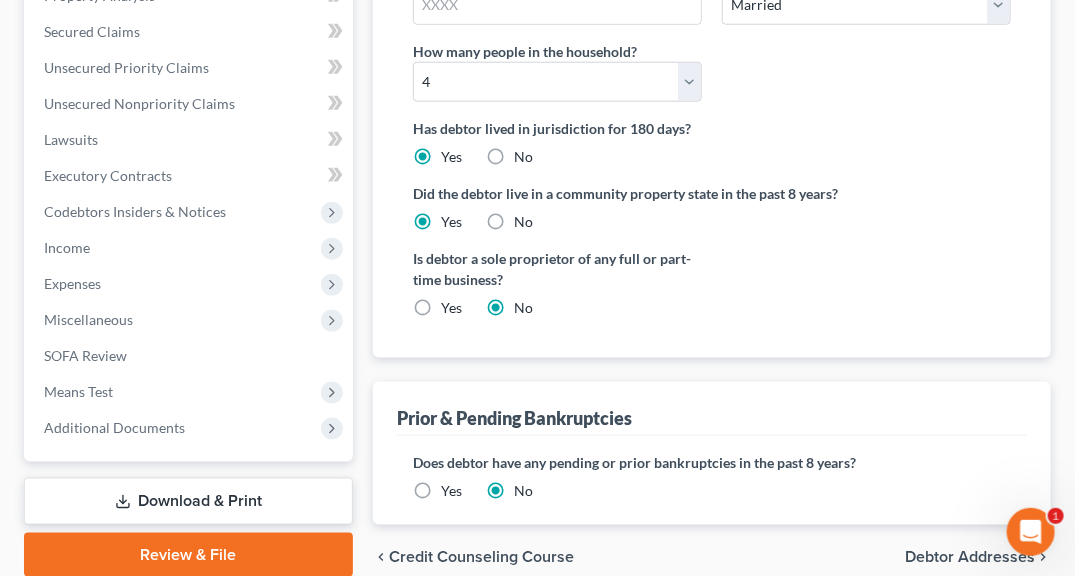 scroll, scrollTop: 662, scrollLeft: 0, axis: vertical 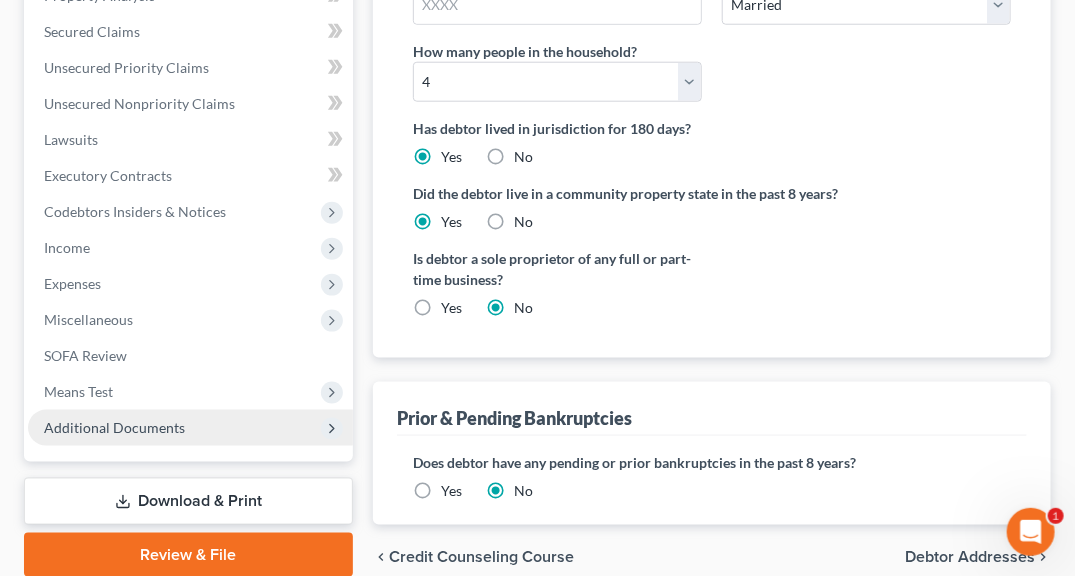 click on "Additional Documents" at bounding box center (114, 427) 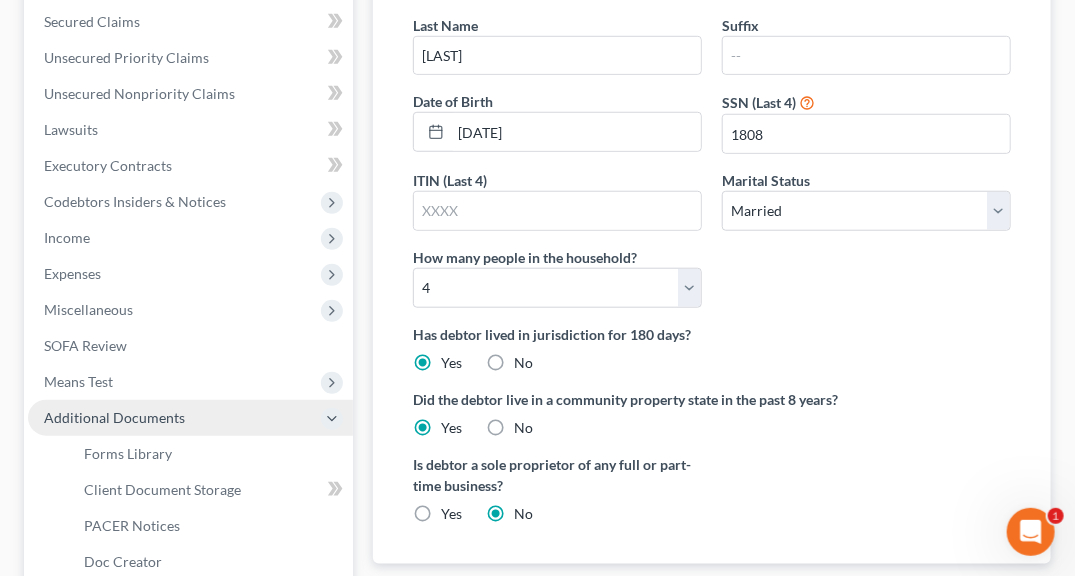 scroll, scrollTop: 446, scrollLeft: 0, axis: vertical 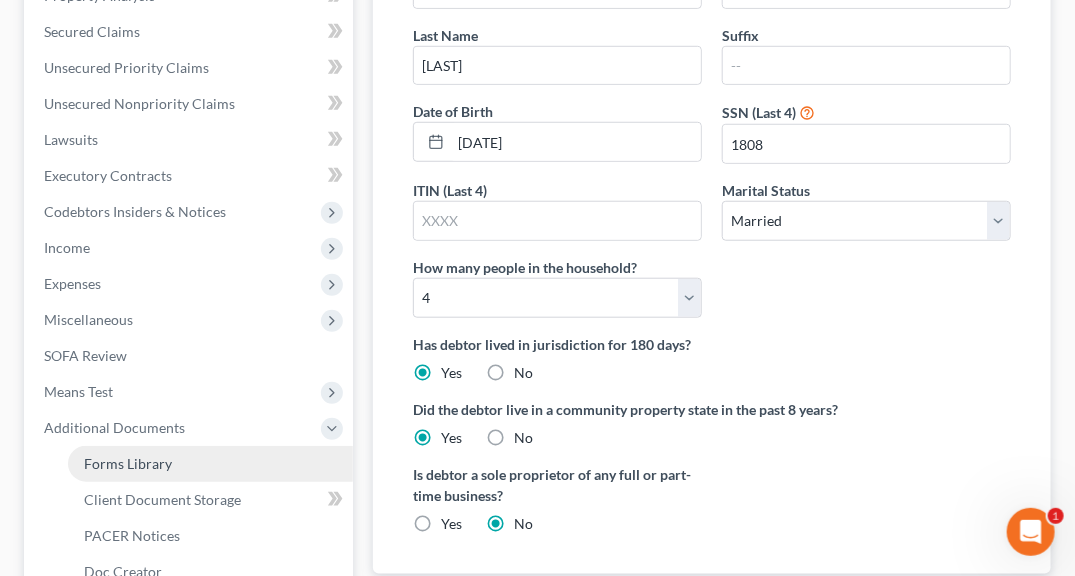 click on "Forms Library" at bounding box center (128, 463) 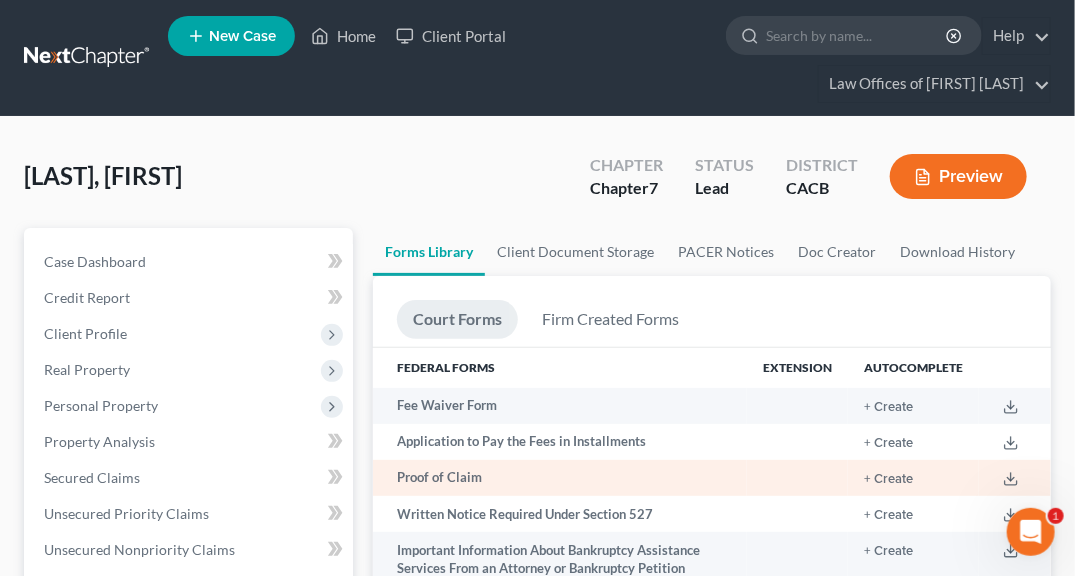 scroll, scrollTop: 4182, scrollLeft: 0, axis: vertical 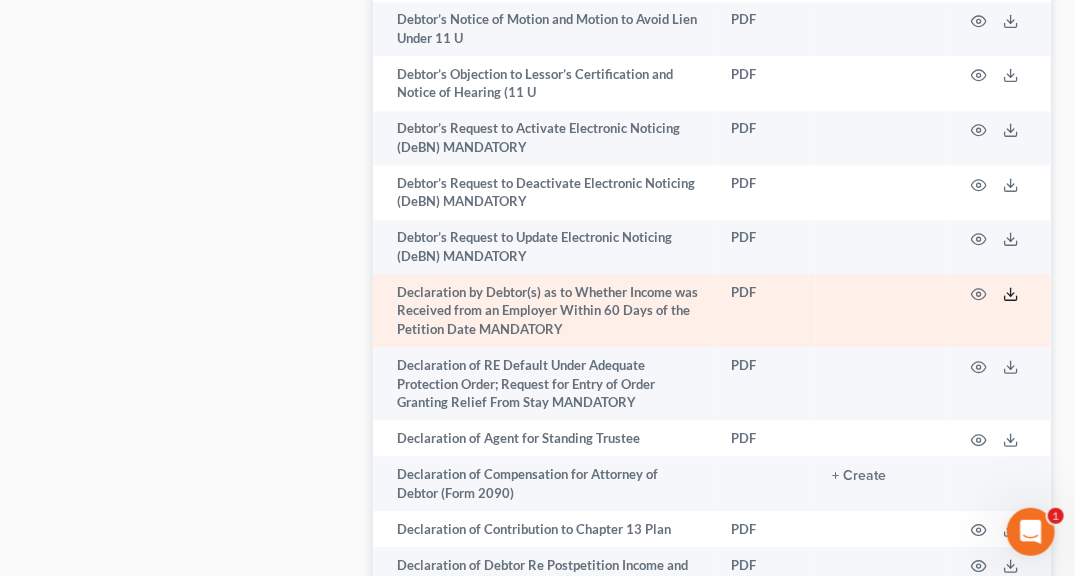 click 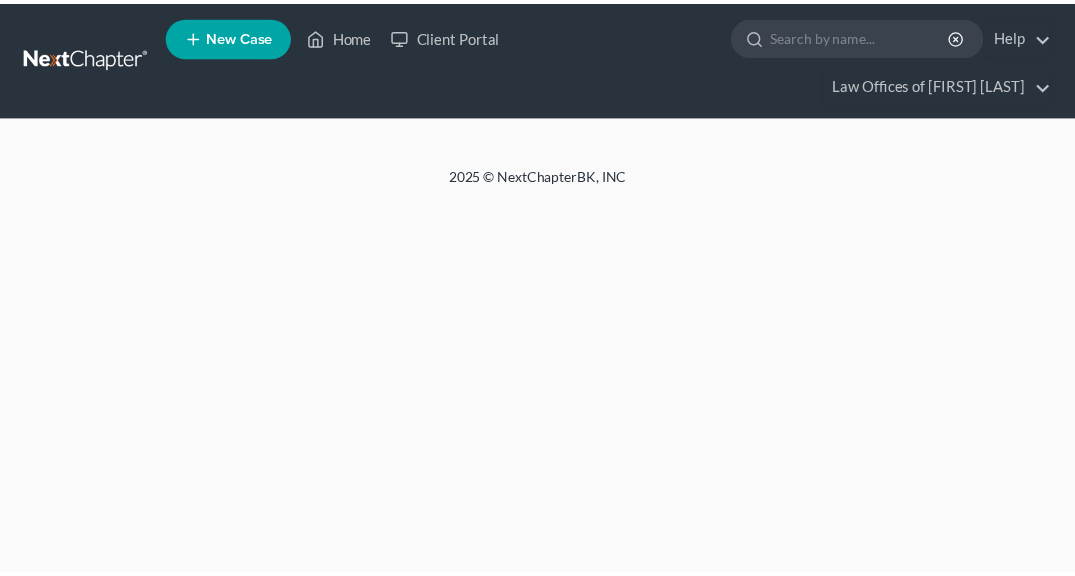 scroll, scrollTop: 0, scrollLeft: 0, axis: both 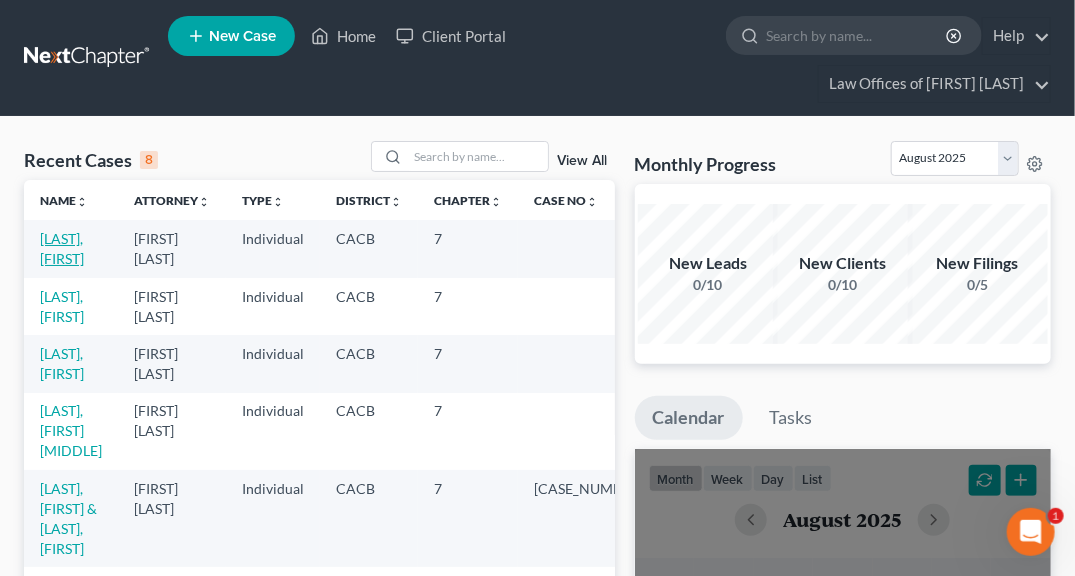 click on "[LAST], [FIRST]" at bounding box center [62, 248] 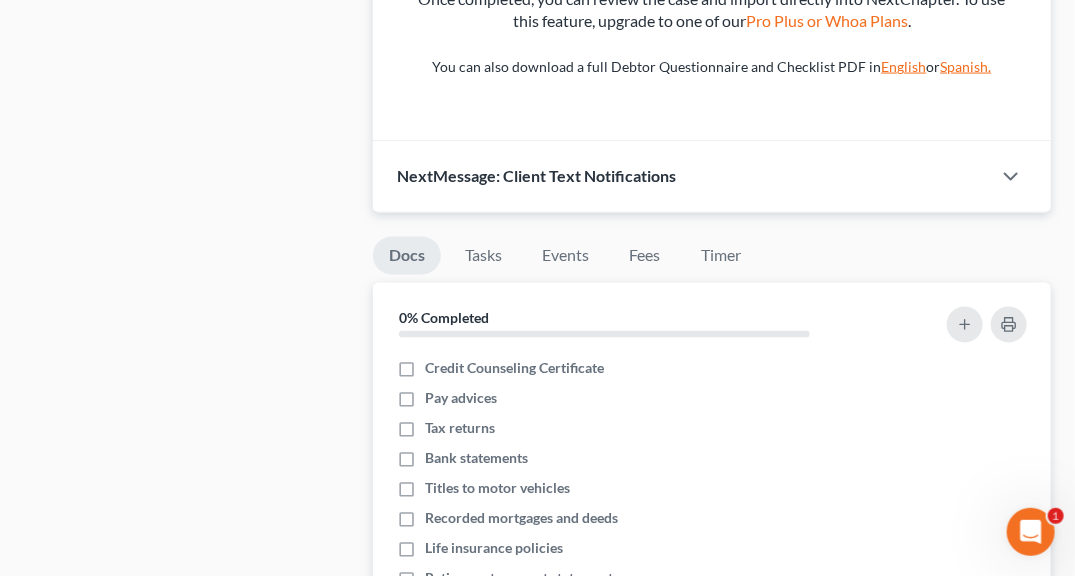 scroll, scrollTop: 1084, scrollLeft: 0, axis: vertical 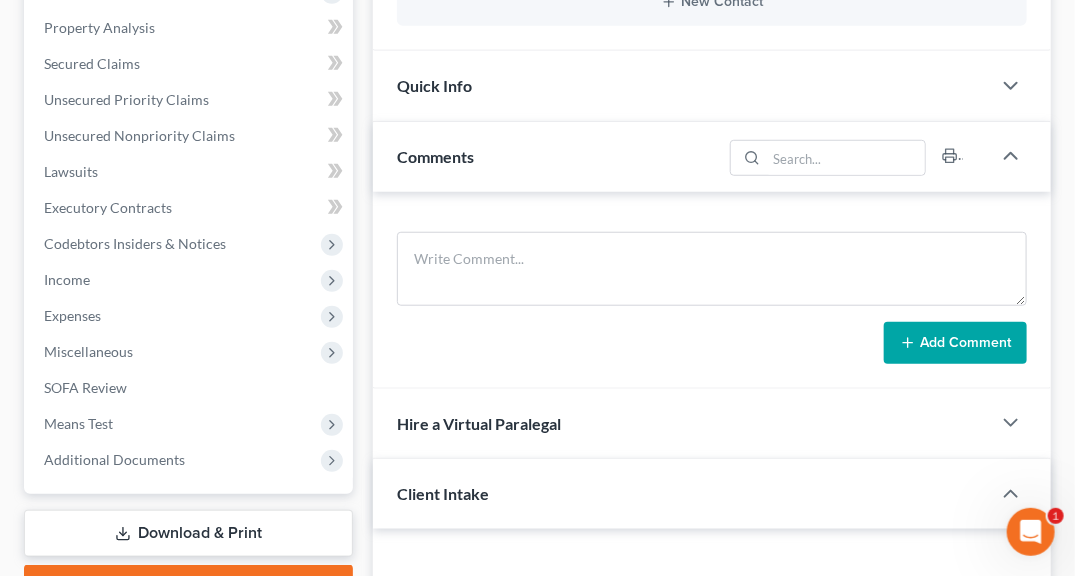 click on "Download & Print" at bounding box center [188, 533] 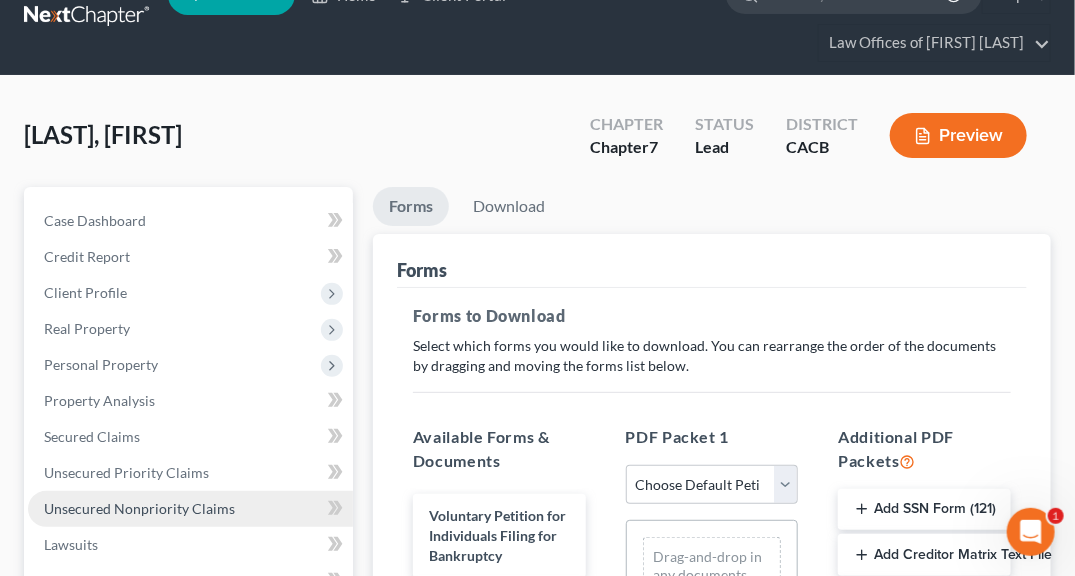 scroll, scrollTop: 0, scrollLeft: 0, axis: both 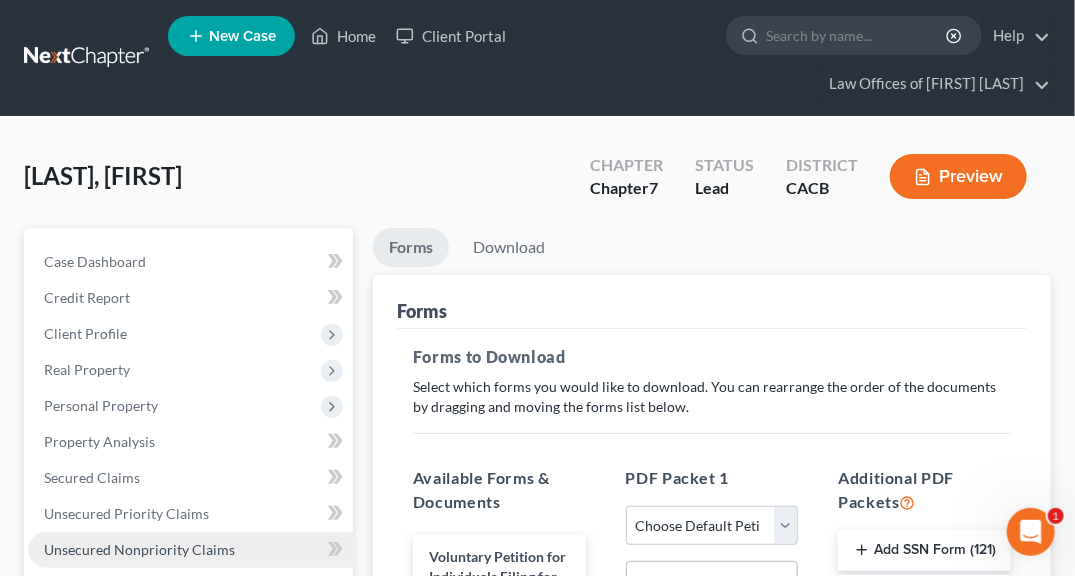 click on "Unsecured Nonpriority Claims" at bounding box center [190, 550] 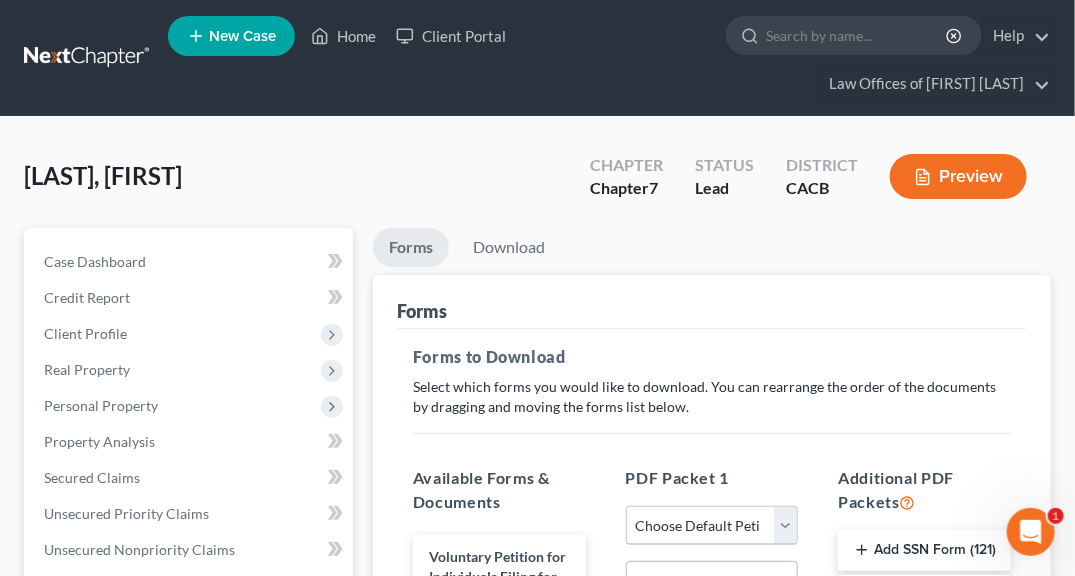 click on "Choose Default Petition PDF Packet Complete Bankruptcy Petition (all forms and schedules) Emergency Filing Forms (Petition and Creditor List Only) Amended Forms Signature Pages Only" at bounding box center (712, 526) 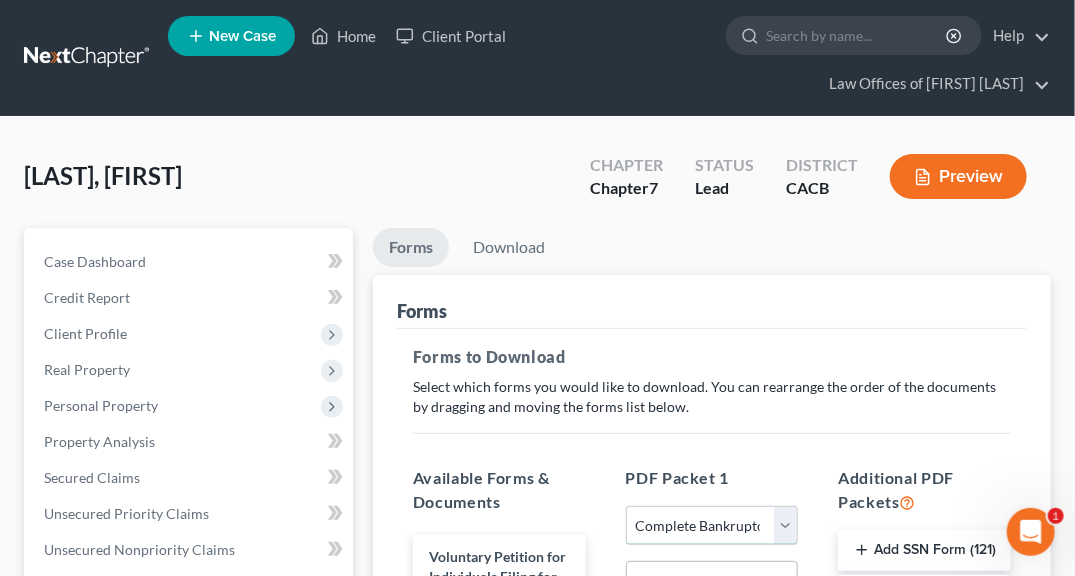 click on "Choose Default Petition PDF Packet Complete Bankruptcy Petition (all forms and schedules) Emergency Filing Forms (Petition and Creditor List Only) Amended Forms Signature Pages Only" at bounding box center (712, 526) 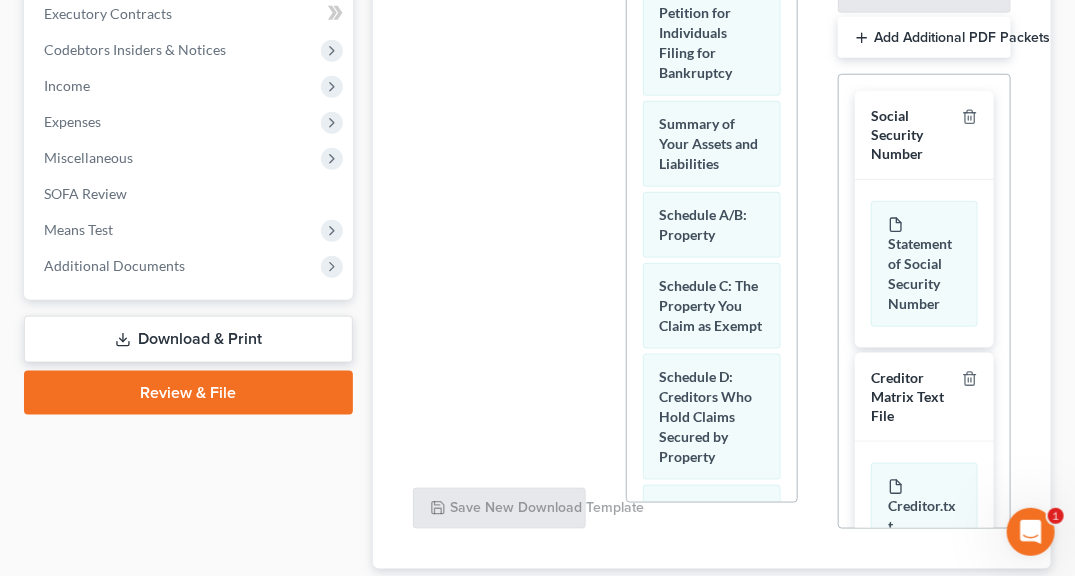 scroll, scrollTop: 736, scrollLeft: 0, axis: vertical 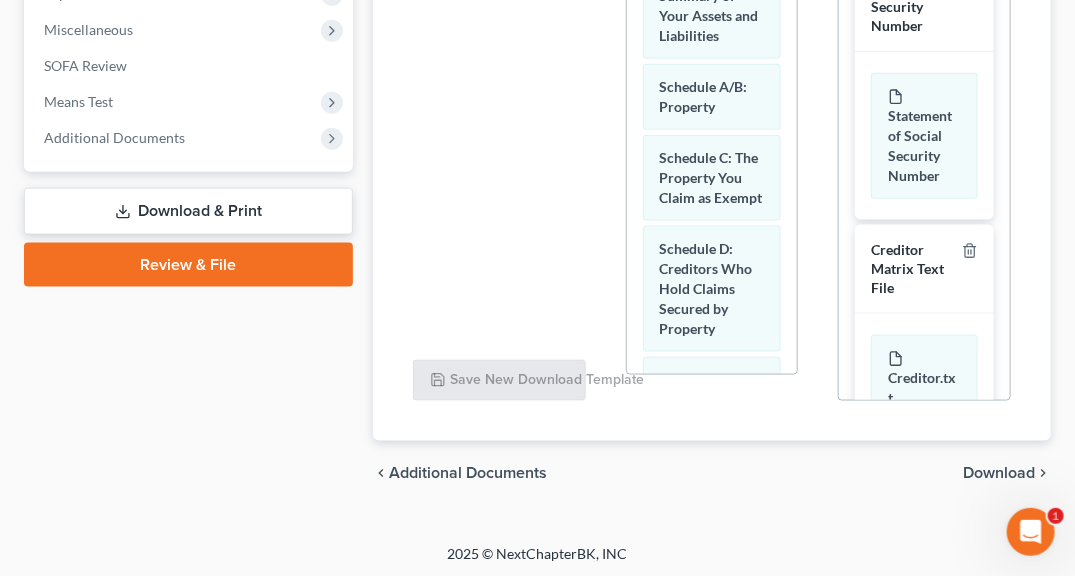 click on "Download" at bounding box center (999, 473) 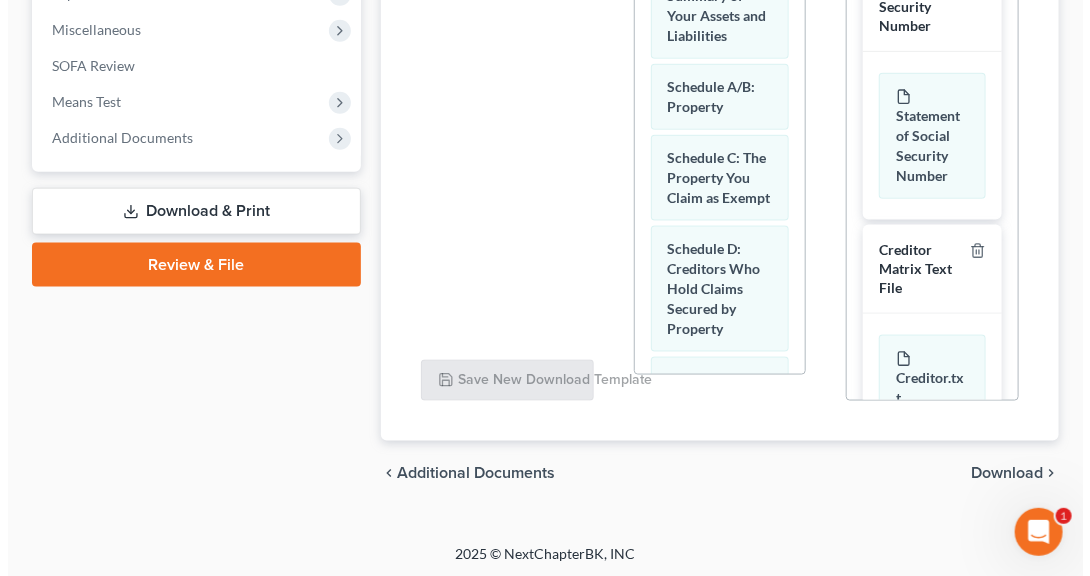 scroll, scrollTop: 520, scrollLeft: 0, axis: vertical 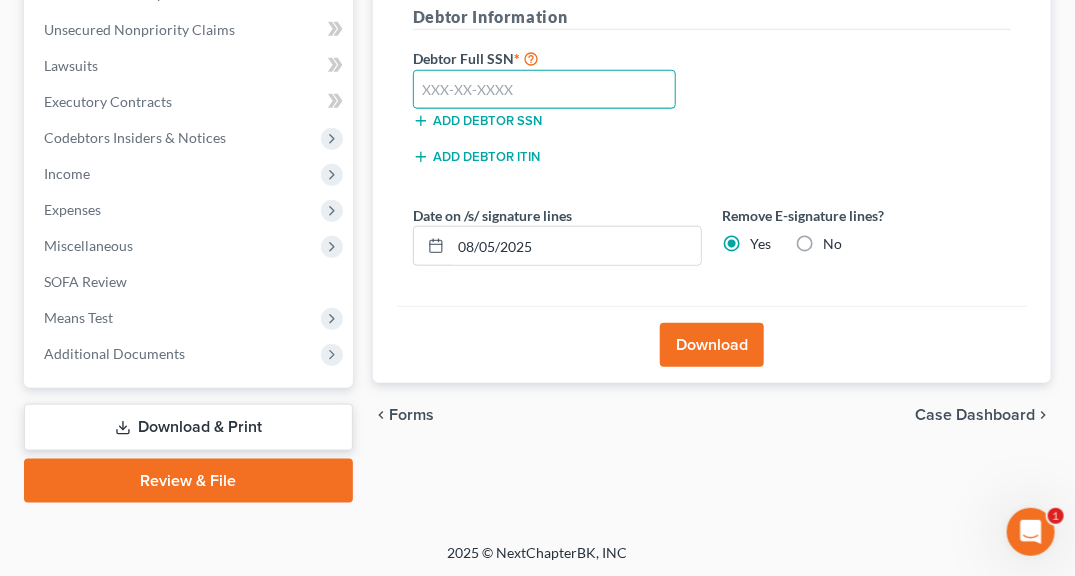 click at bounding box center (544, 90) 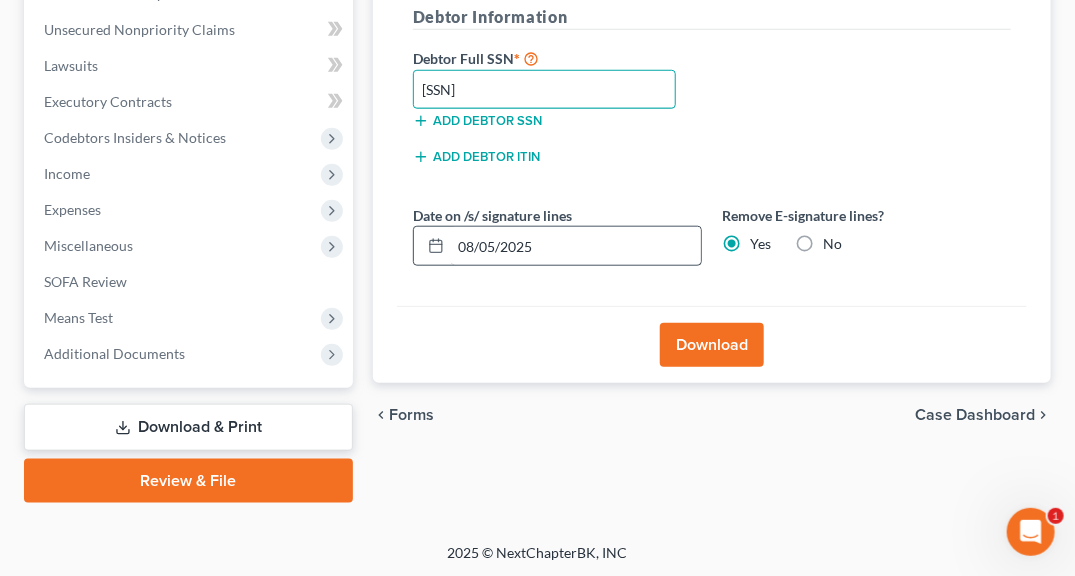 type on "619-22-1808" 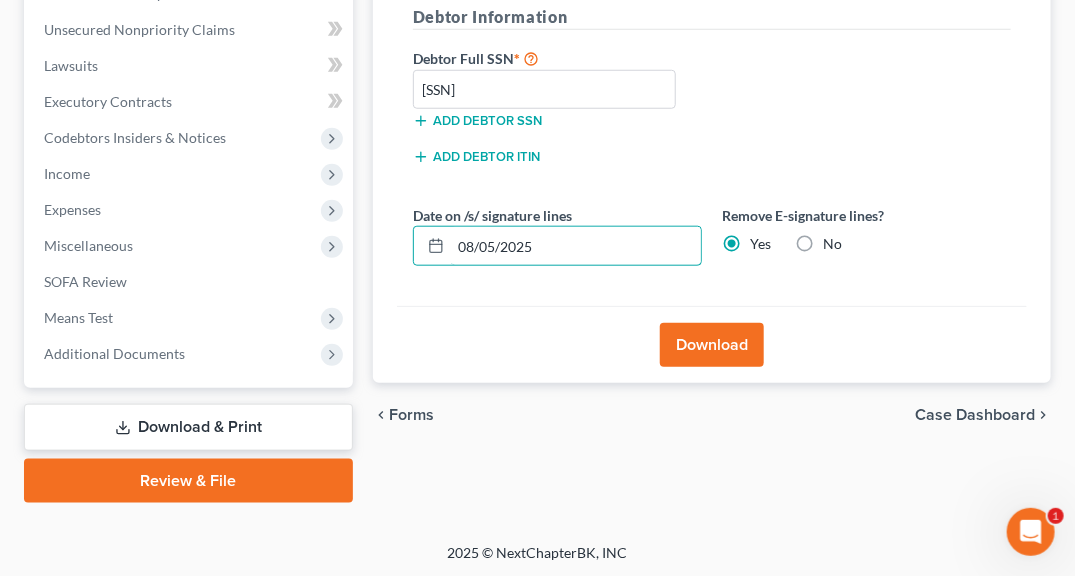 drag, startPoint x: 595, startPoint y: 252, endPoint x: 421, endPoint y: 221, distance: 176.73993 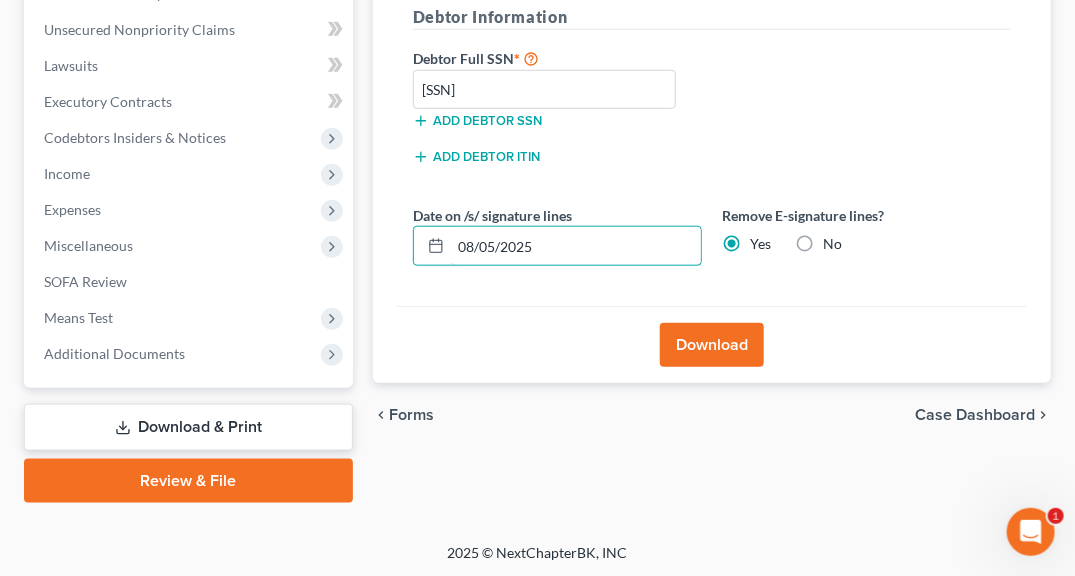 click on "Date on /s/ signature lines         08/05/2025" at bounding box center (557, 235) 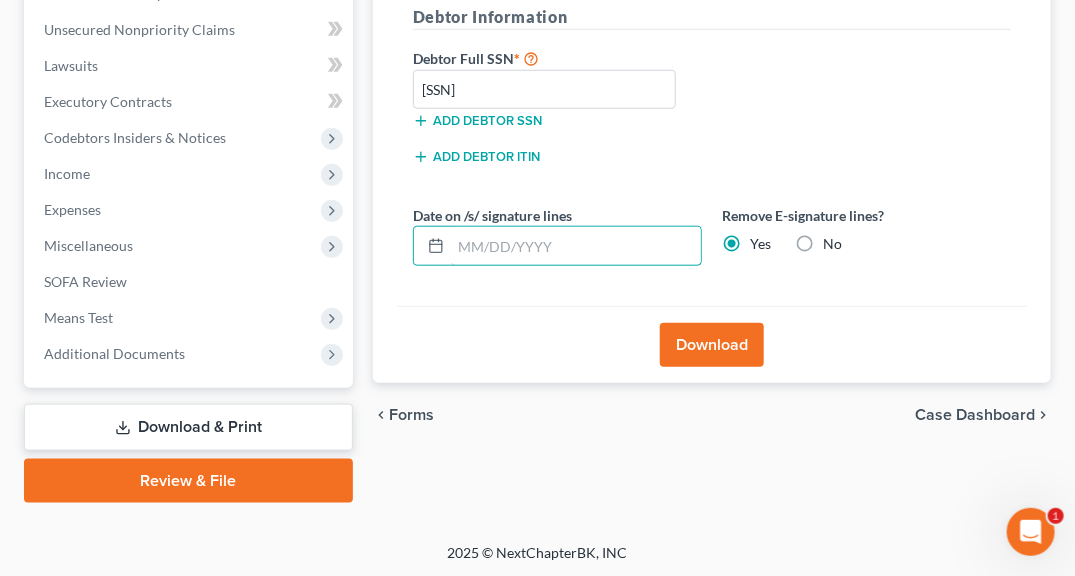 type 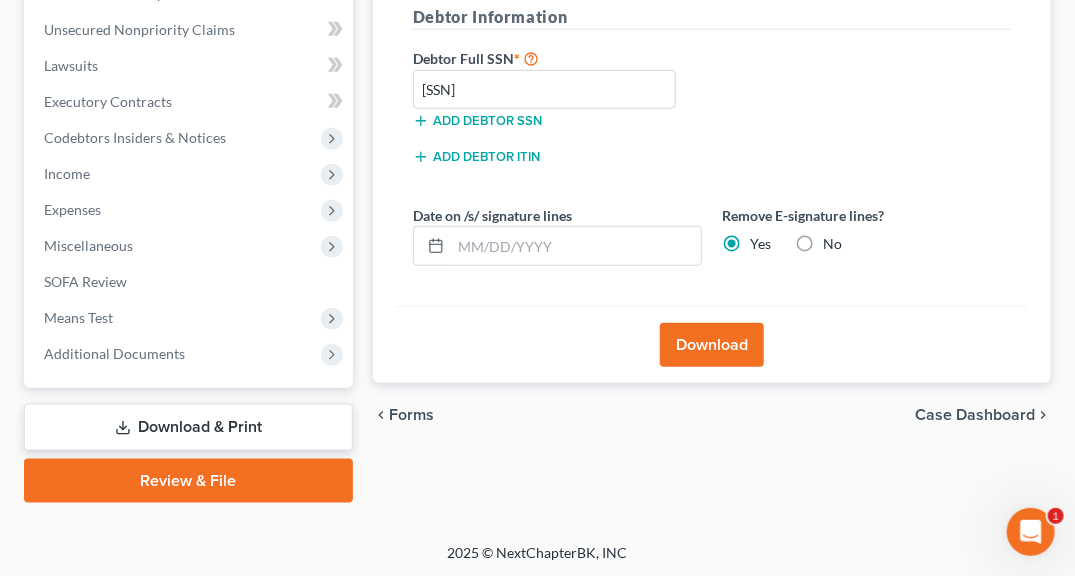 click on "Download" at bounding box center [712, 345] 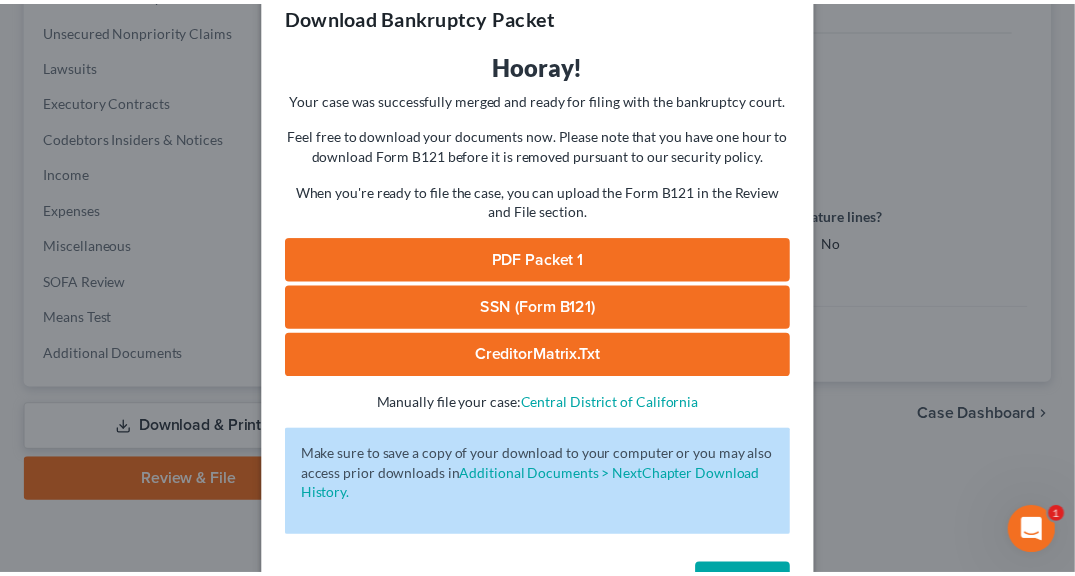 scroll, scrollTop: 111, scrollLeft: 0, axis: vertical 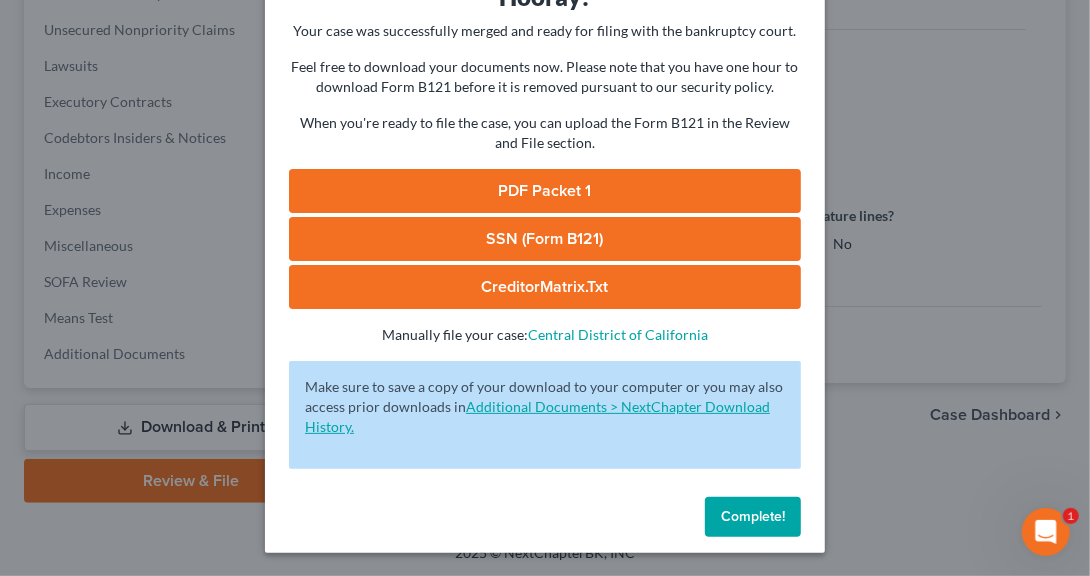 click on "Additional Documents > NextChapter Download History." at bounding box center (537, 416) 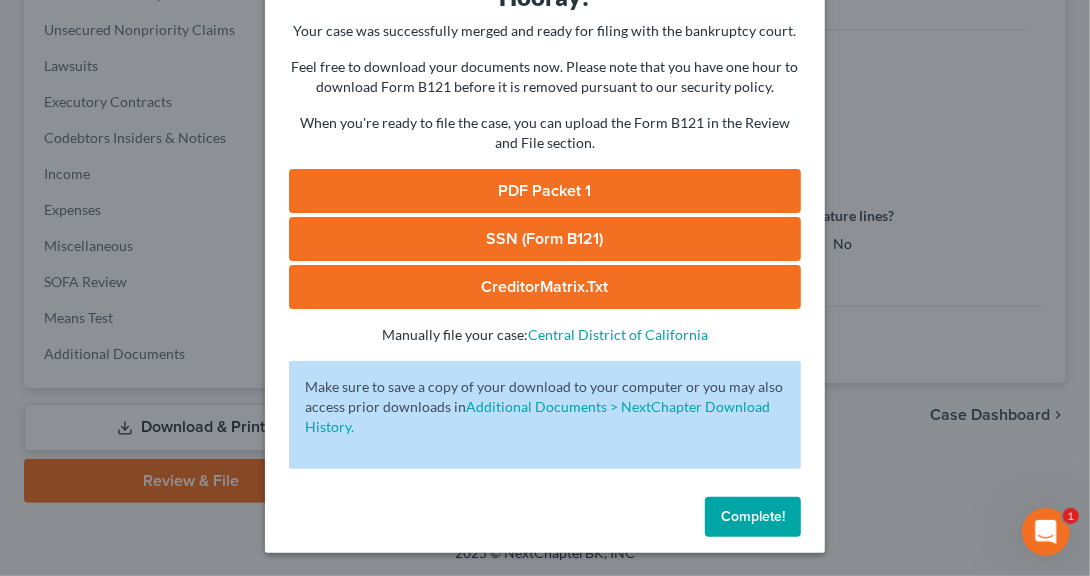 click on "SSN (Form B121)" at bounding box center (545, 239) 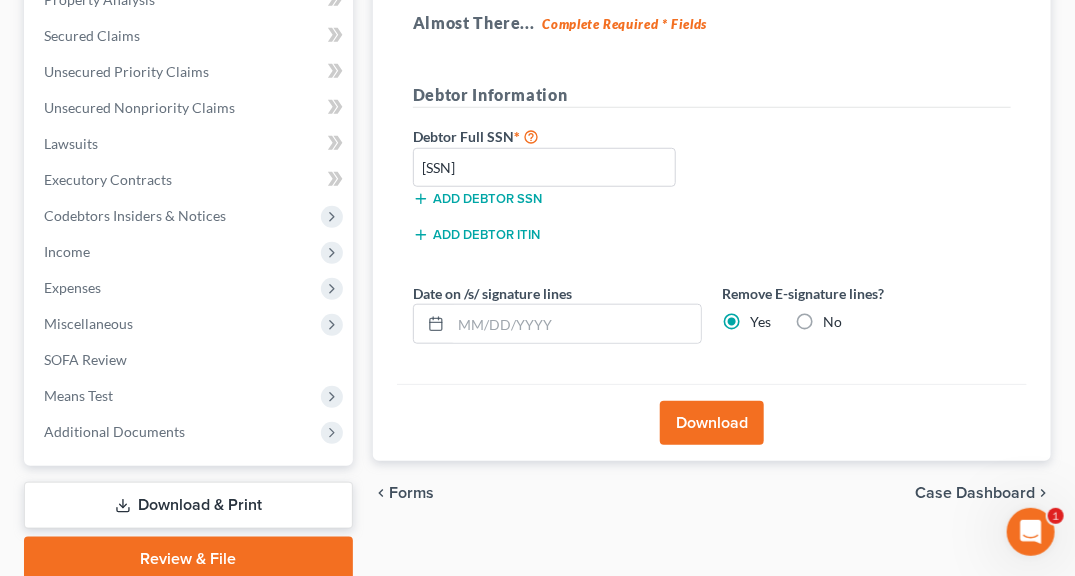 scroll, scrollTop: 520, scrollLeft: 0, axis: vertical 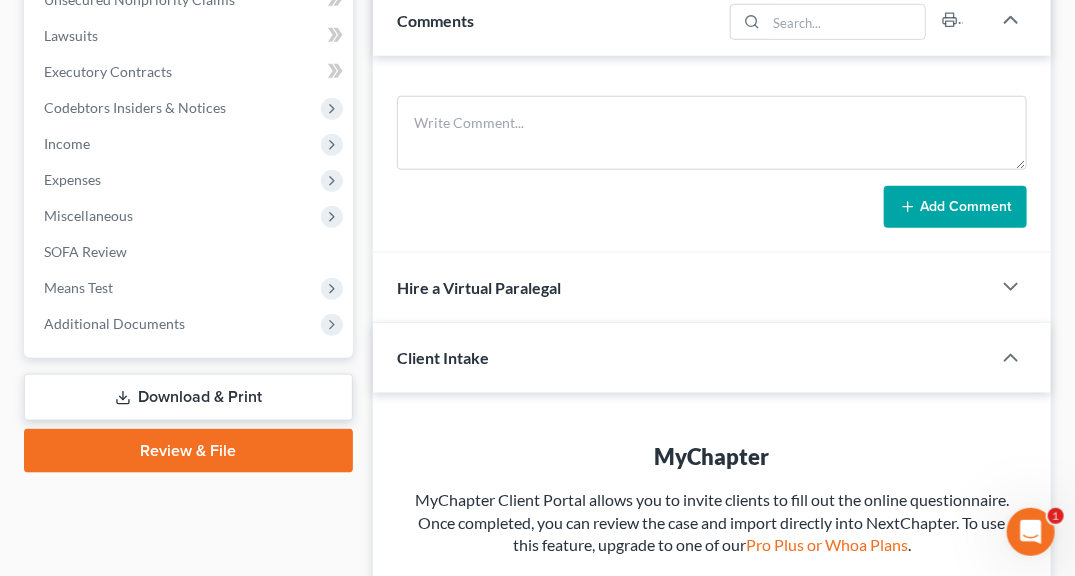 click on "Download & Print" at bounding box center (188, 397) 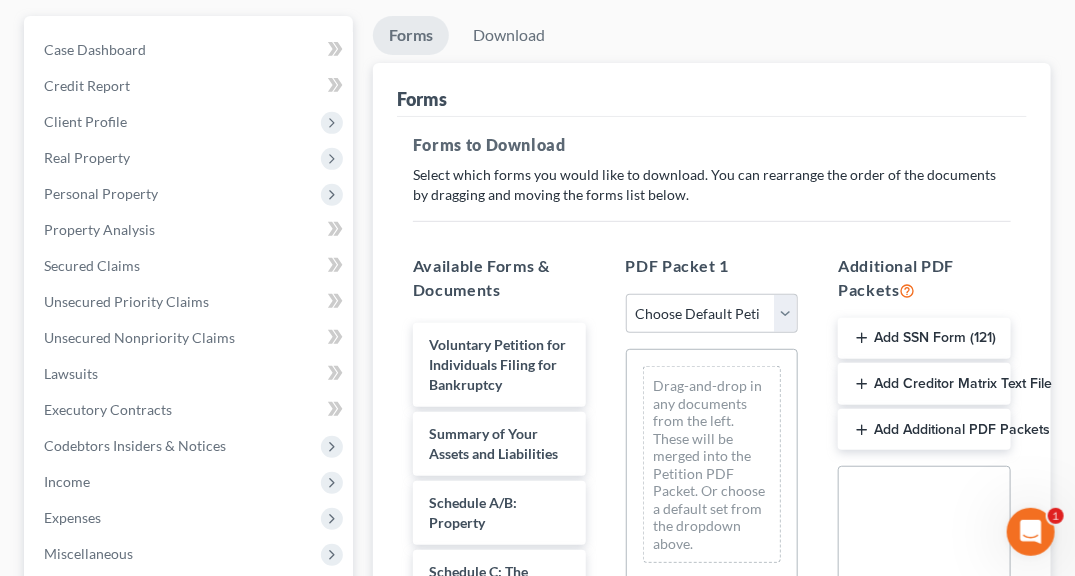 scroll, scrollTop: 226, scrollLeft: 0, axis: vertical 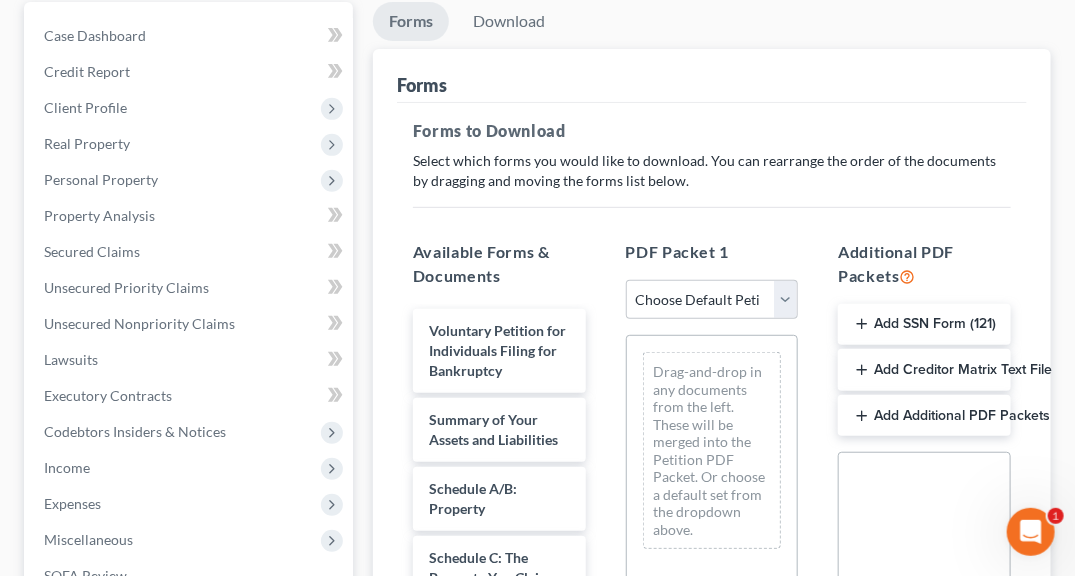 click on "Add Creditor Matrix Text File" at bounding box center (924, 370) 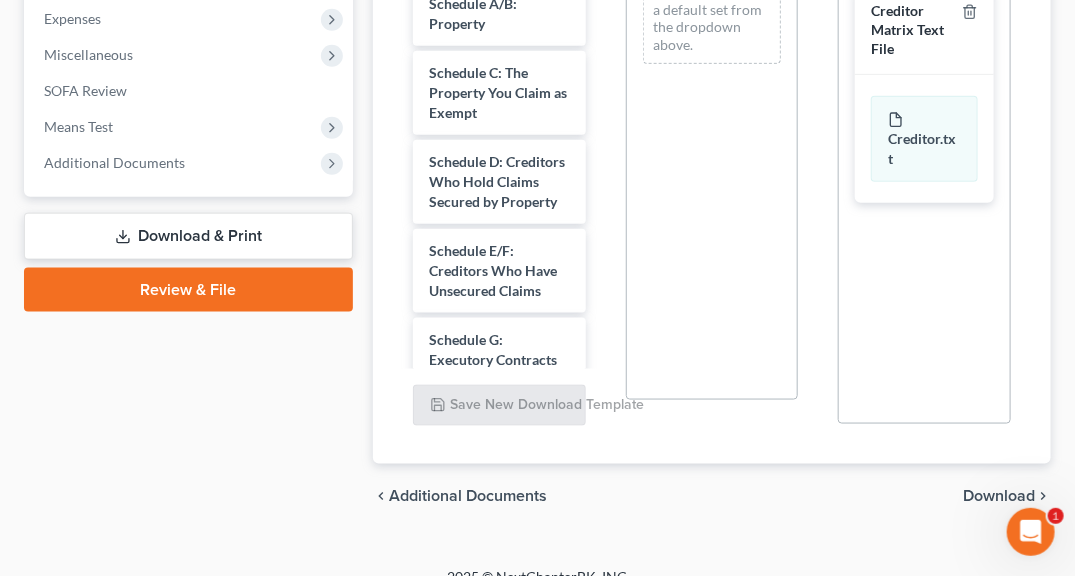 scroll, scrollTop: 712, scrollLeft: 0, axis: vertical 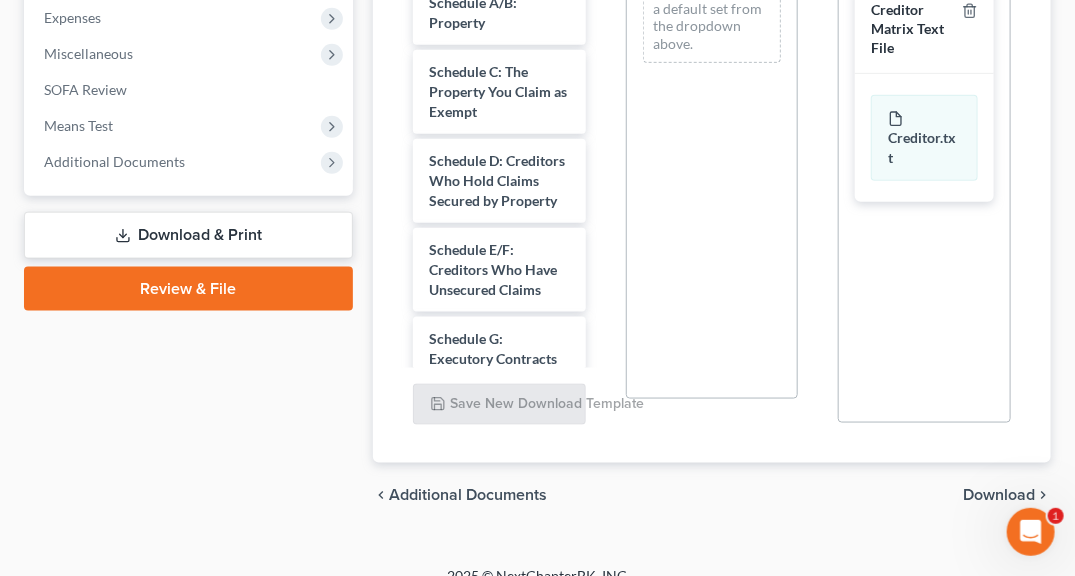 click on "Creditor Matrix Text File" at bounding box center [912, 29] 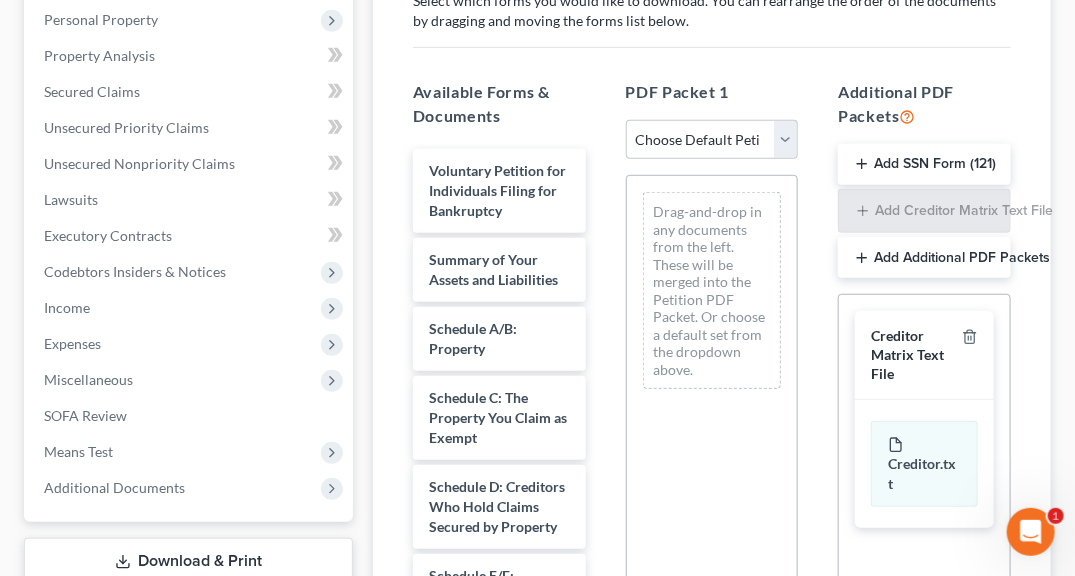 scroll, scrollTop: 388, scrollLeft: 0, axis: vertical 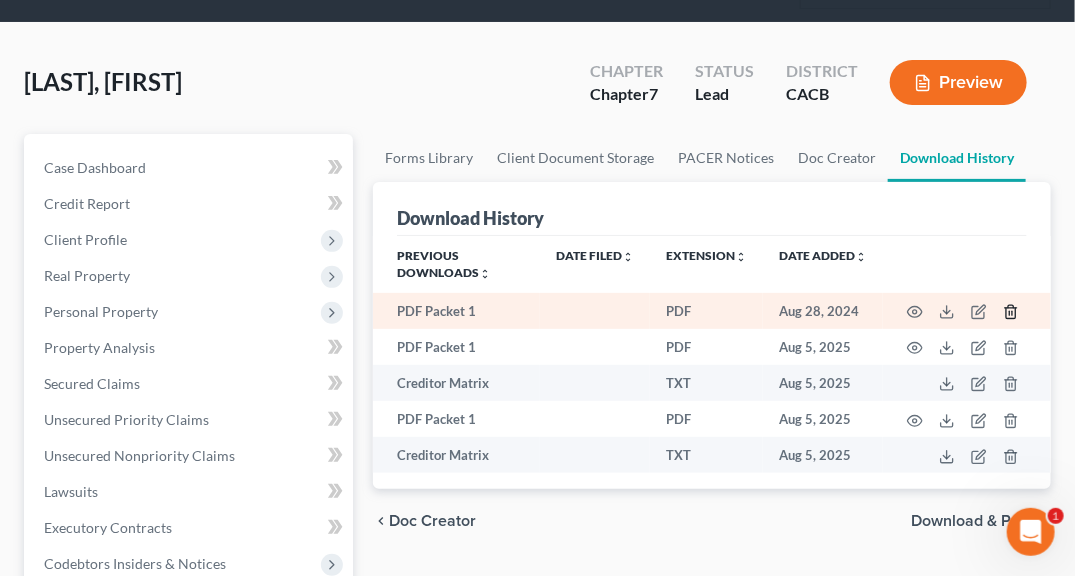 click 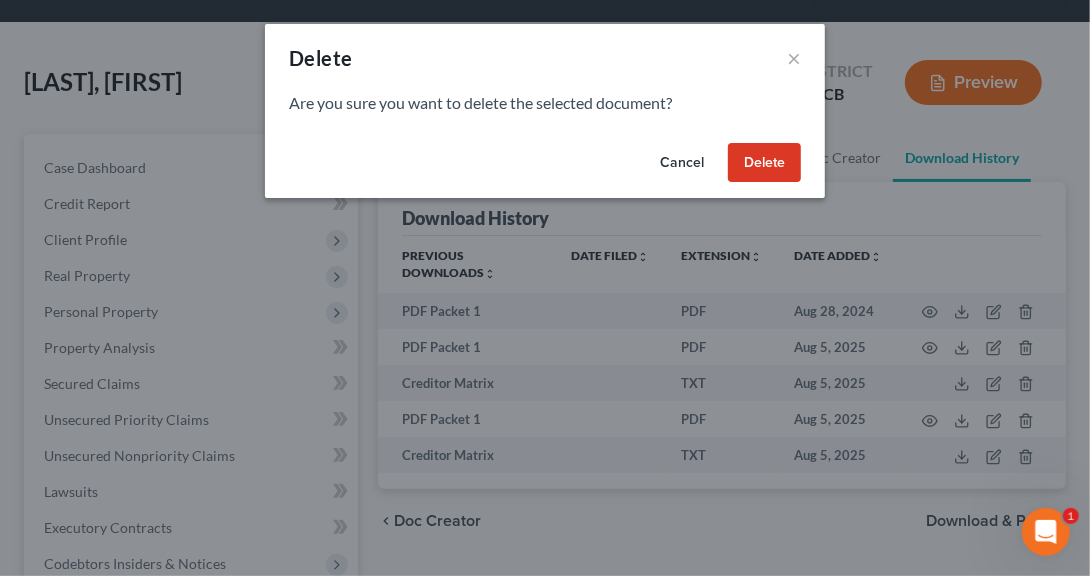 click on "Delete" at bounding box center (764, 163) 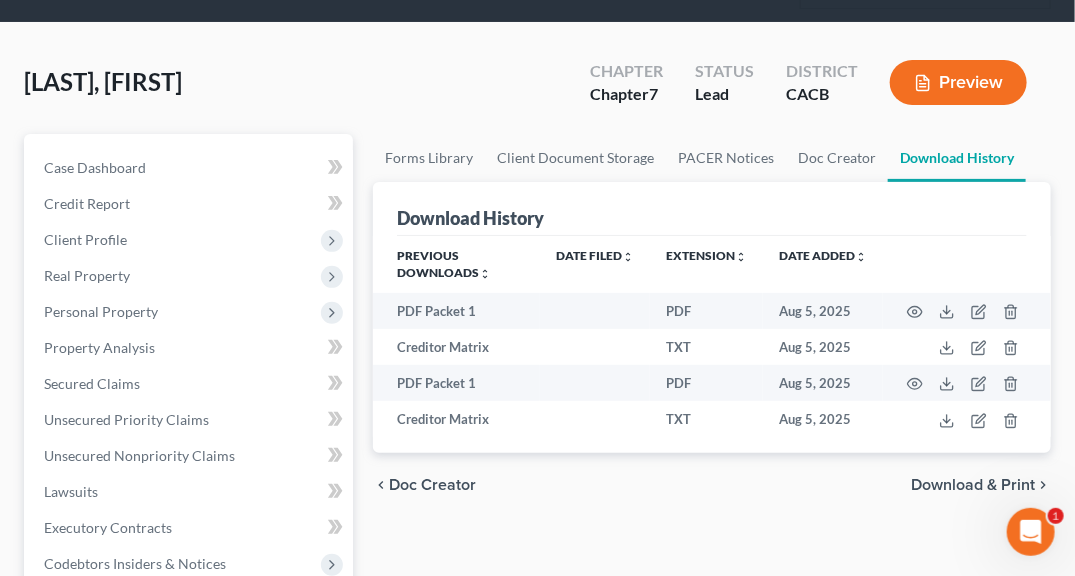 click on "Download & Print" at bounding box center (973, 485) 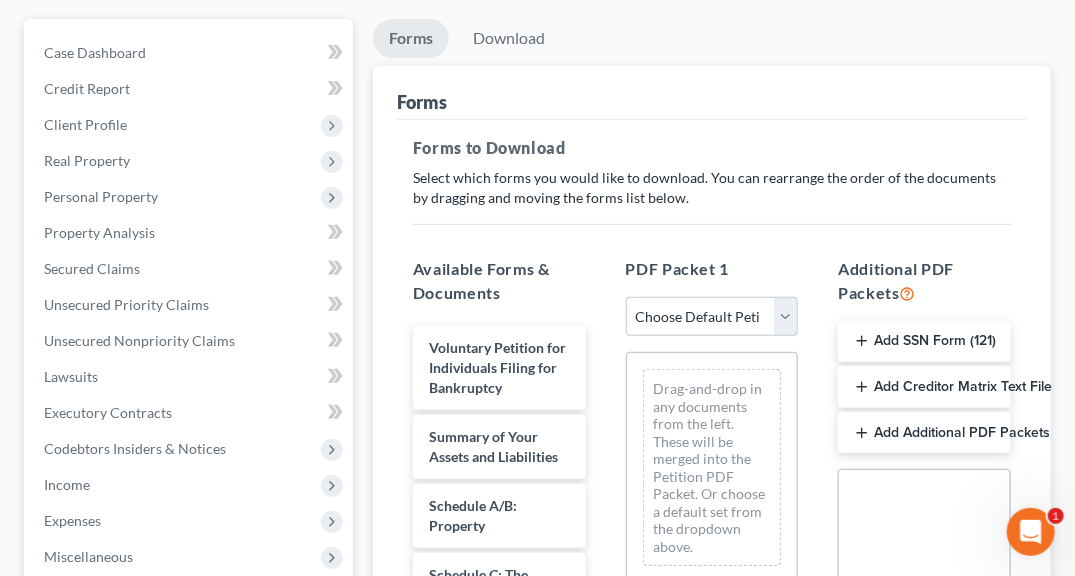 scroll, scrollTop: 224, scrollLeft: 0, axis: vertical 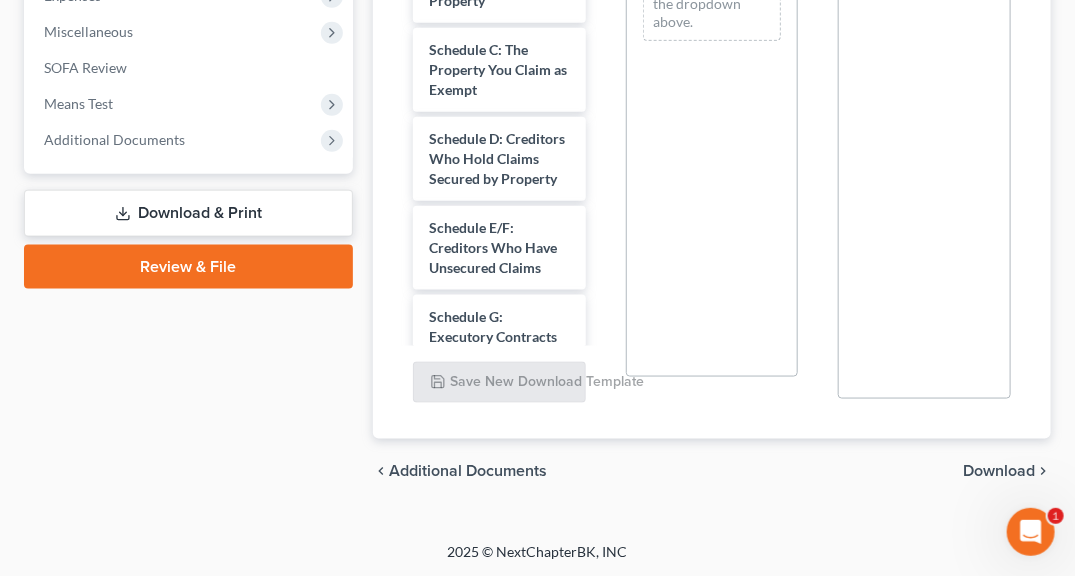 click on "Download & Print" at bounding box center [188, 213] 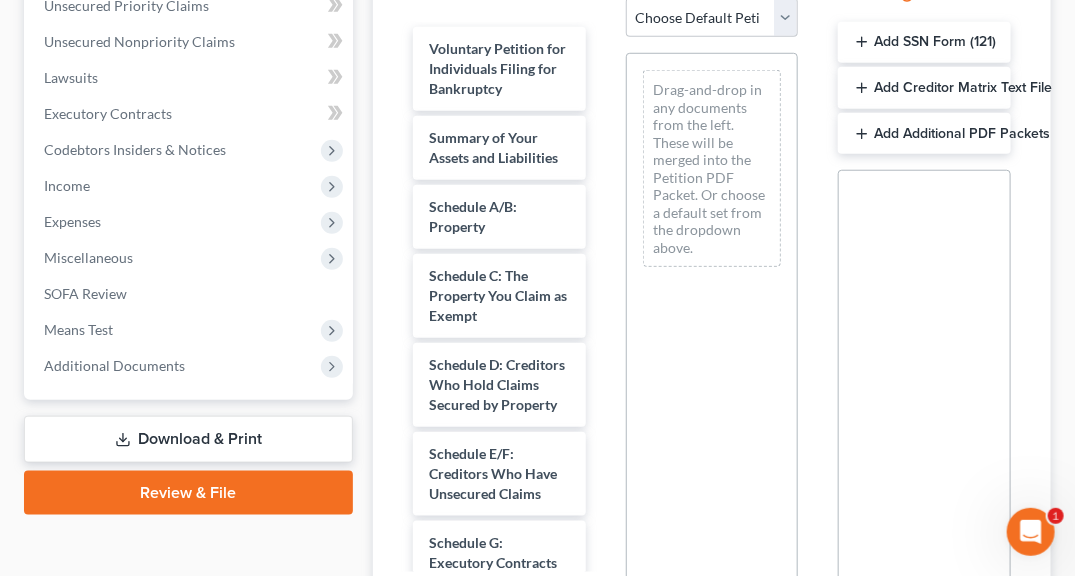 scroll, scrollTop: 493, scrollLeft: 0, axis: vertical 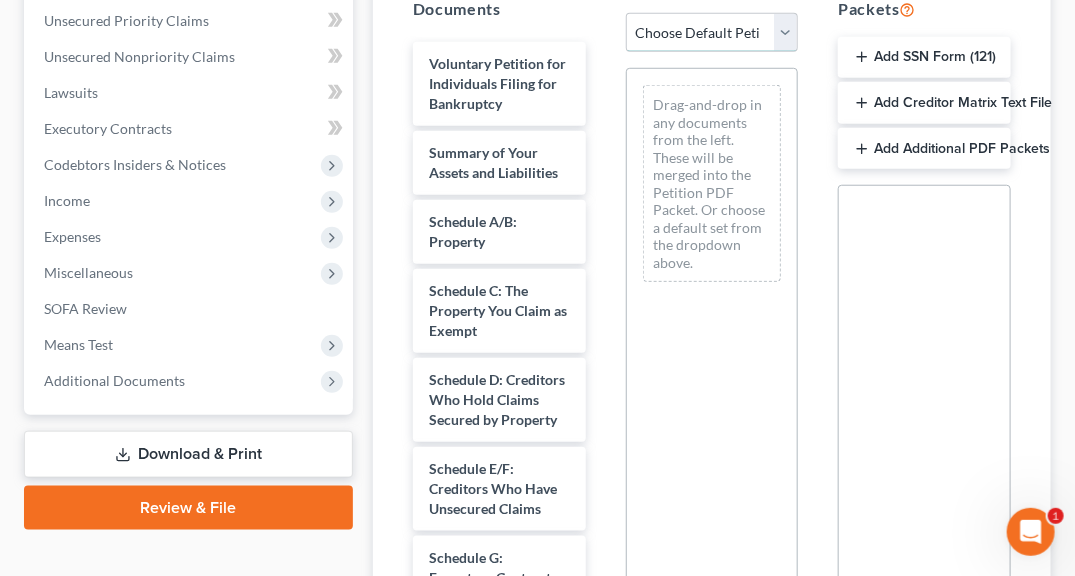 click on "Choose Default Petition PDF Packet Complete Bankruptcy Petition (all forms and schedules) Emergency Filing Forms (Petition and Creditor List Only) Amended Forms Signature Pages Only" at bounding box center [712, 33] 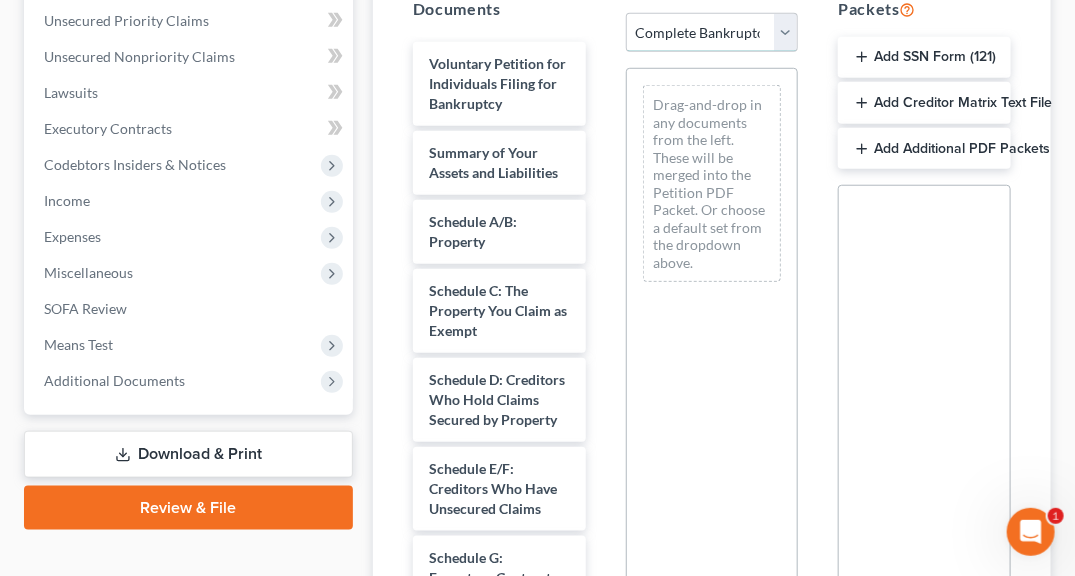 click on "Choose Default Petition PDF Packet Complete Bankruptcy Petition (all forms and schedules) Emergency Filing Forms (Petition and Creditor List Only) Amended Forms Signature Pages Only" at bounding box center (712, 33) 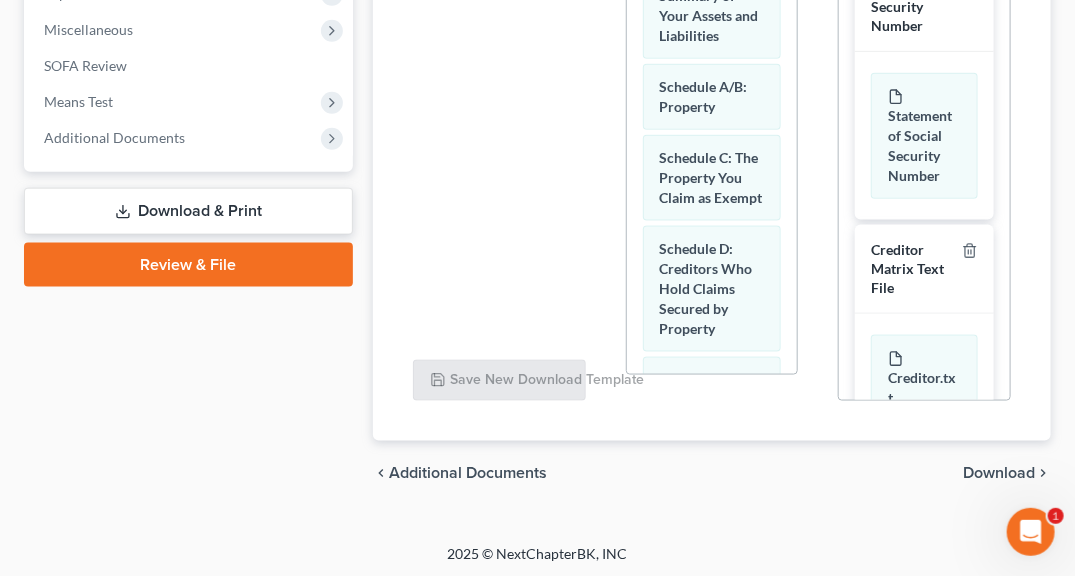 scroll, scrollTop: 736, scrollLeft: 0, axis: vertical 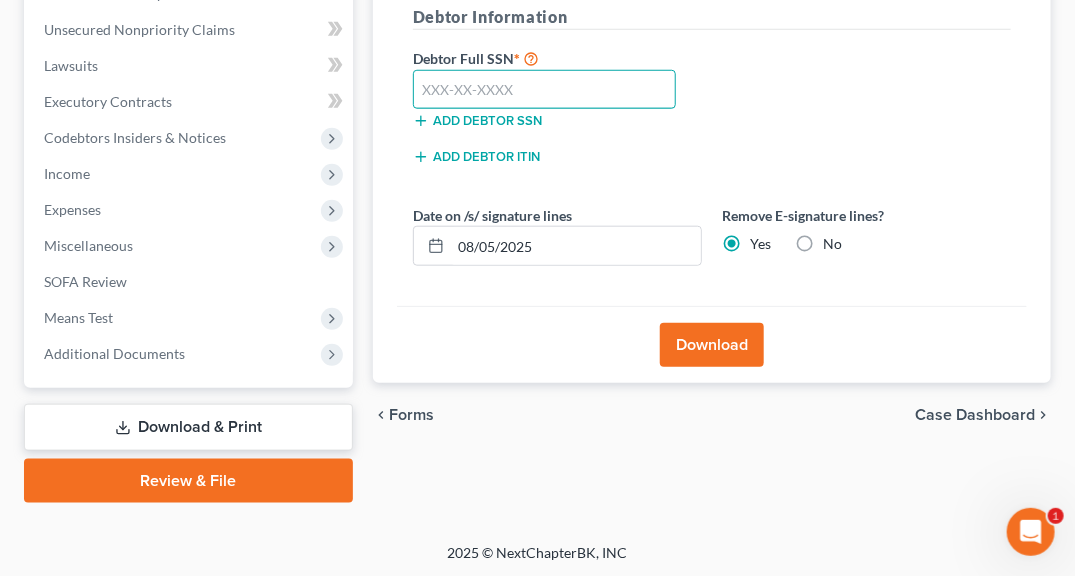 click at bounding box center [544, 90] 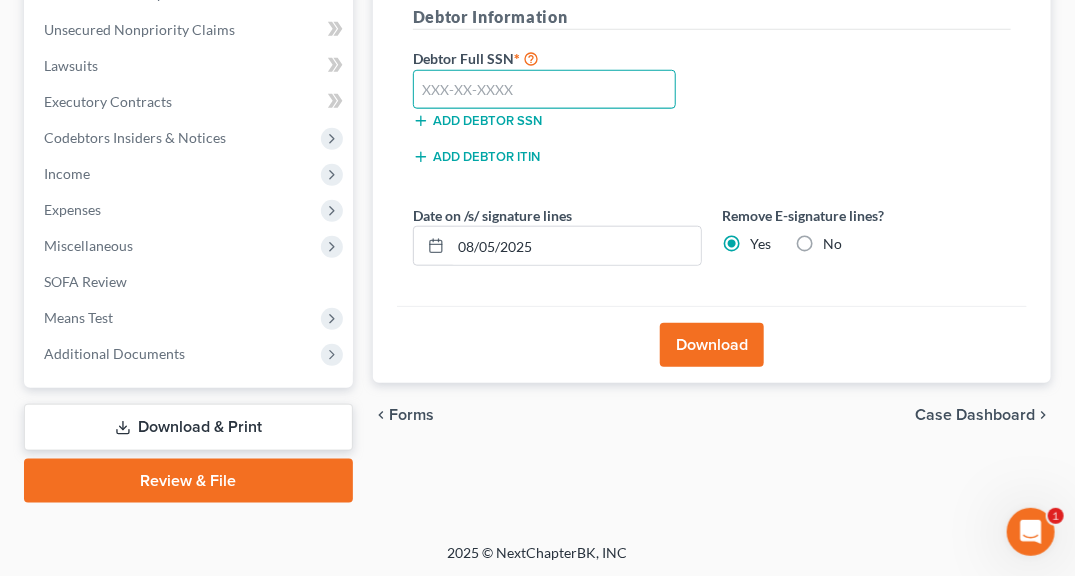 type on "2" 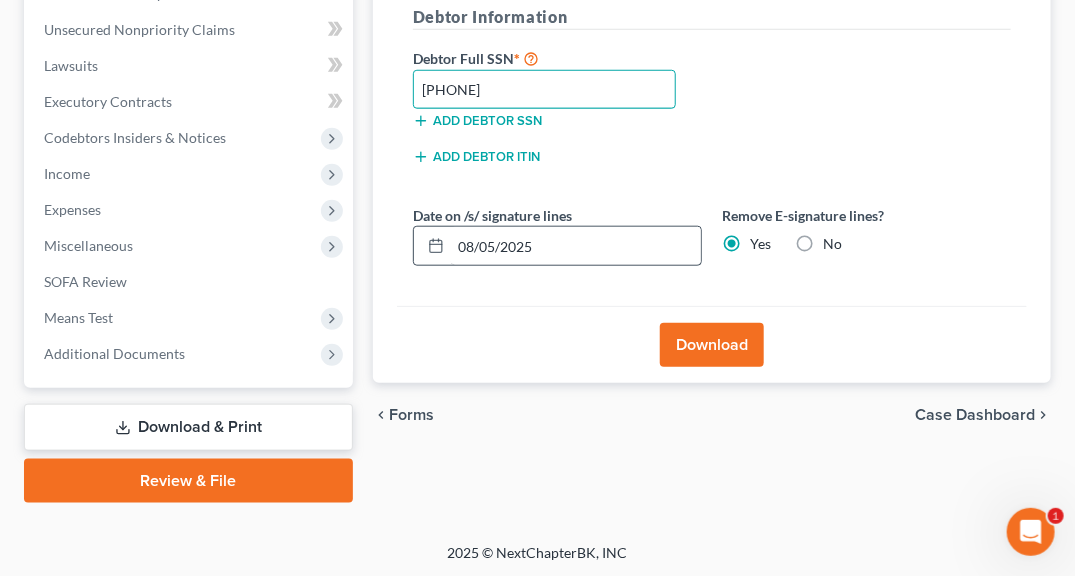 type on "619-22-1808" 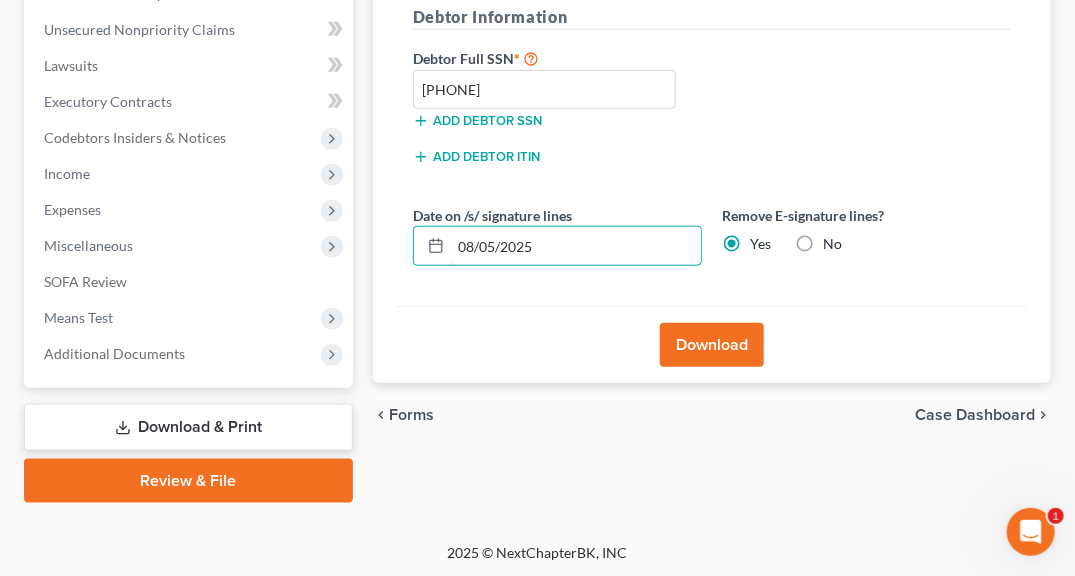 drag, startPoint x: 565, startPoint y: 235, endPoint x: 396, endPoint y: 239, distance: 169.04733 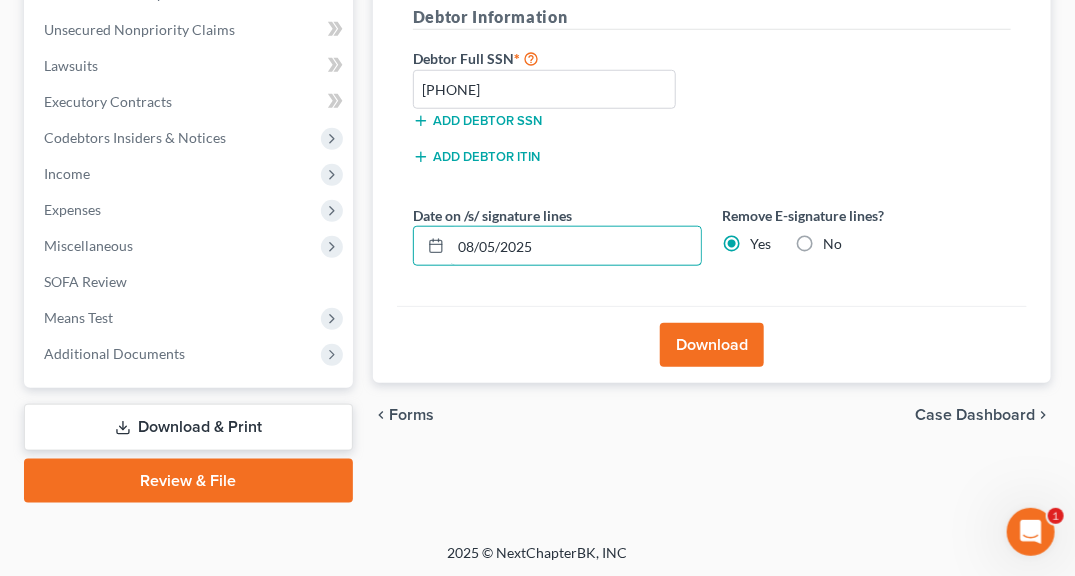 click on "Download Effective 12/1/17 your court no longer accepts electronic signatures on the forms. Please remember to upload the signed signature pages to the Client Document Storage so that the pages can be inserted as the signature pages before filing. Almost There... Complete Required * Fields Debtor Information Debtor Full SSN  *   619-22-1808 Add debtor SSN Add debtor ITIN Date on /s/ signature lines         08/05/2025 Remove E-signature lines? Yes No Download" at bounding box center (712, 69) 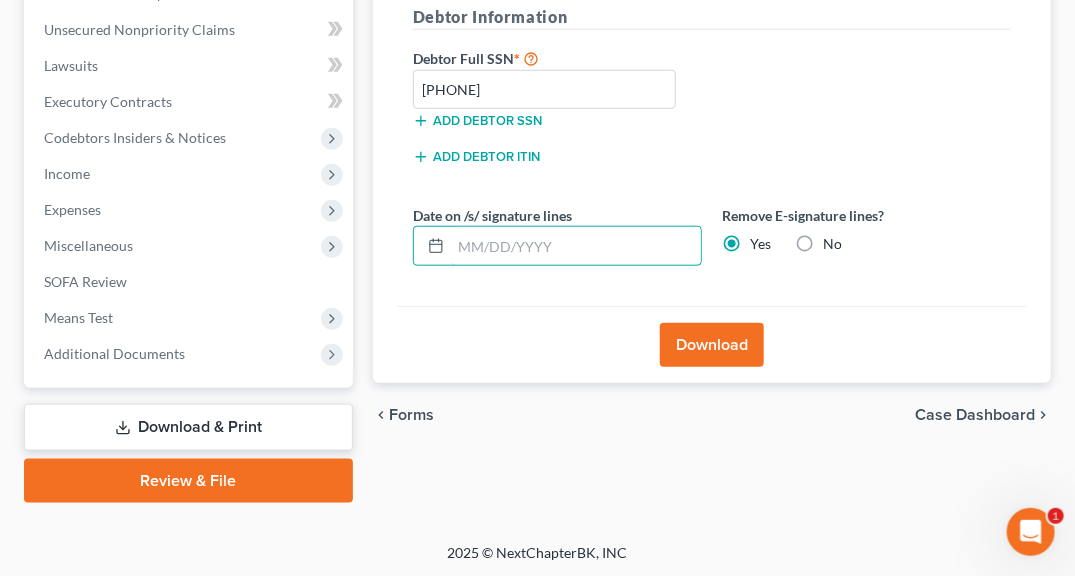 type 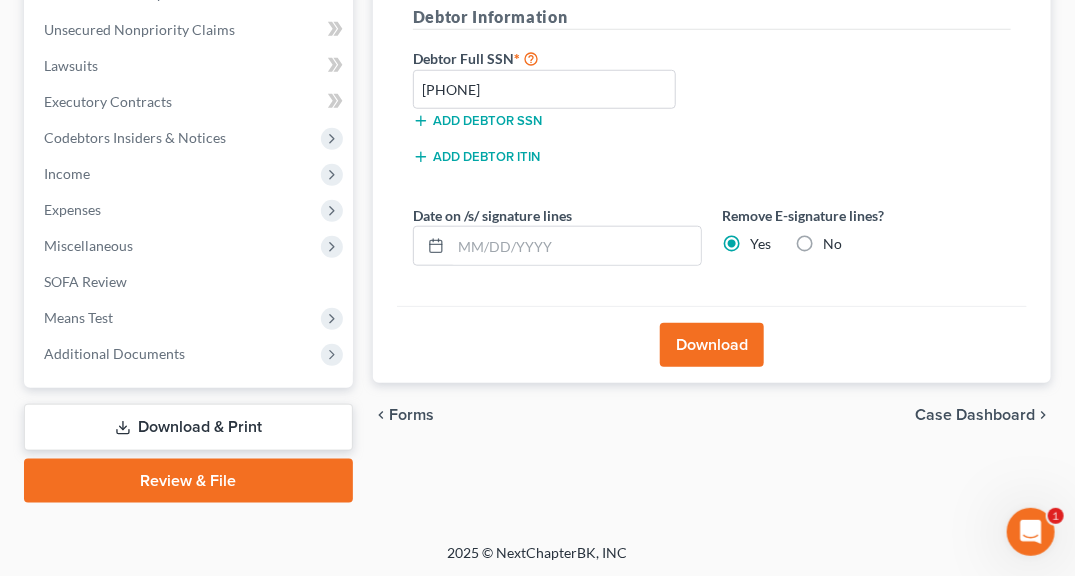 drag, startPoint x: 689, startPoint y: 336, endPoint x: 725, endPoint y: 346, distance: 37.363083 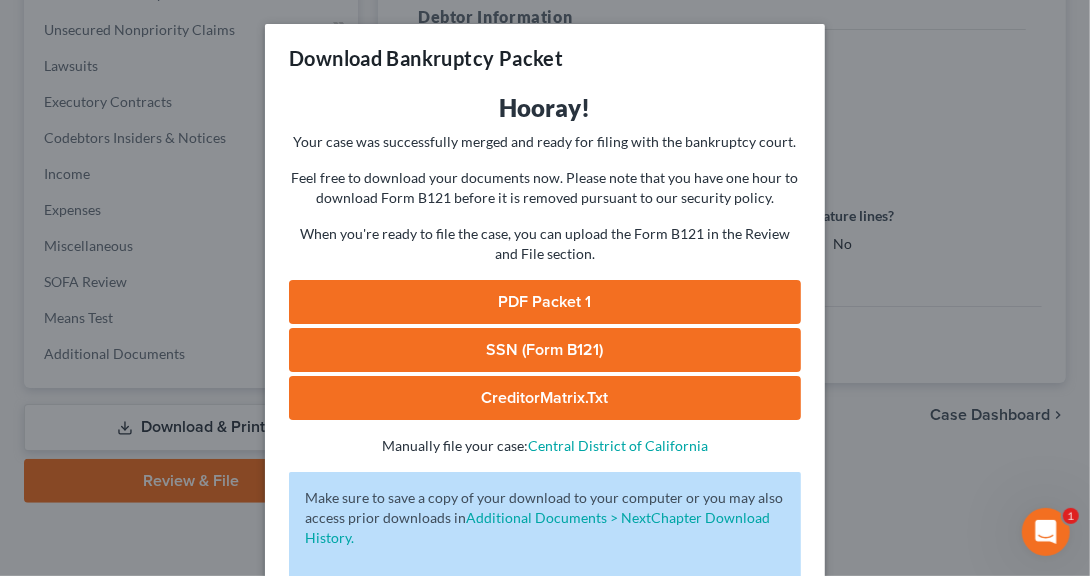 scroll, scrollTop: 111, scrollLeft: 0, axis: vertical 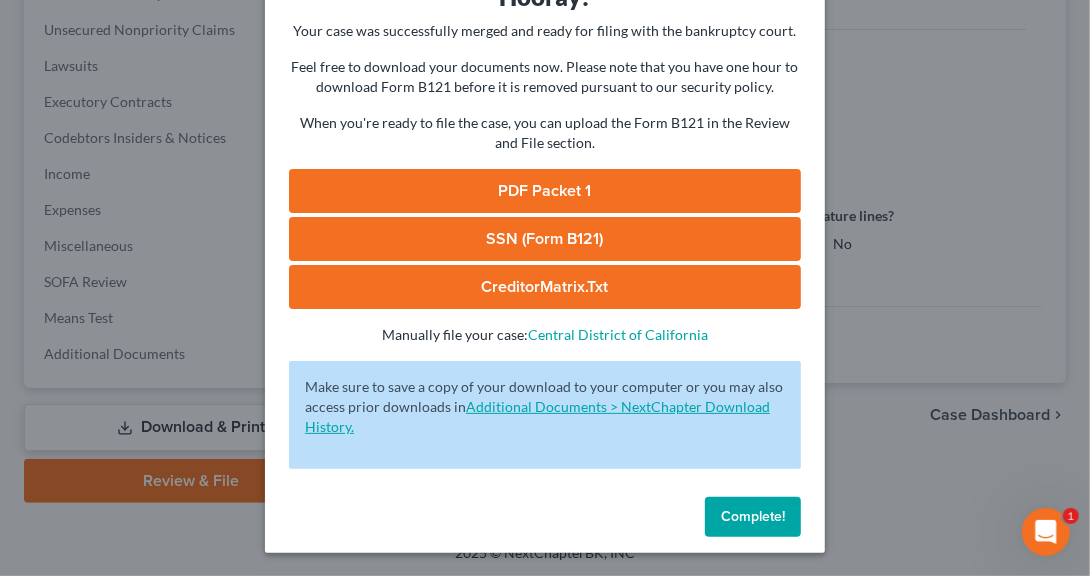 click on "Additional Documents > NextChapter Download History." at bounding box center [537, 416] 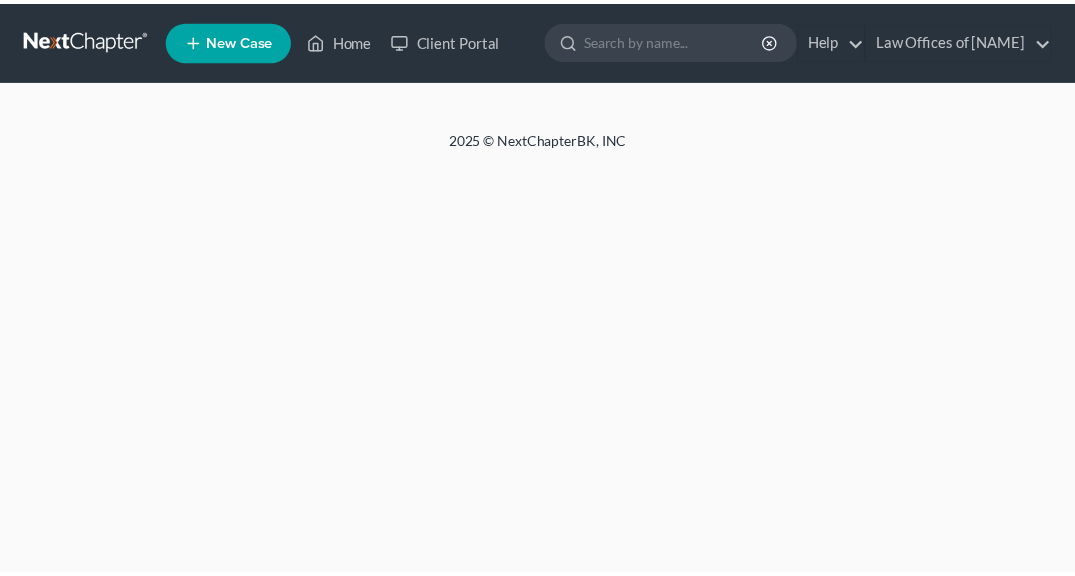 scroll, scrollTop: 0, scrollLeft: 0, axis: both 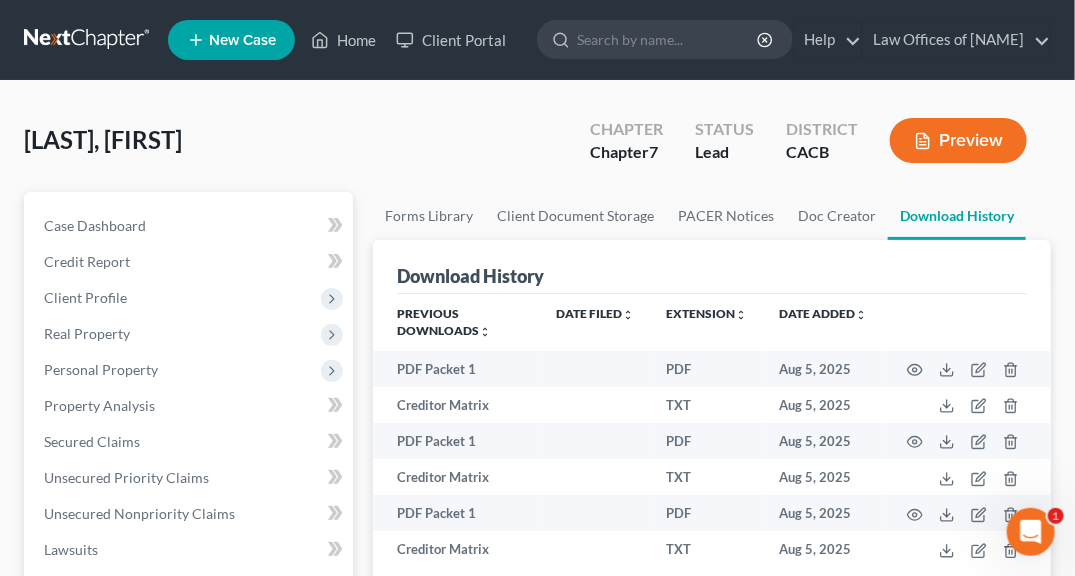 click on "1" at bounding box center [1031, 532] 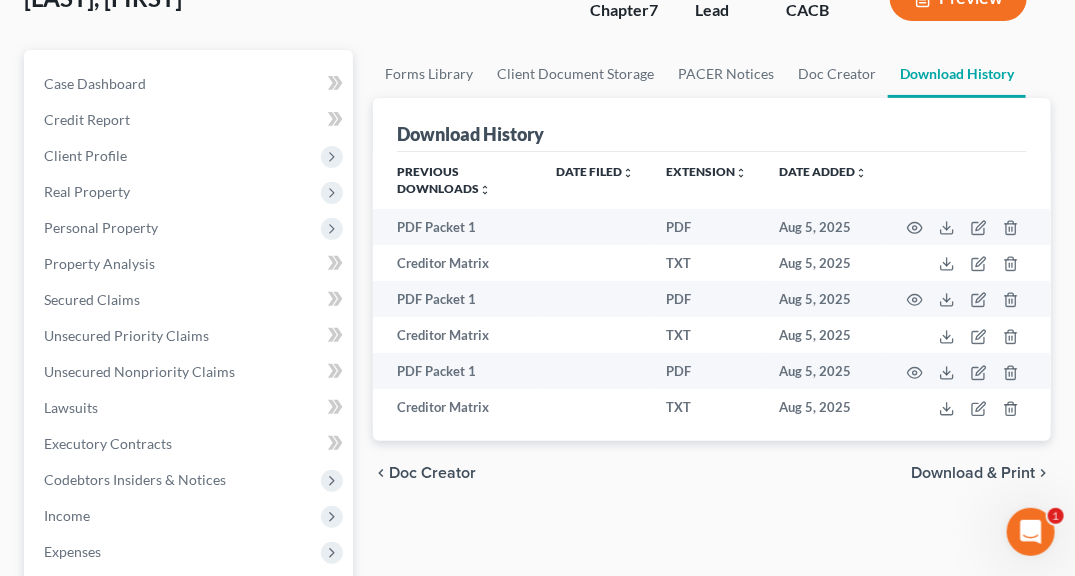 scroll, scrollTop: 145, scrollLeft: 0, axis: vertical 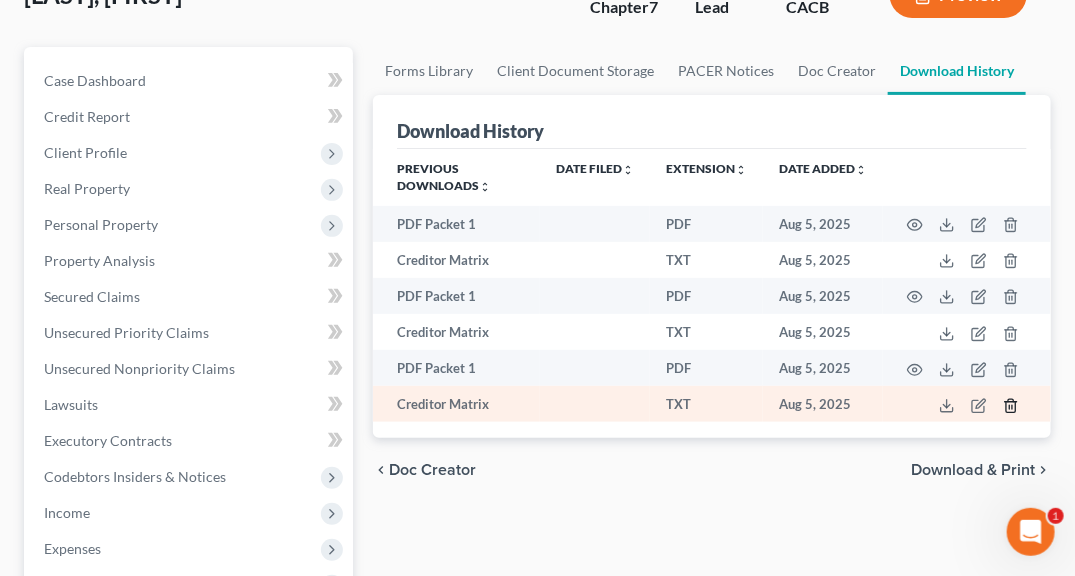 click 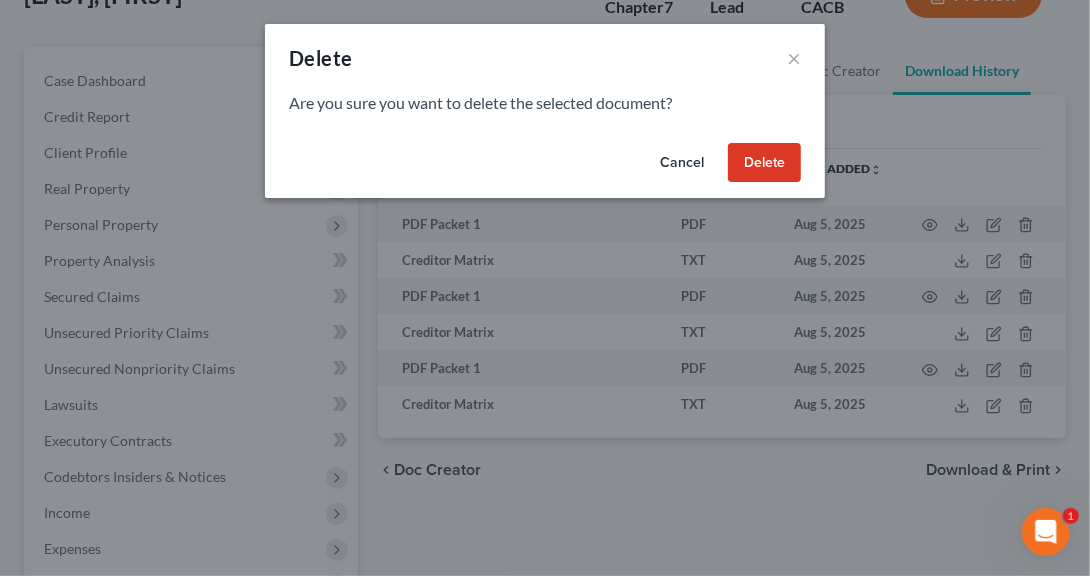 click on "Delete" at bounding box center (764, 163) 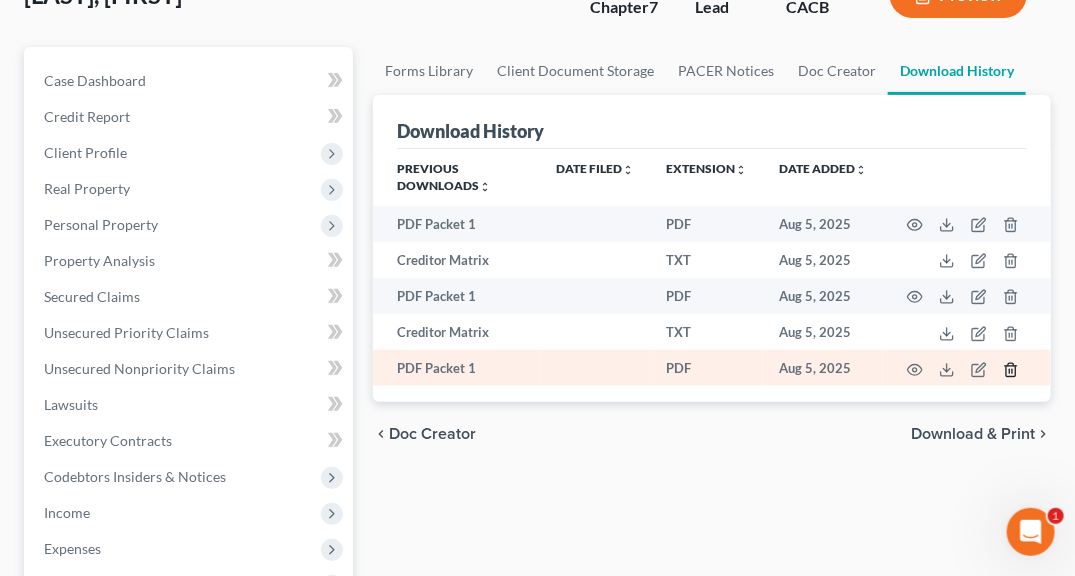 click 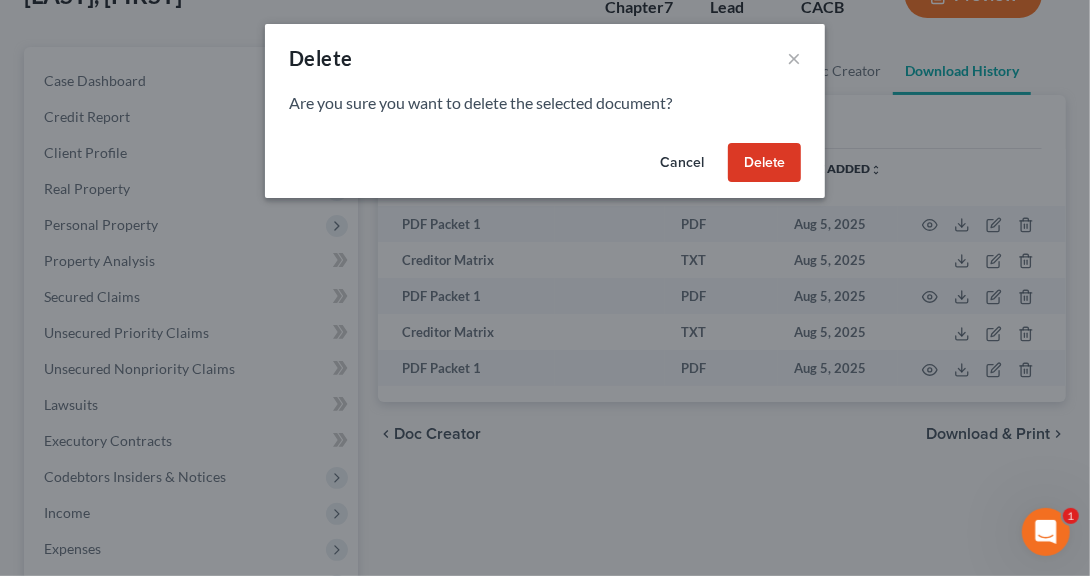 click on "Delete" at bounding box center [764, 163] 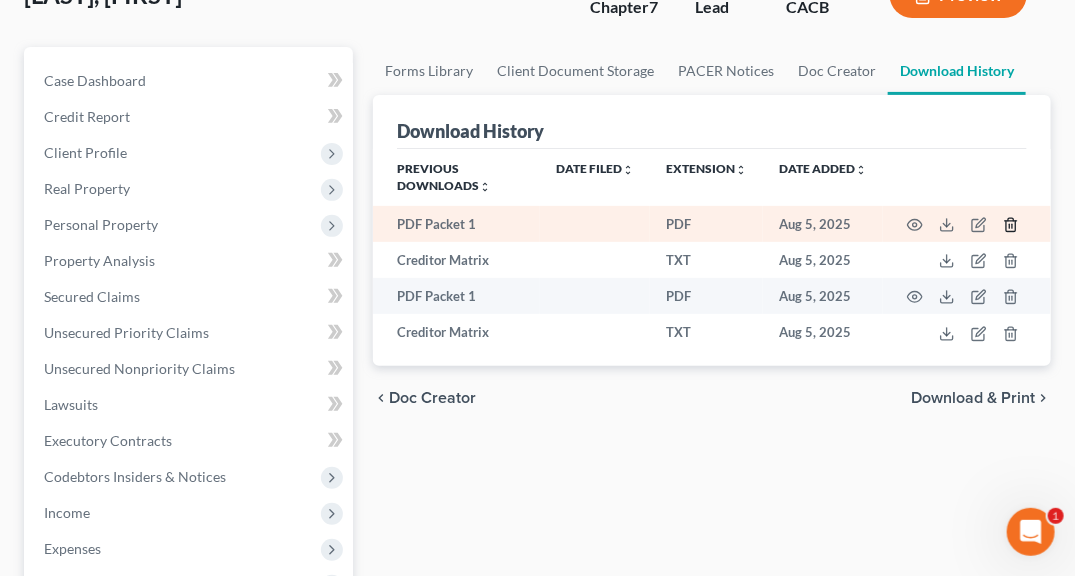 click 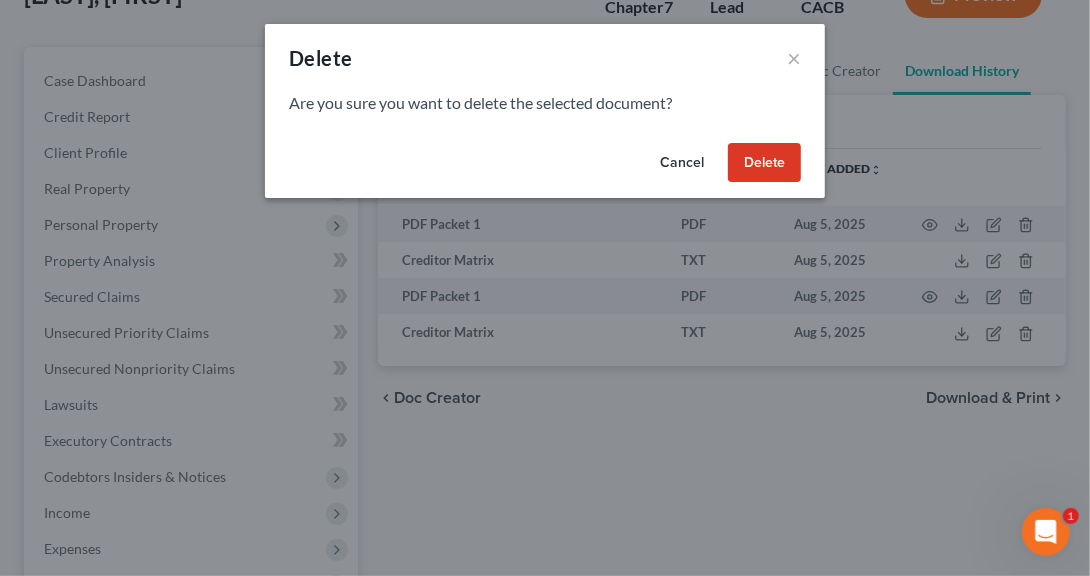 click on "Delete" at bounding box center (764, 163) 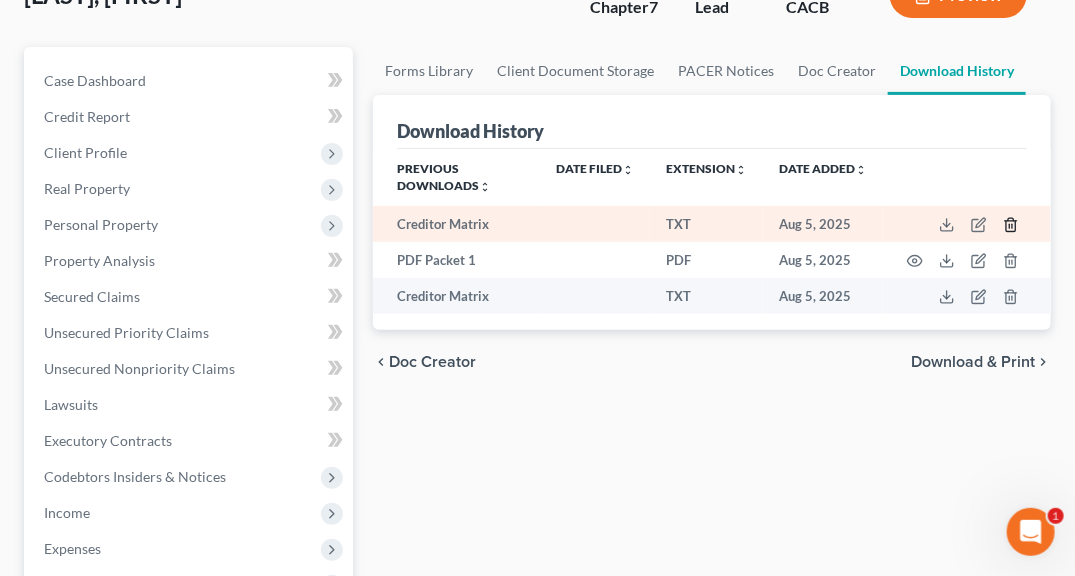 click 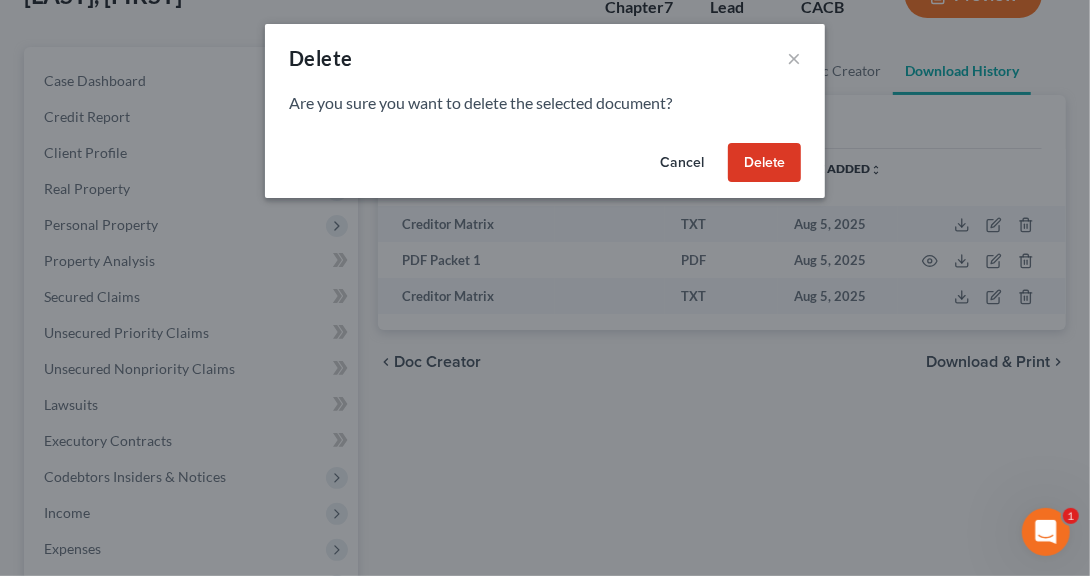 click on "Delete" at bounding box center [764, 163] 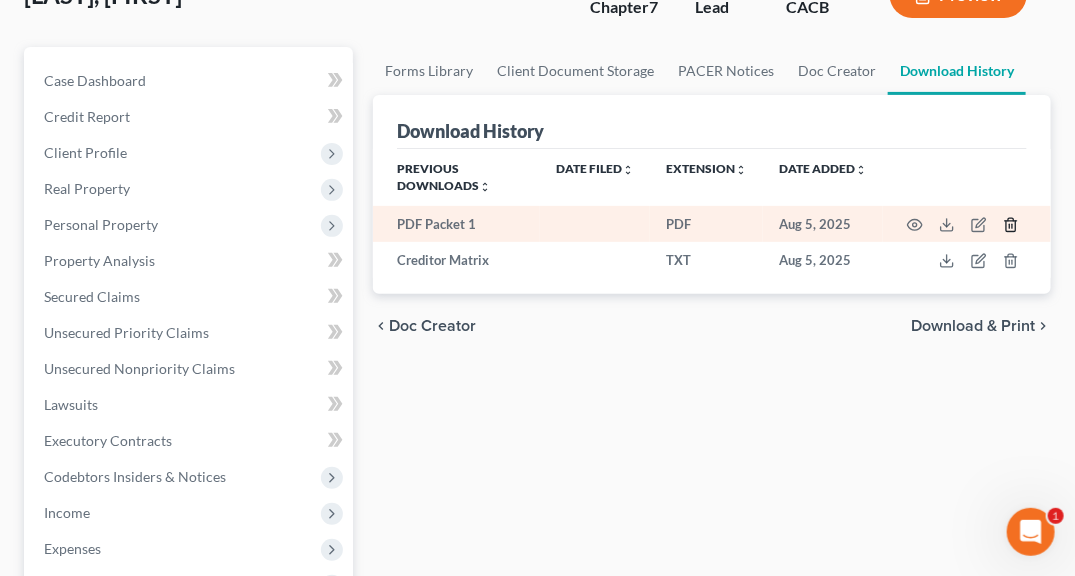 click 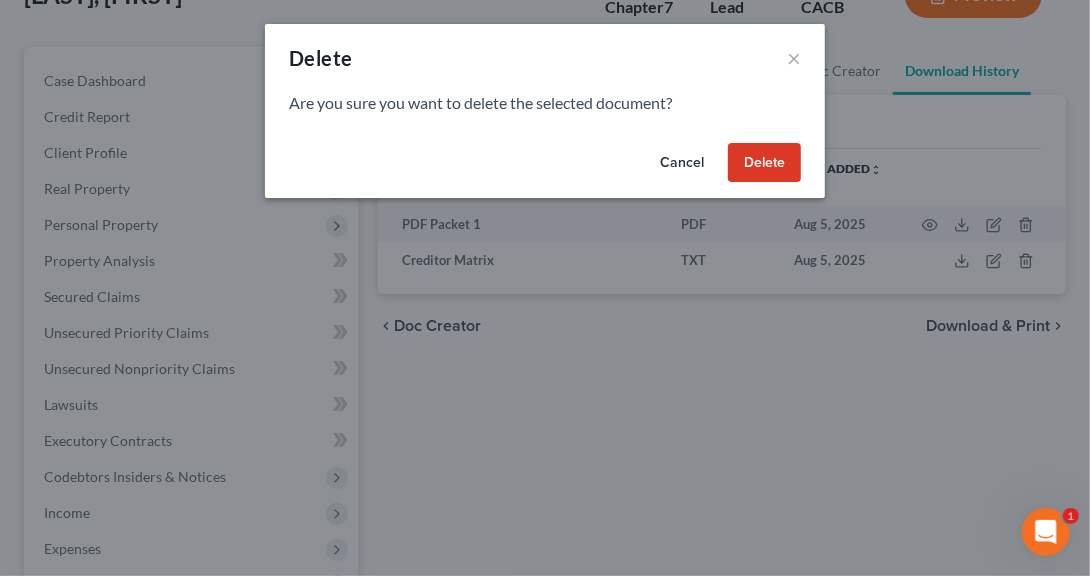 click on "Delete" at bounding box center (764, 163) 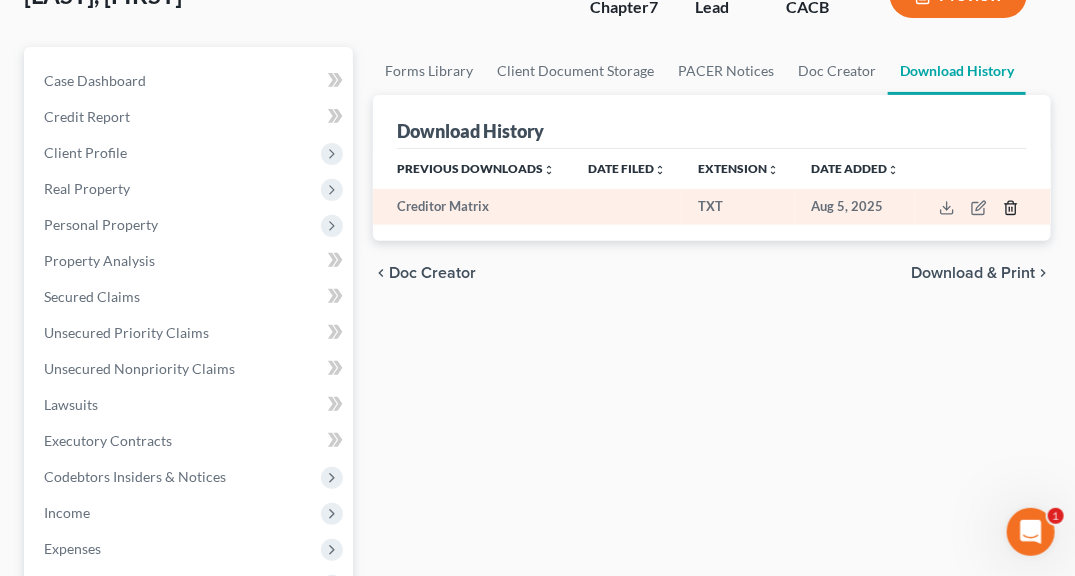 click 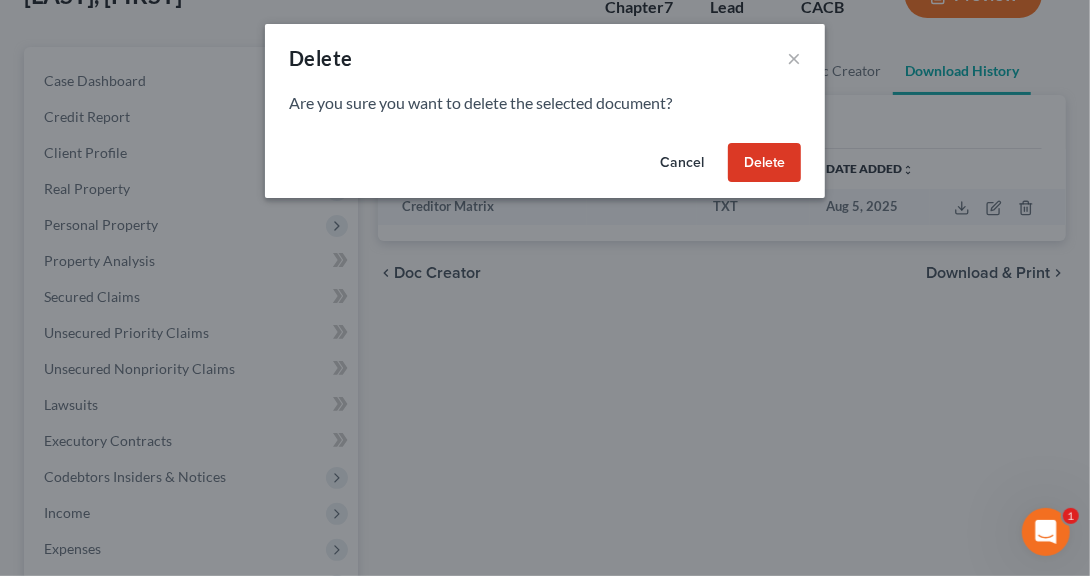 click on "Delete" at bounding box center (764, 163) 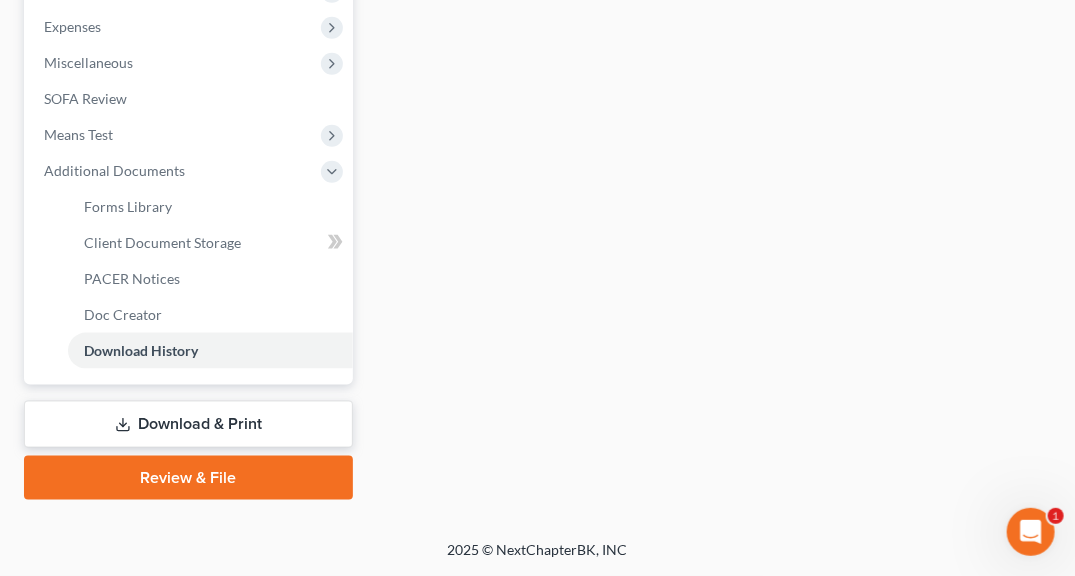 click on "Download & Print" at bounding box center (188, 424) 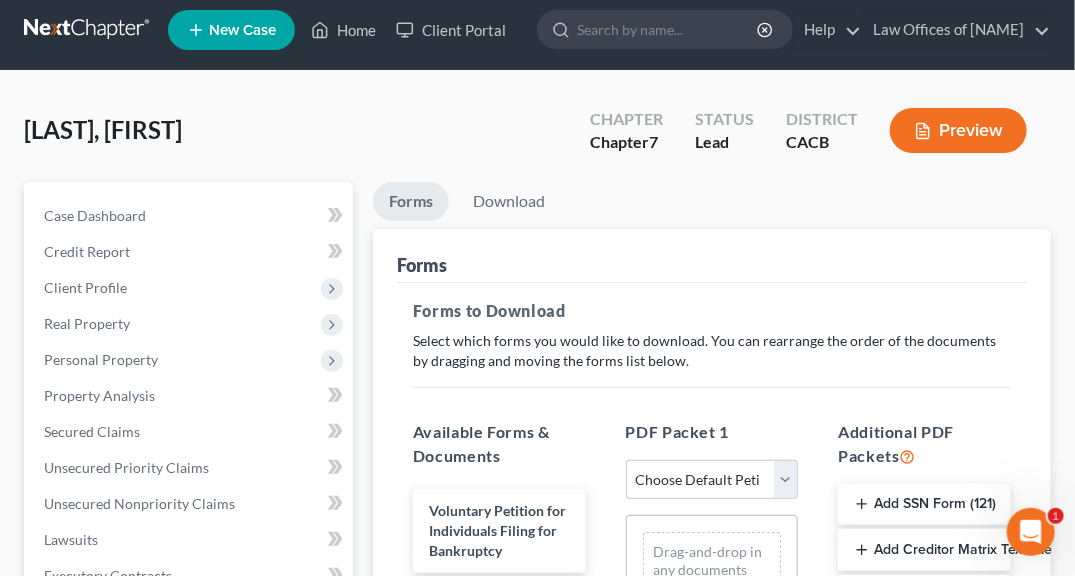 scroll, scrollTop: 0, scrollLeft: 0, axis: both 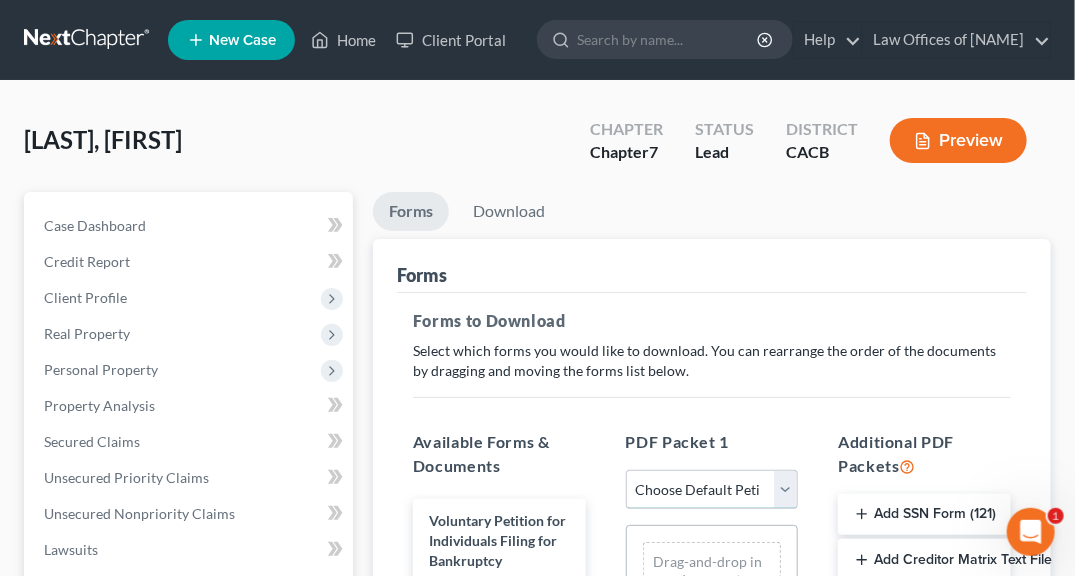 click on "Choose Default Petition PDF Packet Complete Bankruptcy Petition (all forms and schedules) Emergency Filing Forms (Petition and Creditor List Only) Amended Forms Signature Pages Only" at bounding box center [712, 490] 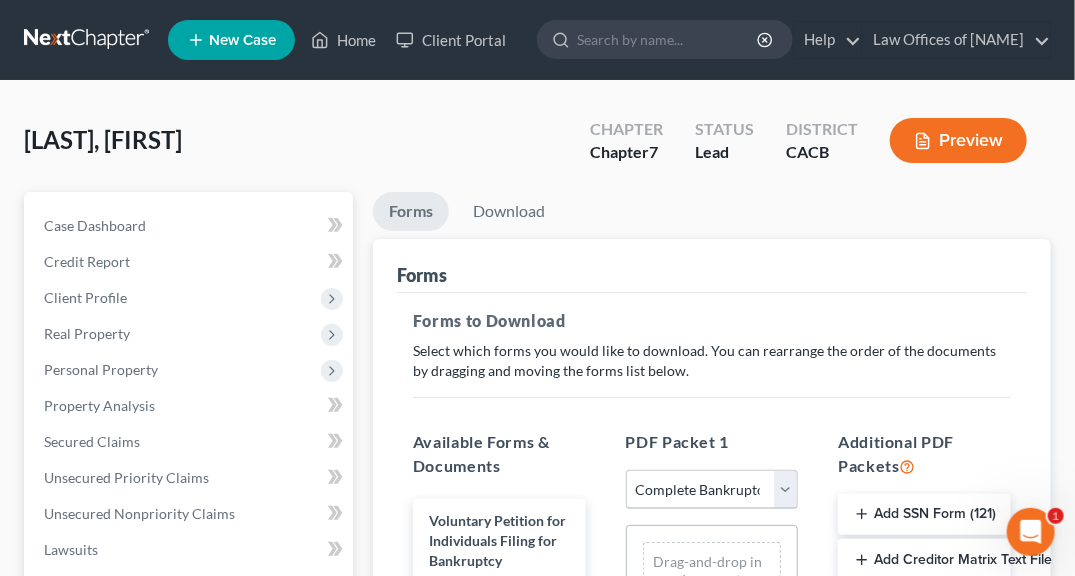 click on "Choose Default Petition PDF Packet Complete Bankruptcy Petition (all forms and schedules) Emergency Filing Forms (Petition and Creditor List Only) Amended Forms Signature Pages Only" at bounding box center (712, 490) 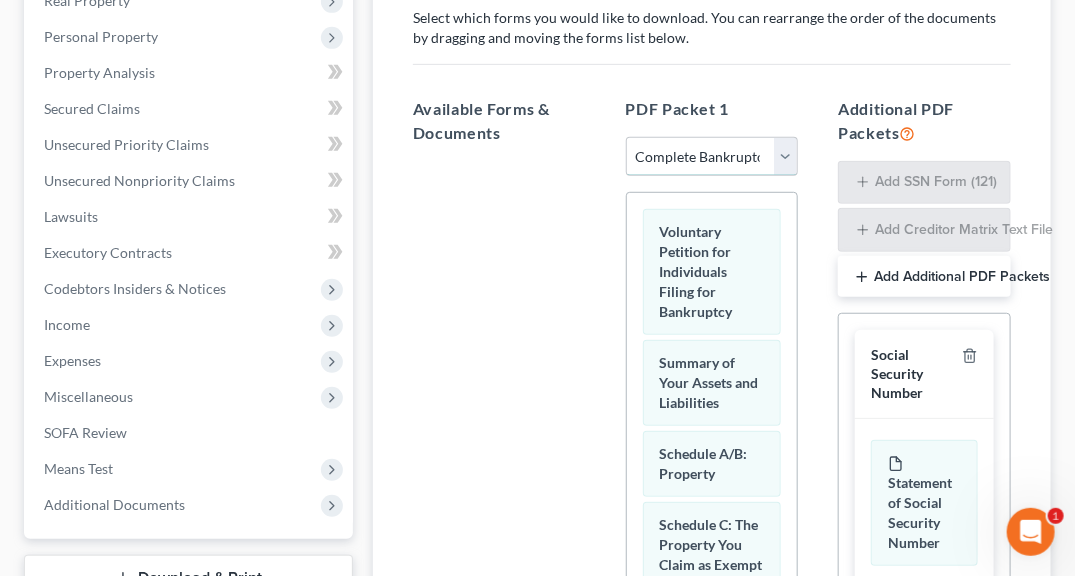 scroll, scrollTop: 344, scrollLeft: 0, axis: vertical 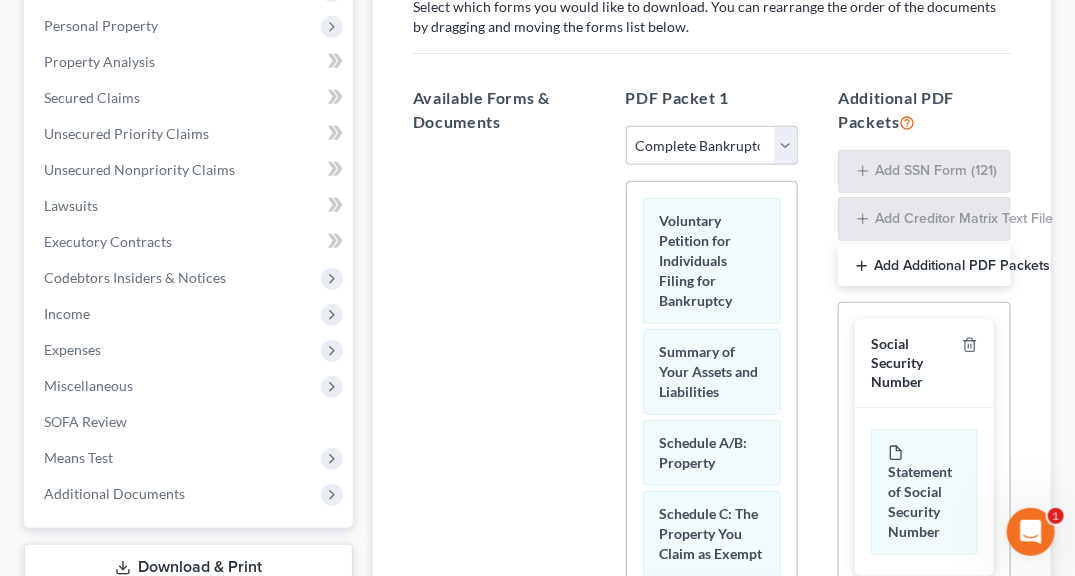 click on "PDF Packet 1 Choose Default Petition PDF Packet Complete Bankruptcy Petition (all forms and schedules) Emergency Filing Forms (Petition and Creditor List Only) Amended Forms Signature Pages Only Voluntary Petition for Individuals Filing for Bankruptcy Summary of Your Assets and Liabilities Schedule A/B: Property Schedule C: The Property You Claim as Exempt Schedule D: Creditors Who Hold Claims Secured by Property Schedule E/F: Creditors Who Have Unsecured Claims Schedule G: Executory Contracts and Unexpired Leases Schedule H: Your Codebtors Schedule I: Your Income Schedule J: Your Expenses Declaration About an Individual Debtor's Schedules Your Statement of Financial Affairs for Individuals Filing for Bankruptcy Statement of Intention for Individuals Filing Under Chapter 7 Chapter 7 Statement of Your Current Monthly Income and Means-Test Calculation Creditor Matrix Verification of Creditor Matrix Notice Required by 11 U.S.C. § 342(b) for Individuals Filing for Bankruptcy Attorney's Disclosure of Compensation" at bounding box center [712, 422] 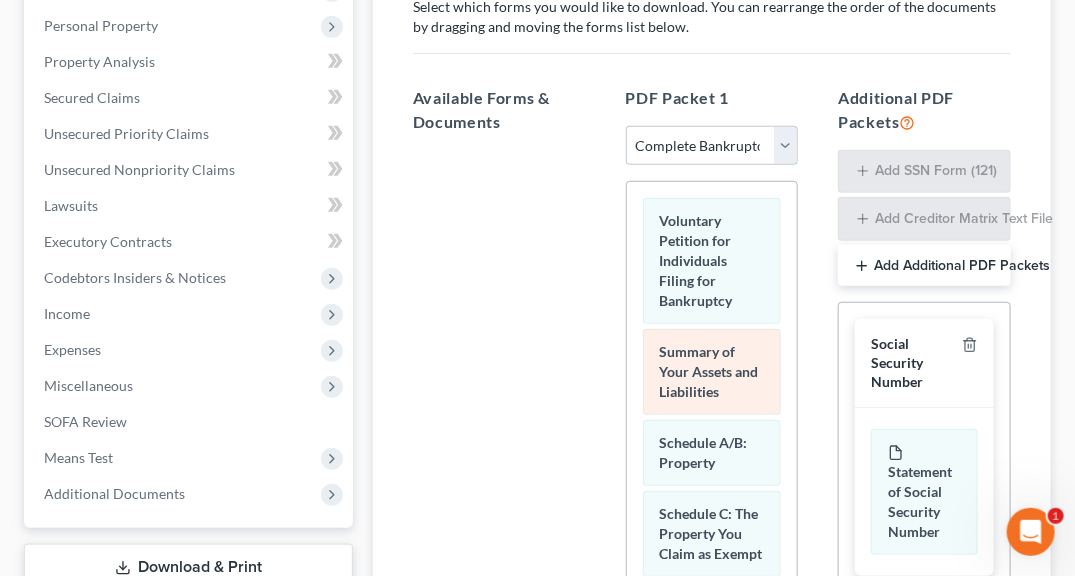 click on "Summary of Your Assets and Liabilities" at bounding box center [709, 371] 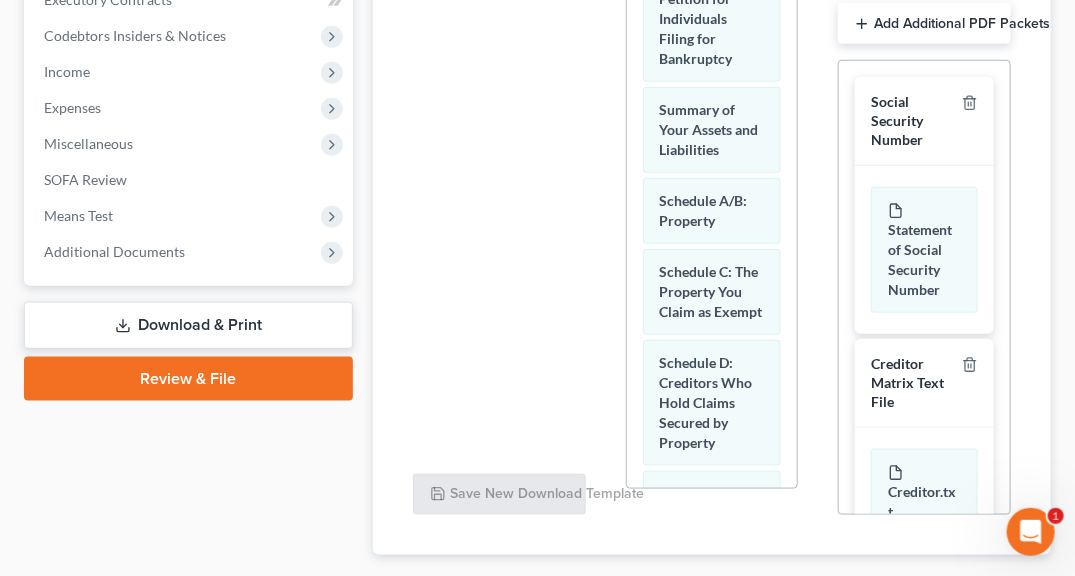 scroll, scrollTop: 736, scrollLeft: 0, axis: vertical 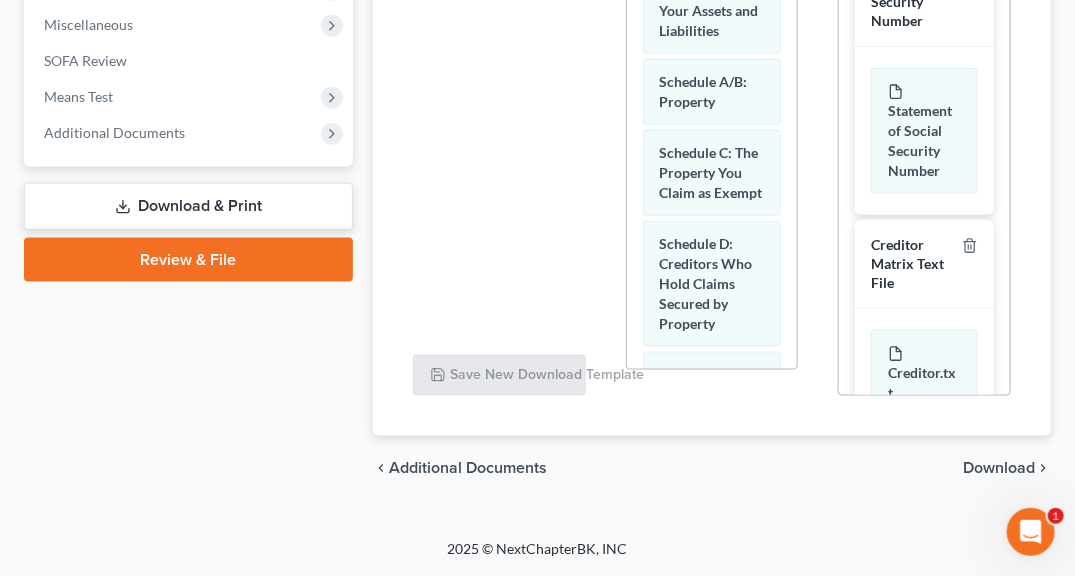 click on "Download" at bounding box center [999, 468] 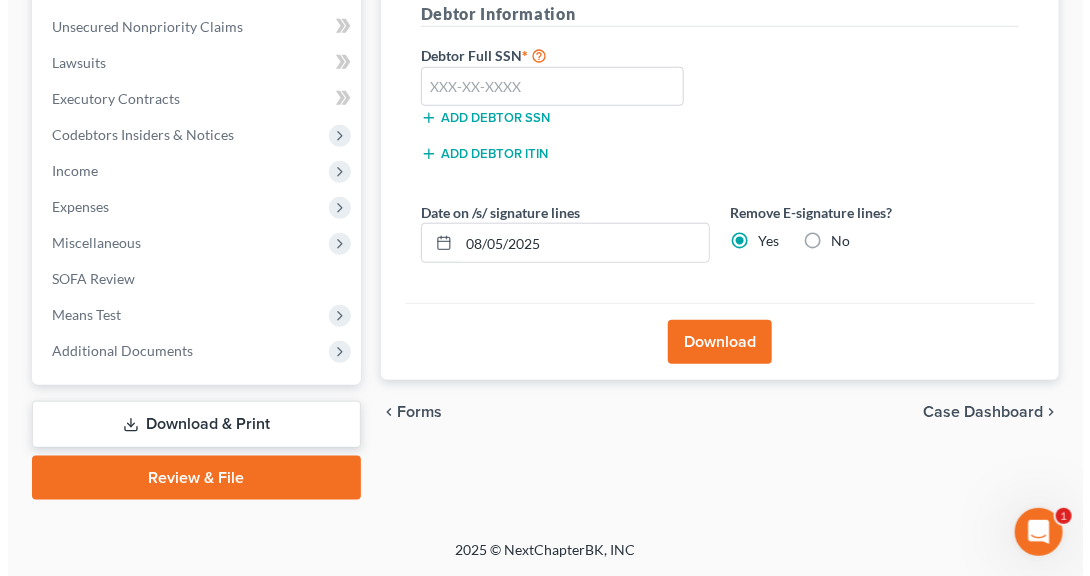 scroll, scrollTop: 520, scrollLeft: 0, axis: vertical 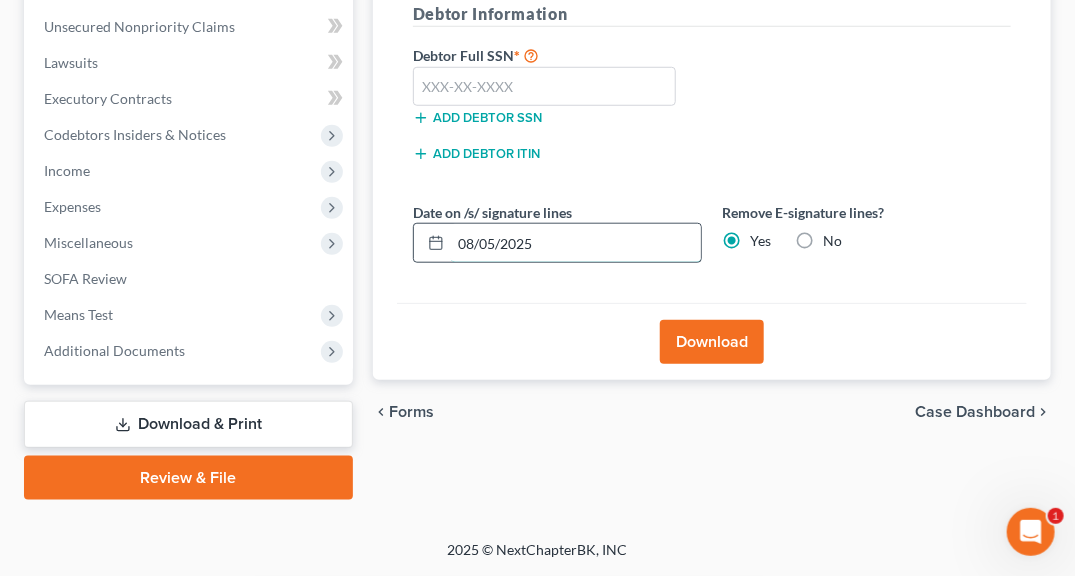 drag, startPoint x: 556, startPoint y: 242, endPoint x: 453, endPoint y: 233, distance: 103.392456 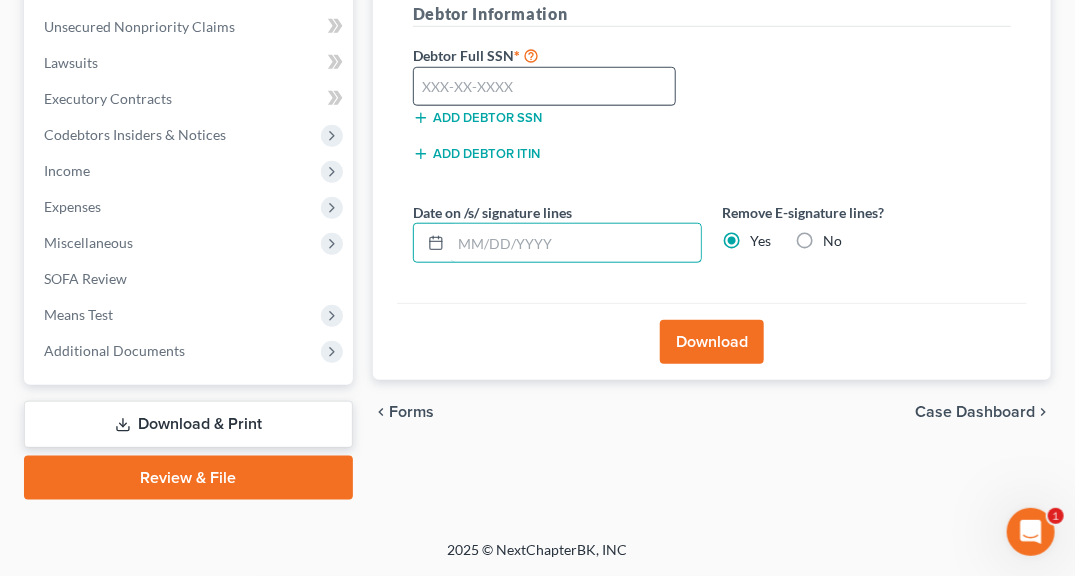 type 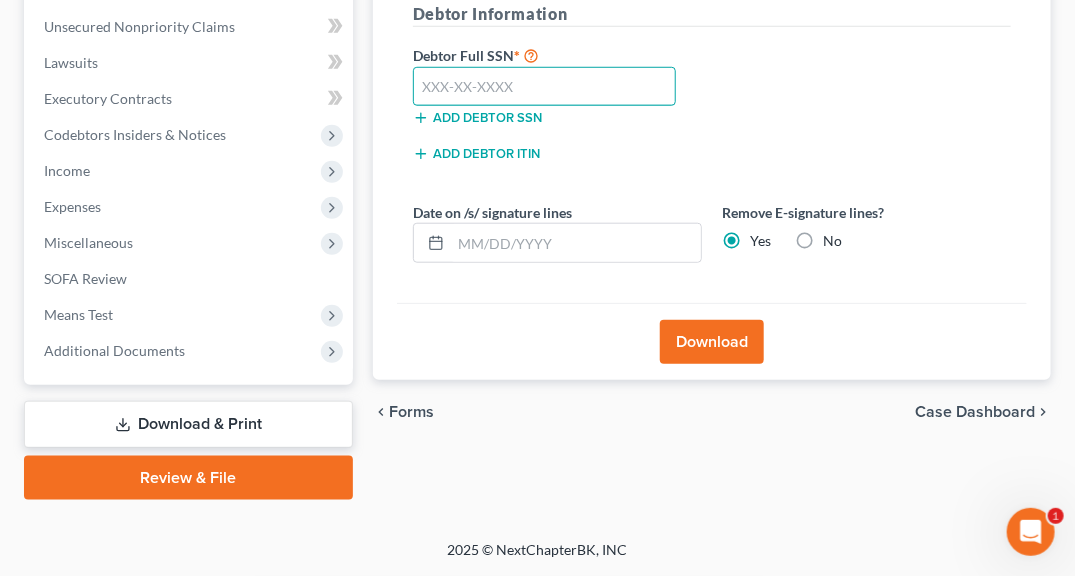 click at bounding box center (544, 87) 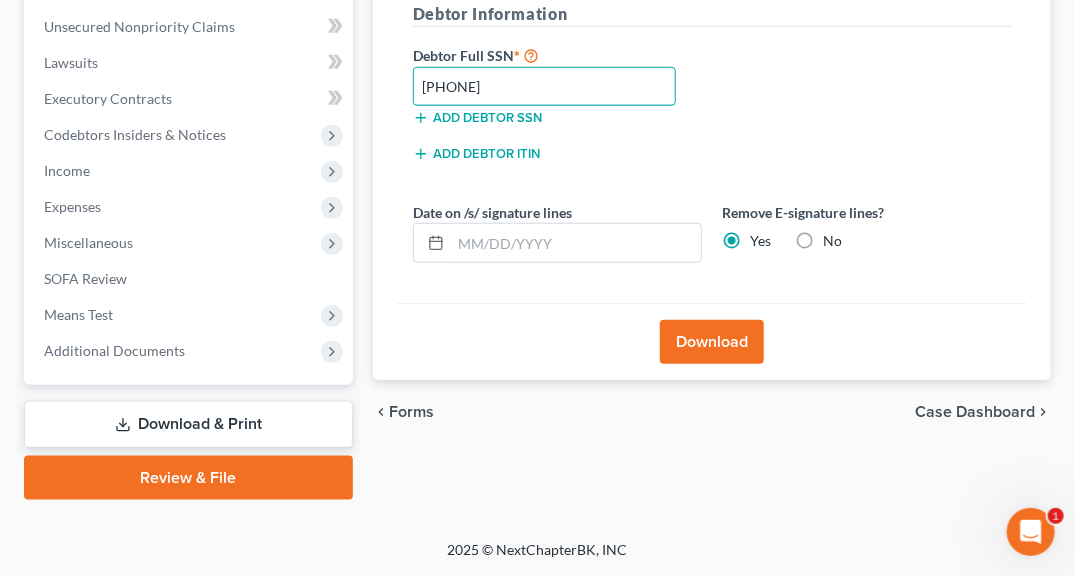 type on "[PHONE]" 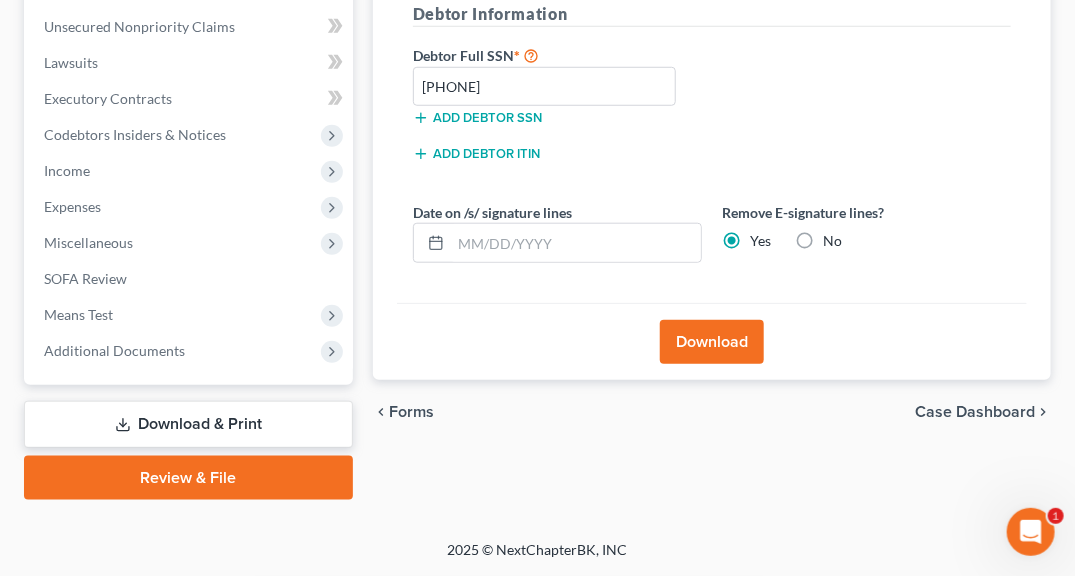 click on "Download" at bounding box center [712, 342] 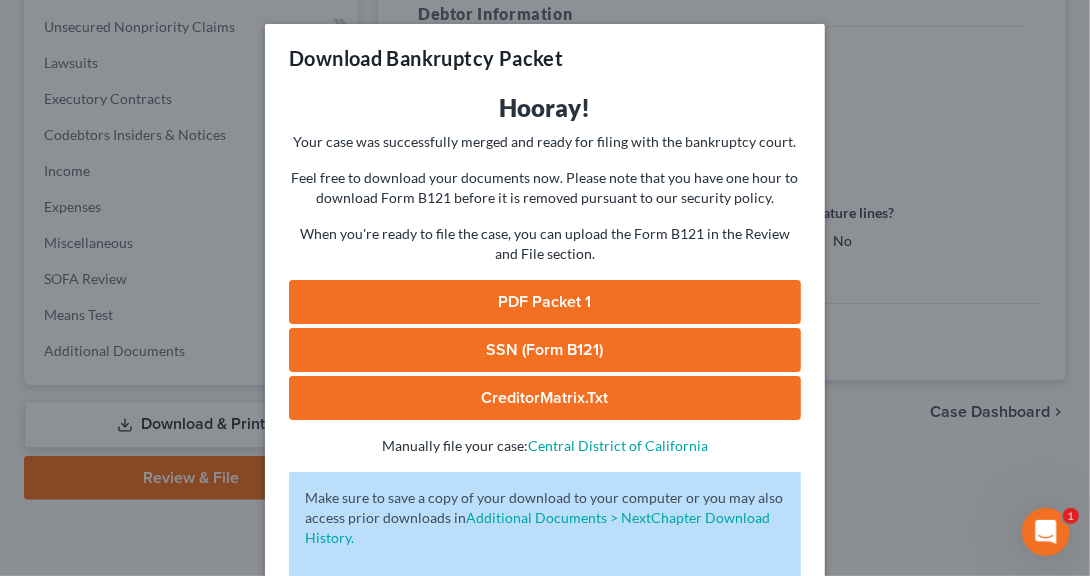 click on "PDF Packet 1" at bounding box center [545, 302] 